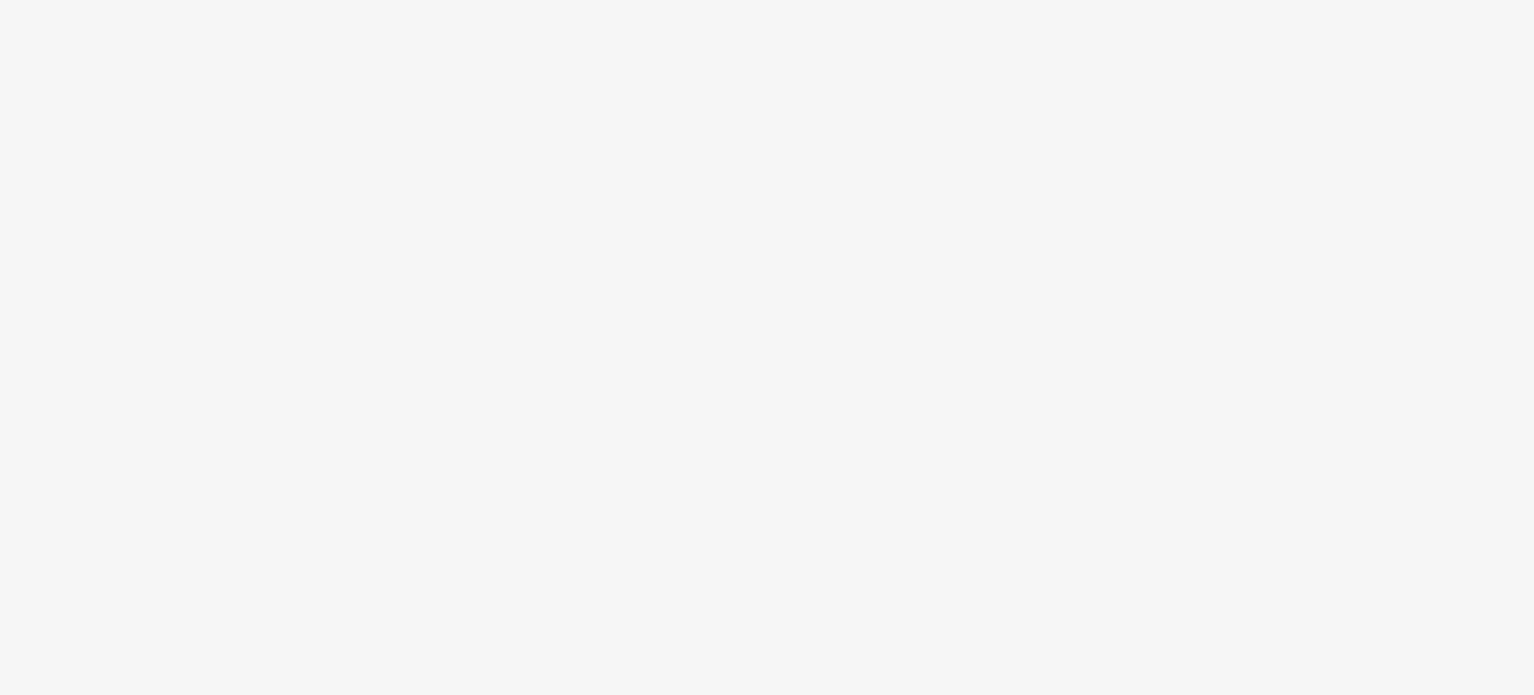 scroll, scrollTop: 0, scrollLeft: 0, axis: both 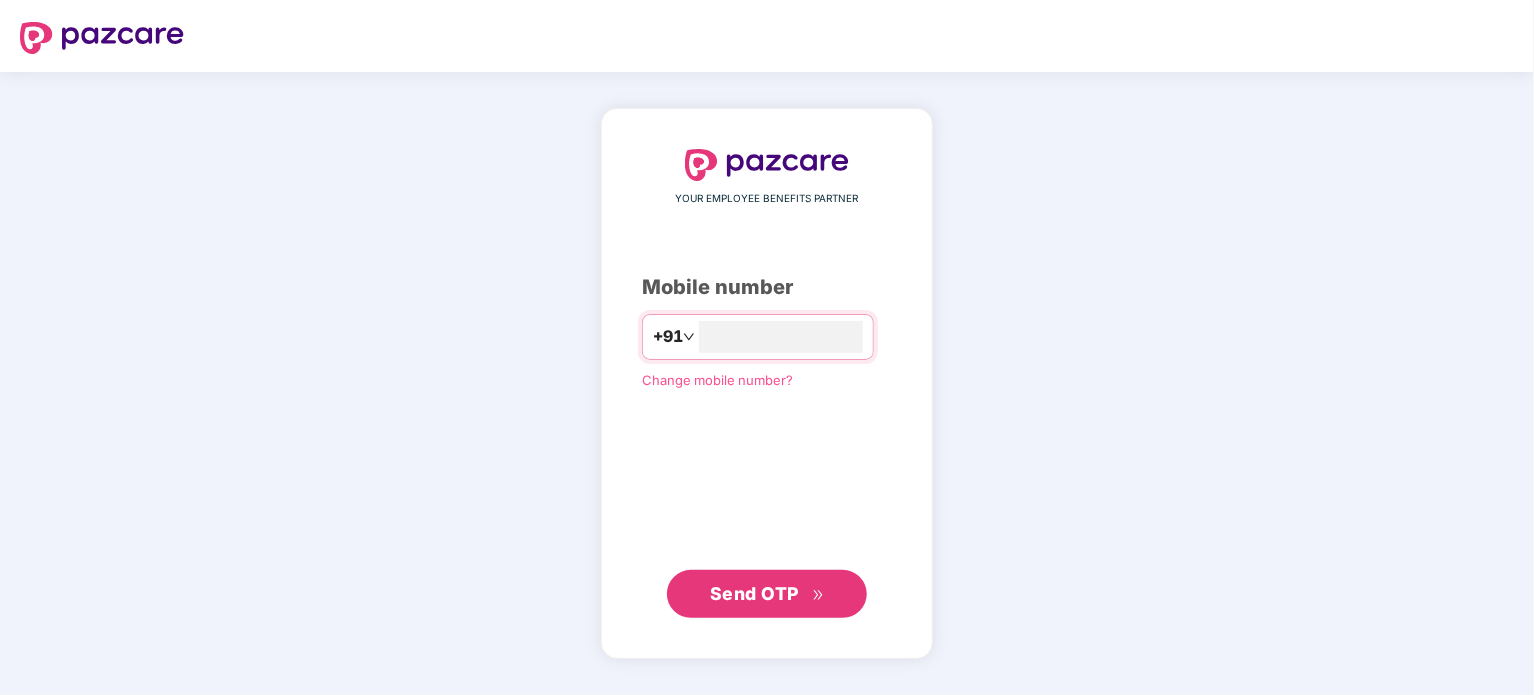 type on "**********" 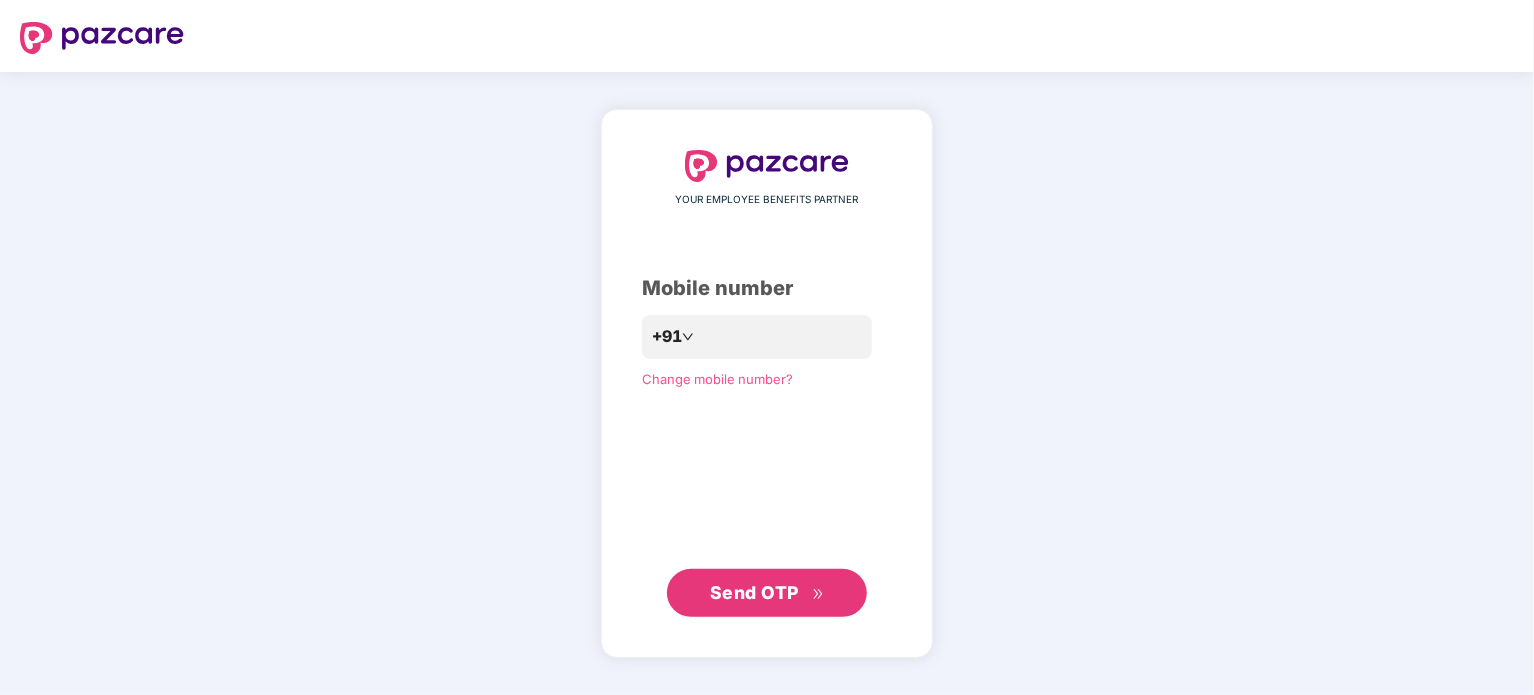 click on "Send OTP" at bounding box center (754, 592) 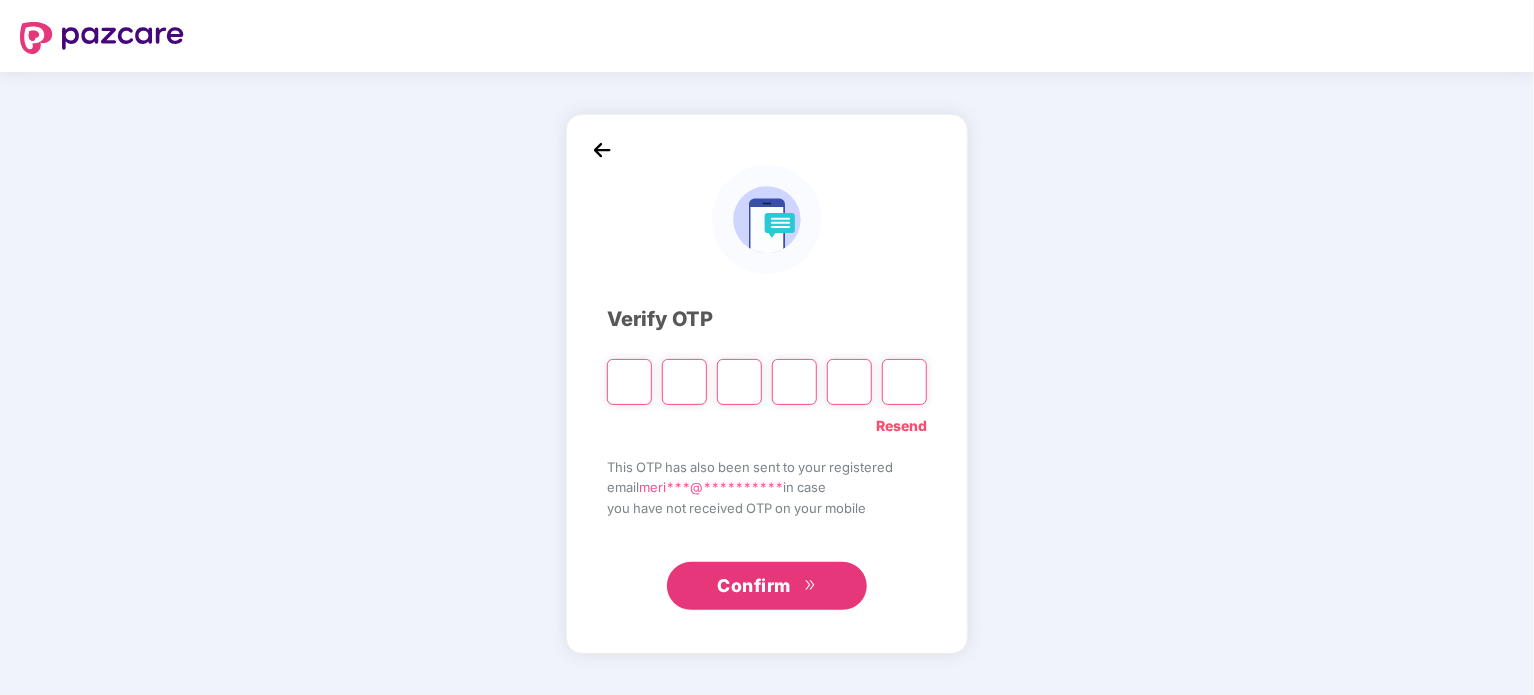 type on "*" 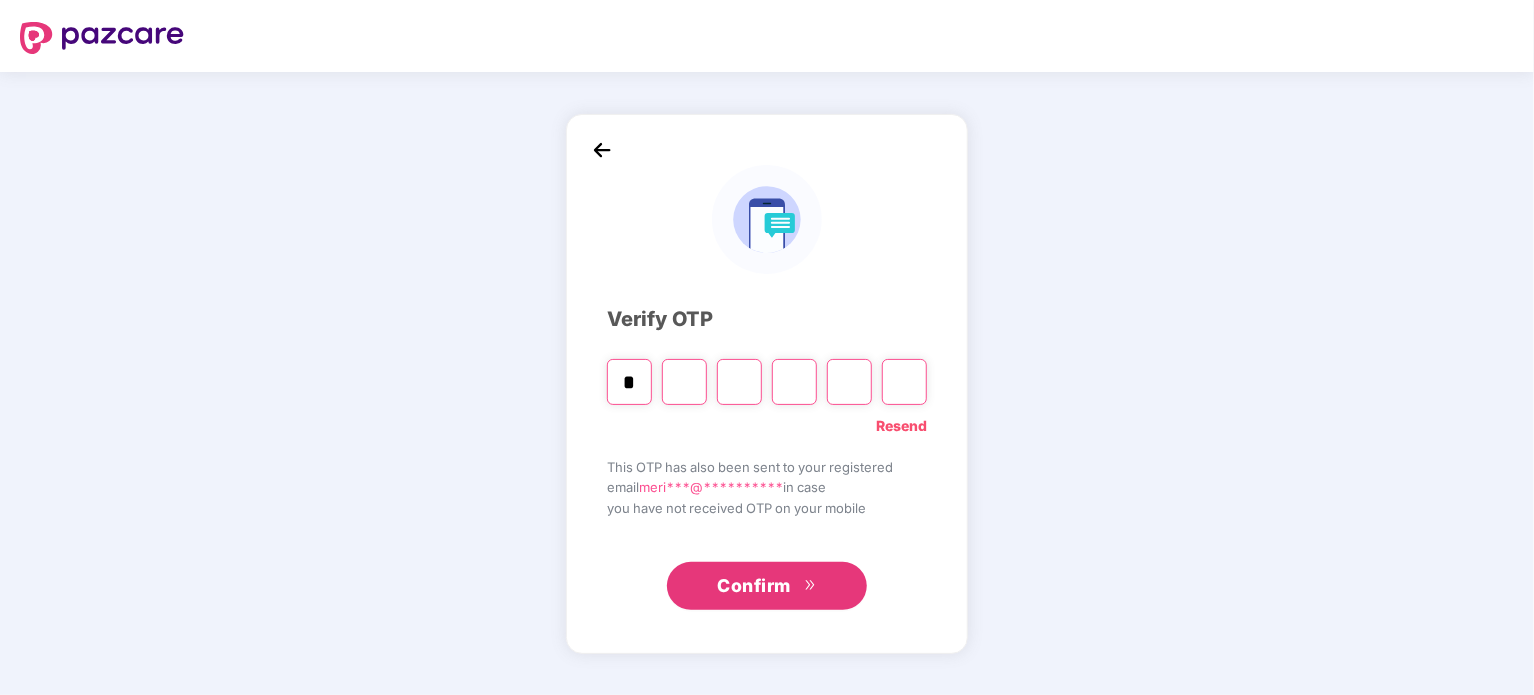 type on "*" 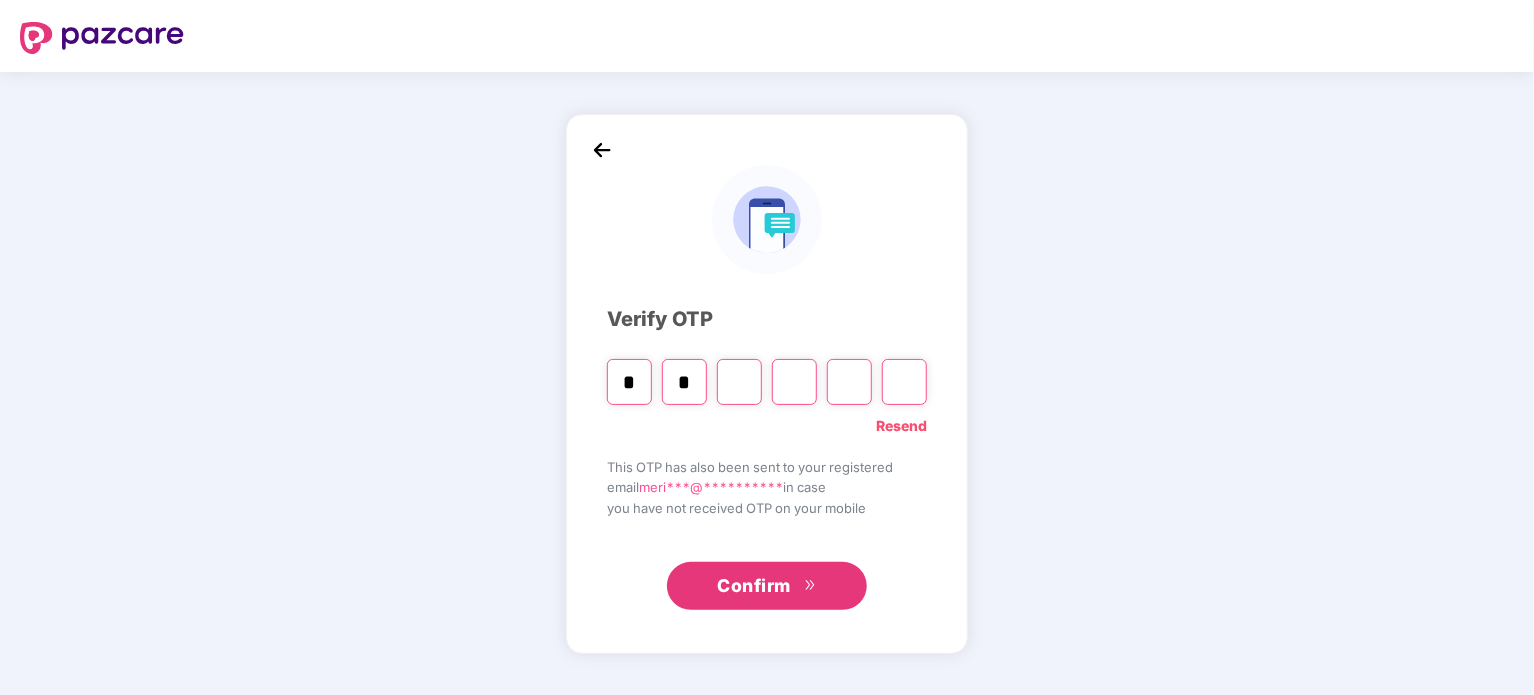 type on "*" 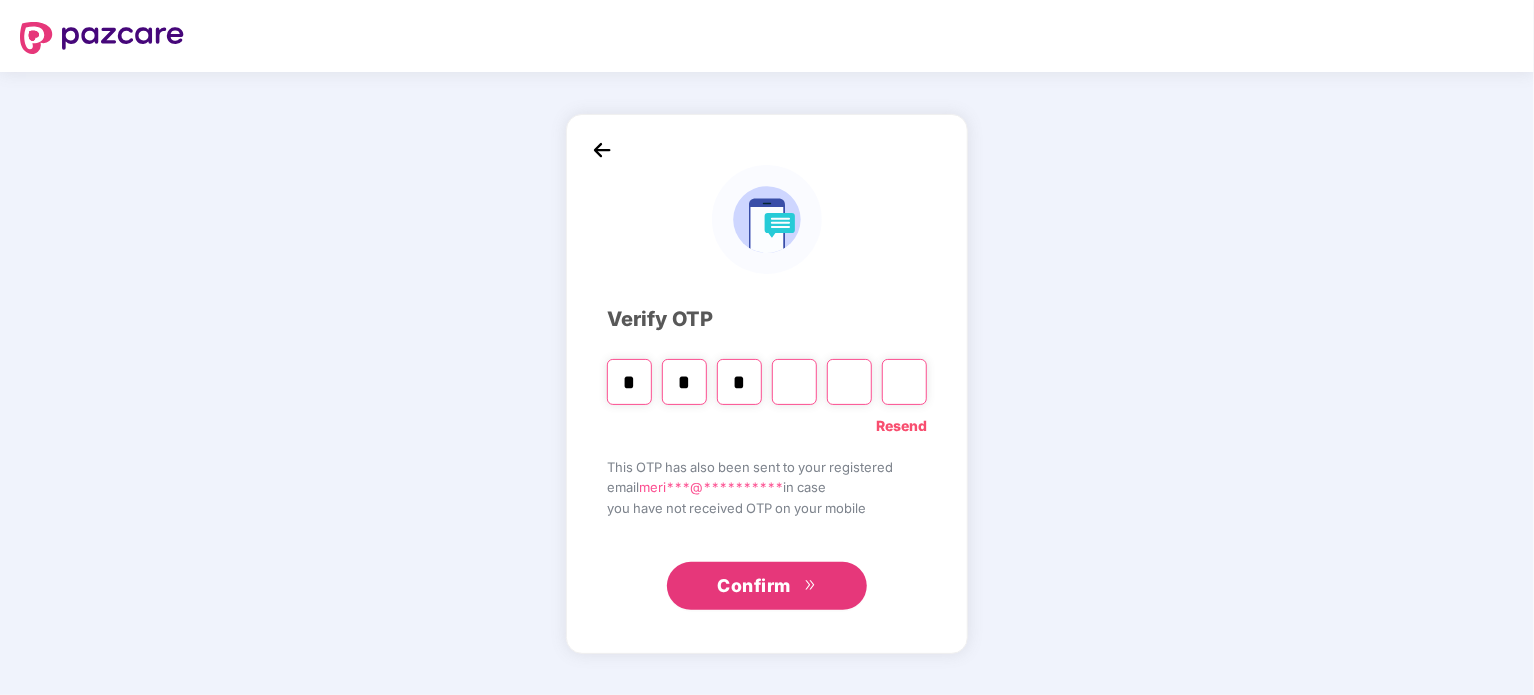 type on "*" 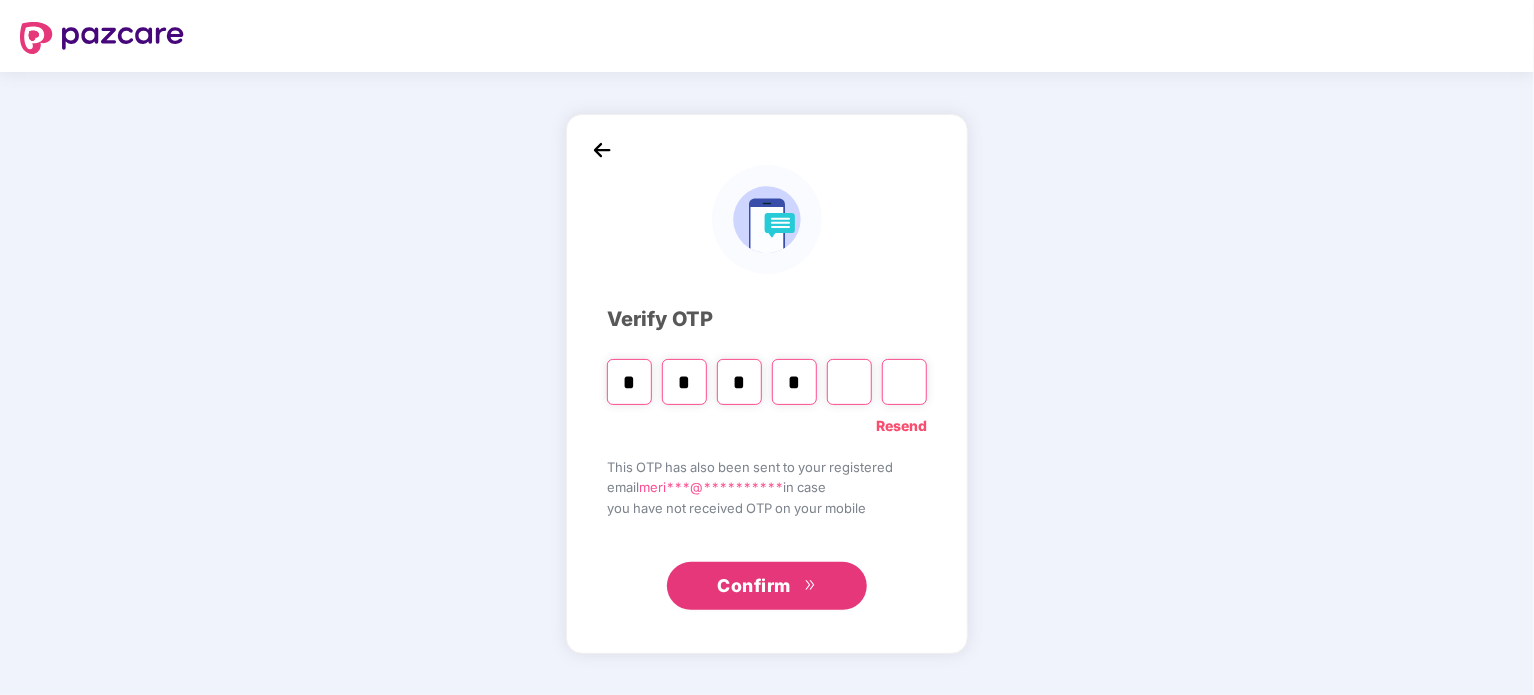 type on "*" 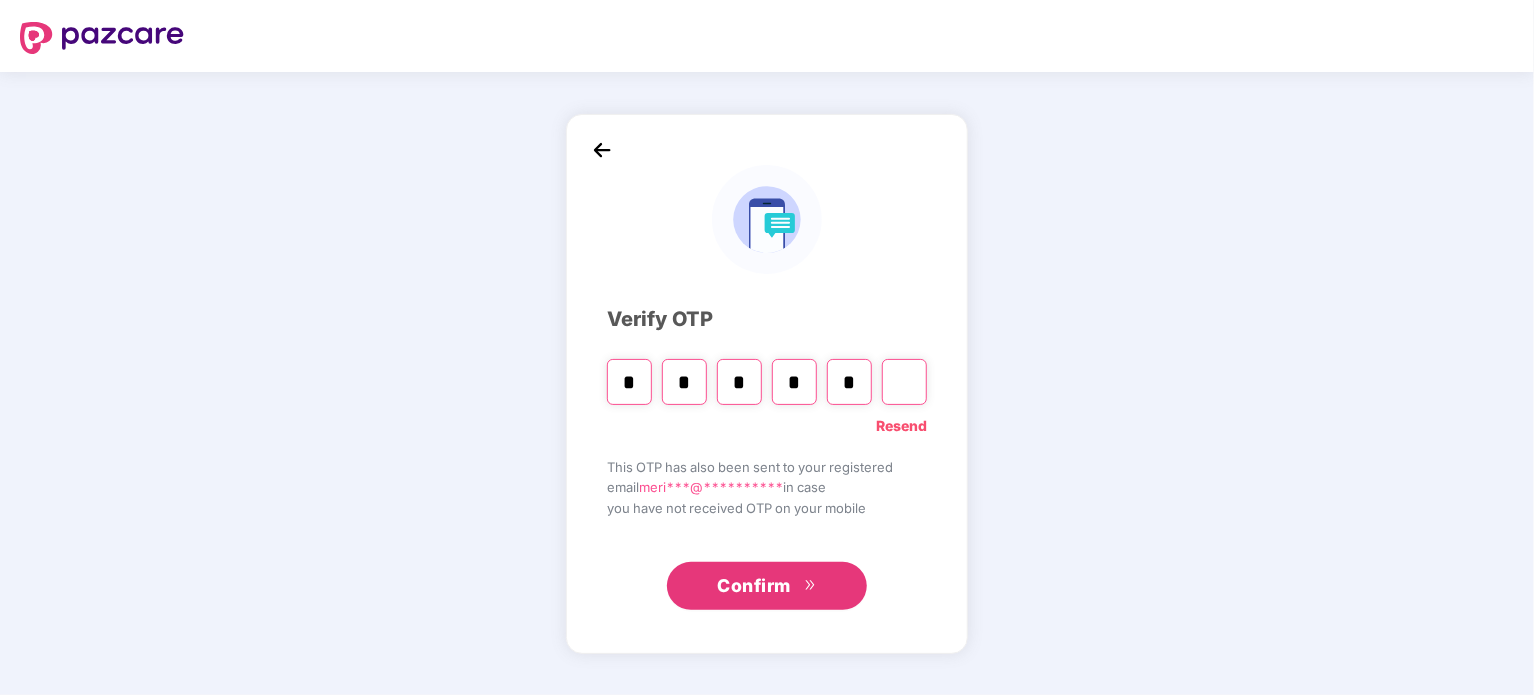type on "*" 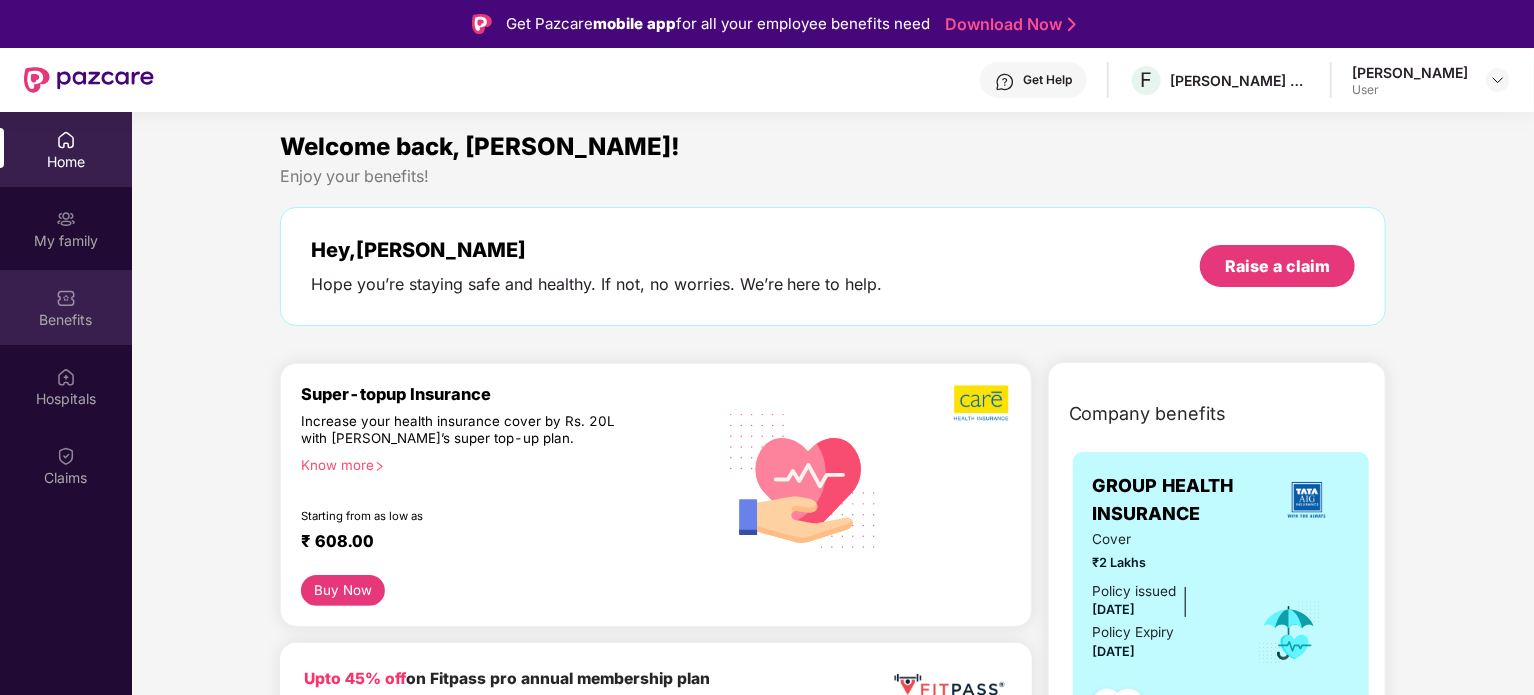 click on "Benefits" at bounding box center (66, 320) 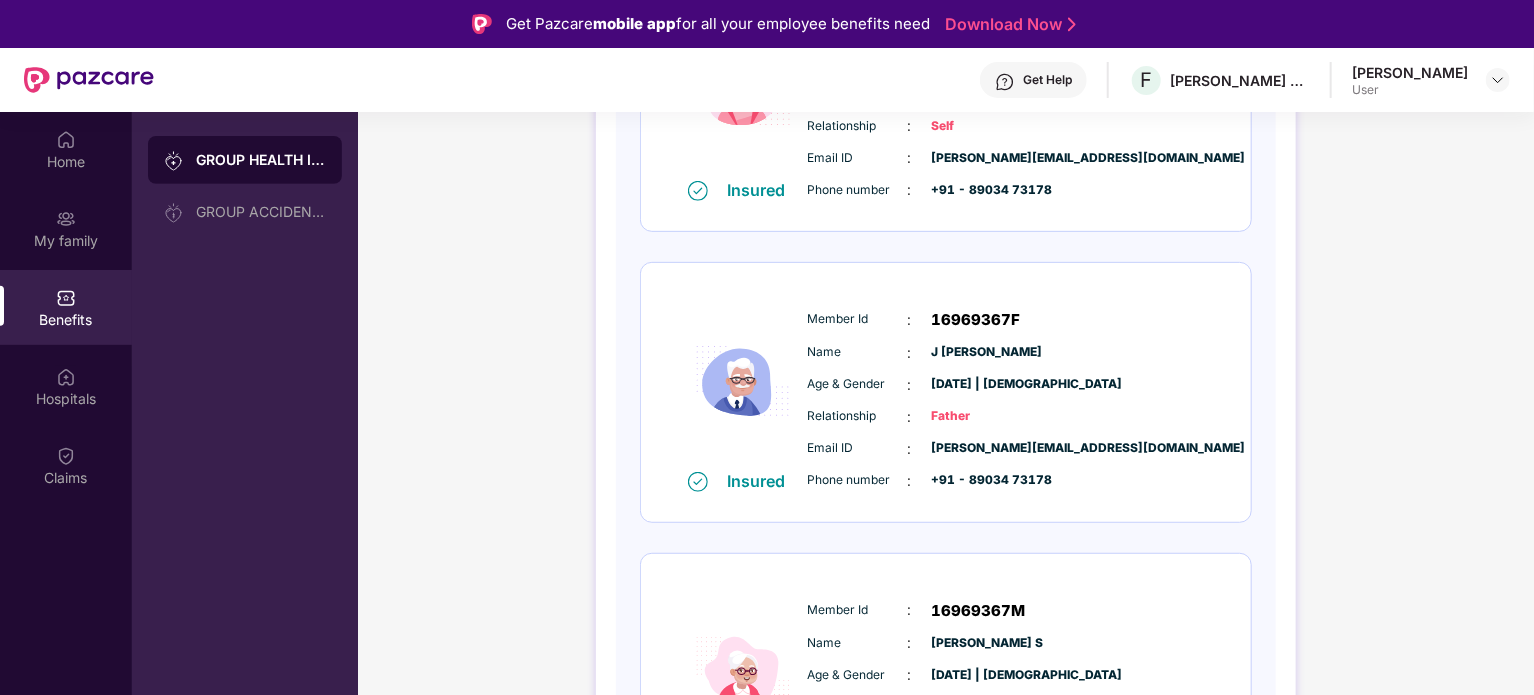 scroll, scrollTop: 563, scrollLeft: 0, axis: vertical 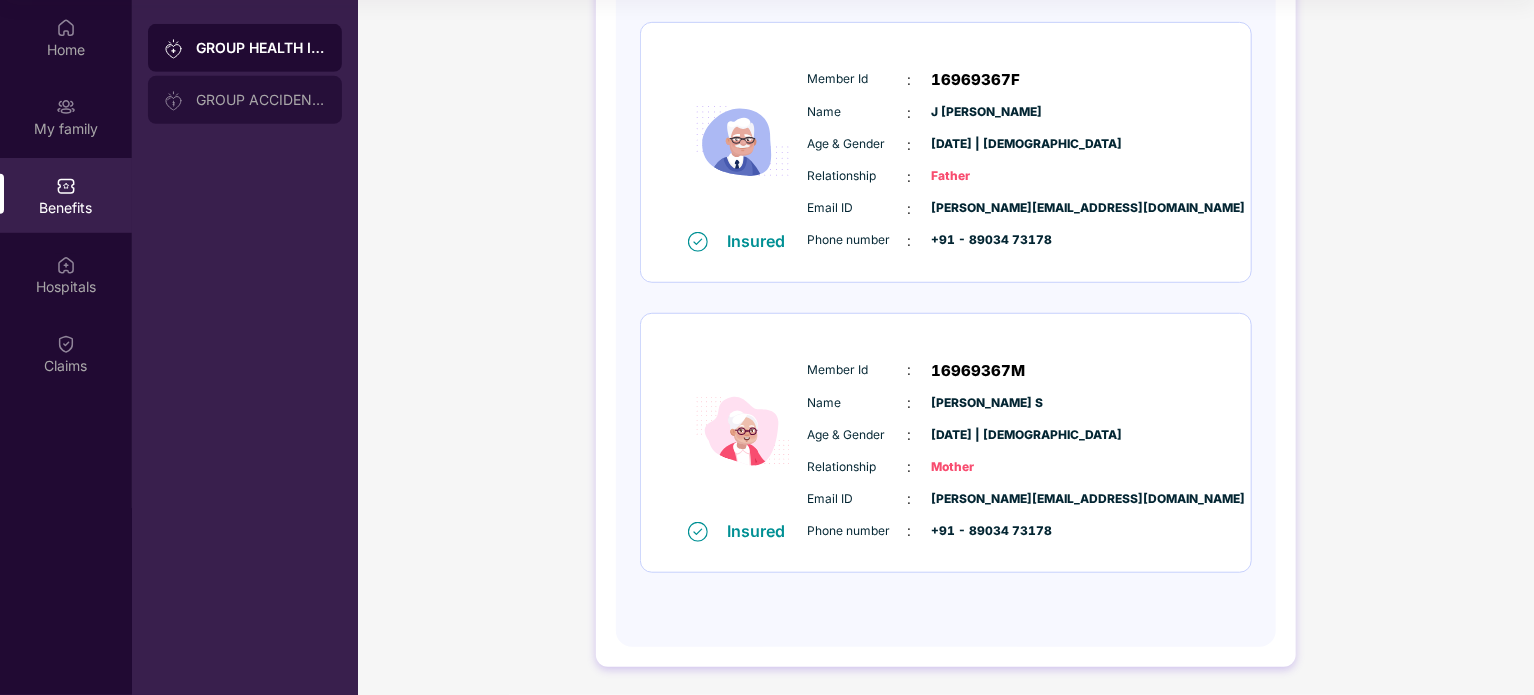 click on "GROUP ACCIDENTAL INSURANCE" at bounding box center (245, 100) 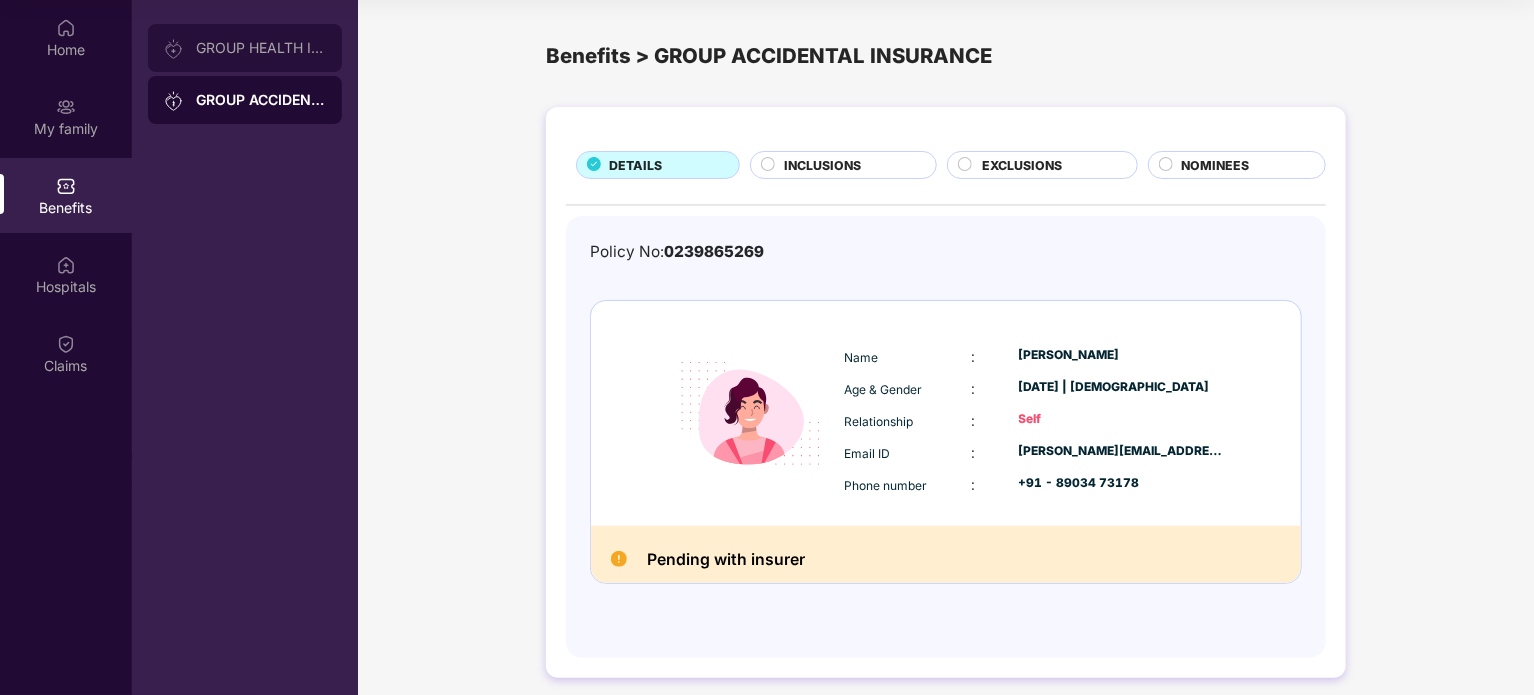click at bounding box center (174, 49) 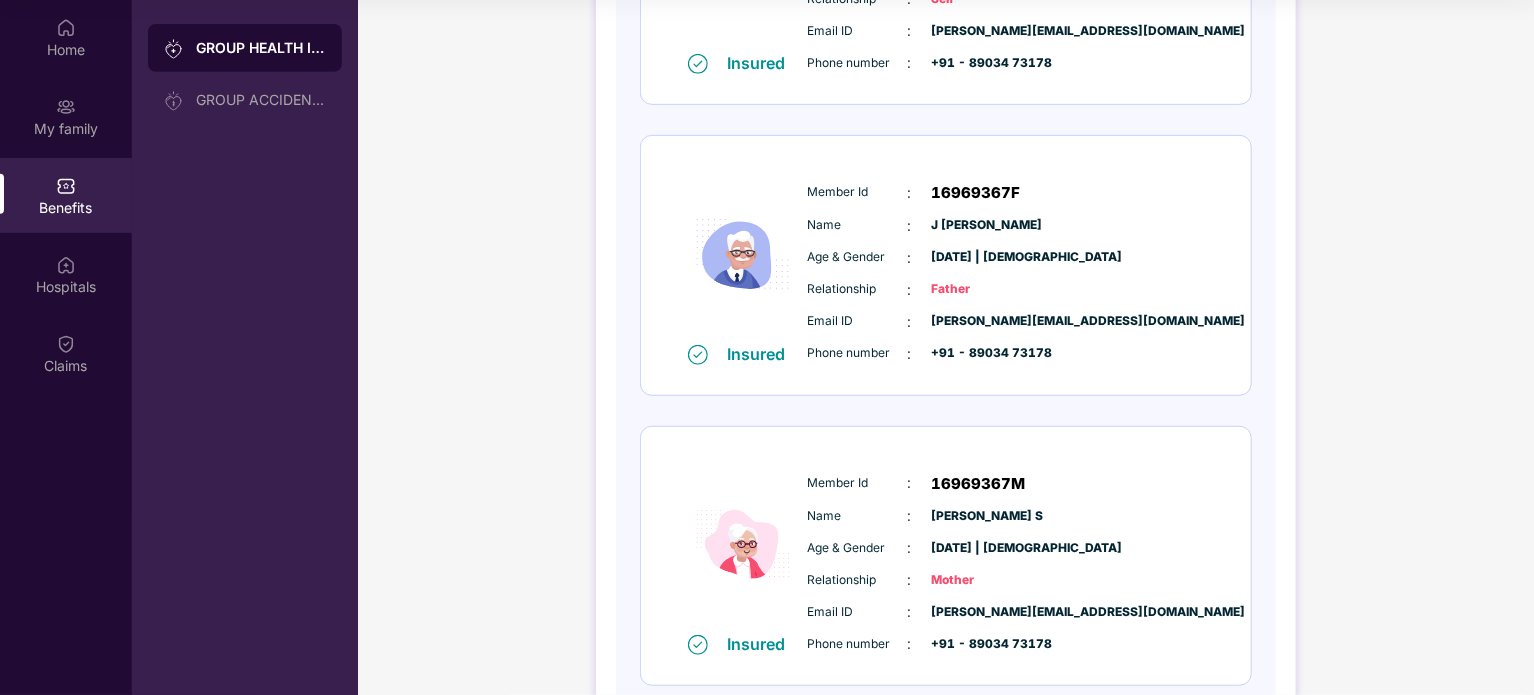 scroll, scrollTop: 563, scrollLeft: 0, axis: vertical 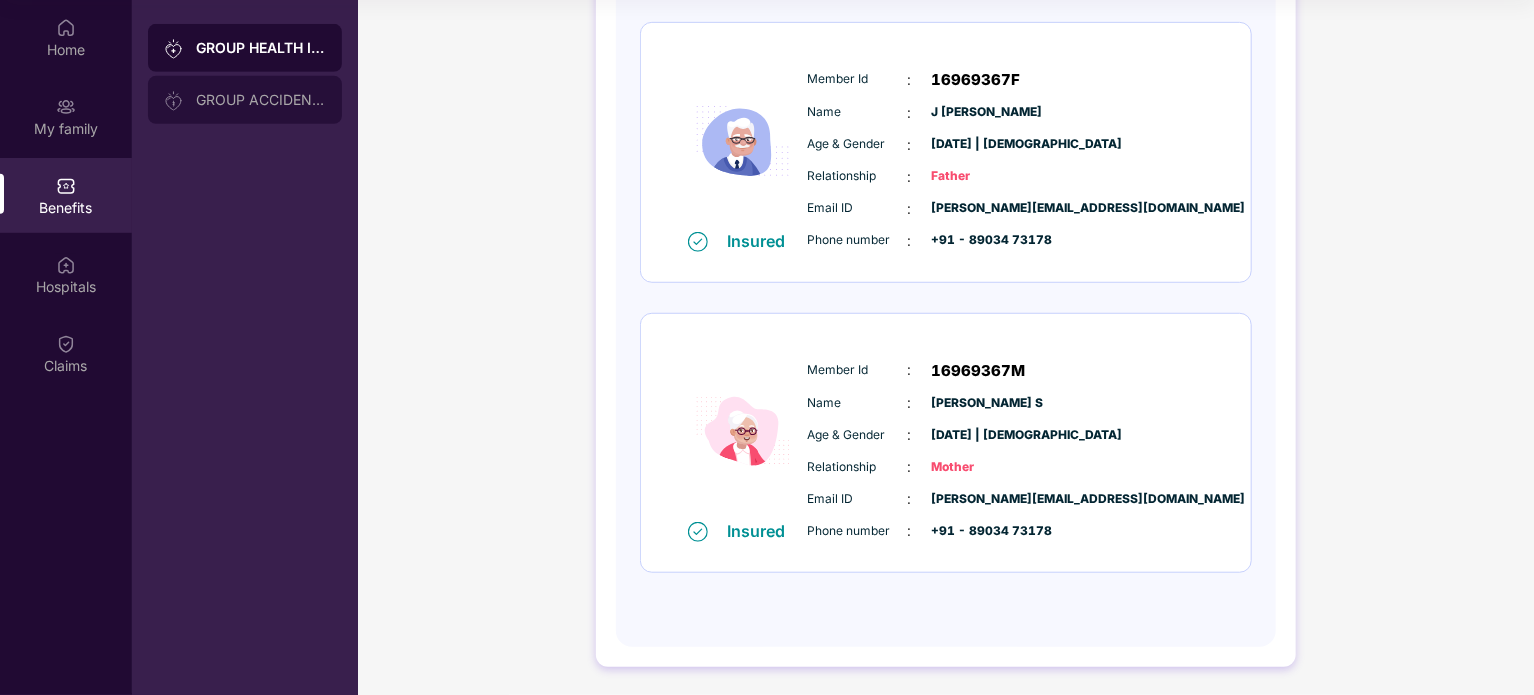 click on "GROUP ACCIDENTAL INSURANCE" at bounding box center [261, 100] 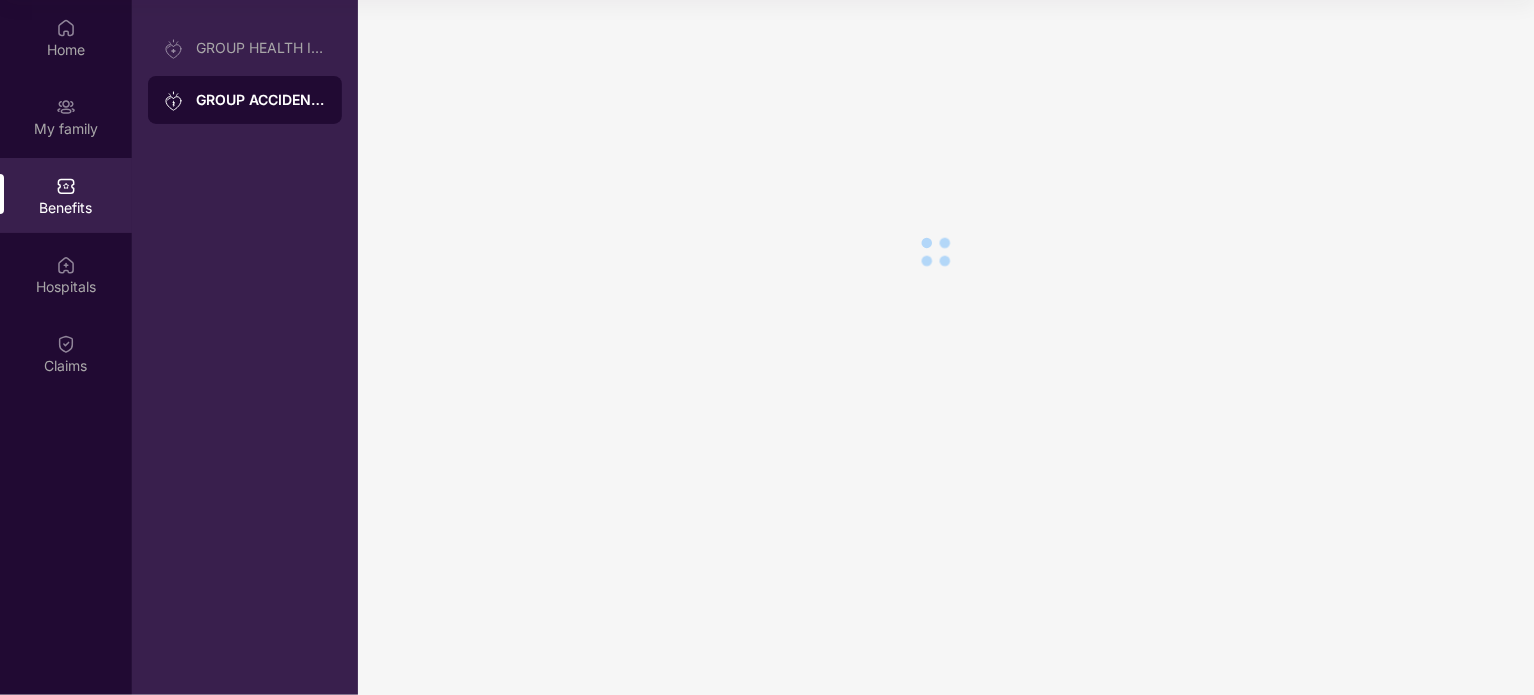 scroll, scrollTop: 0, scrollLeft: 0, axis: both 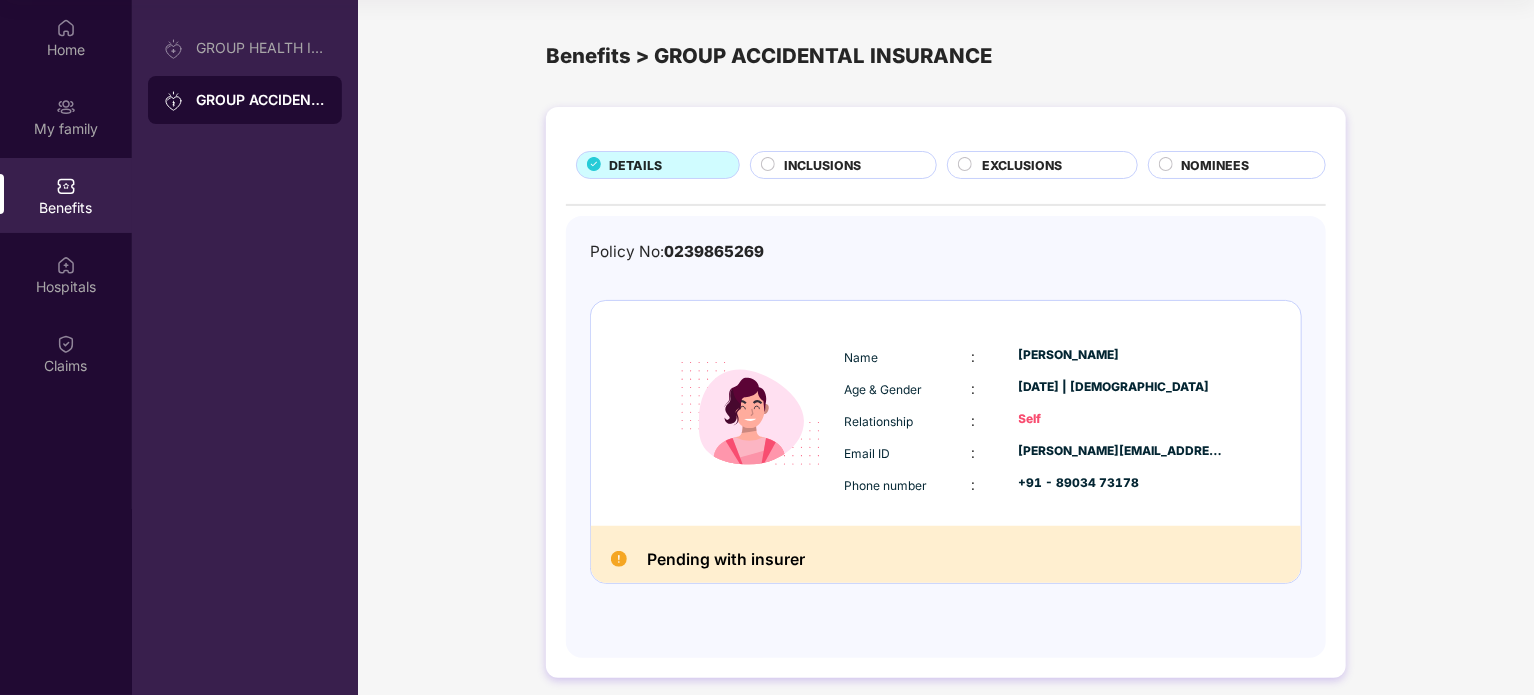 click on "NOMINEES" at bounding box center (1216, 165) 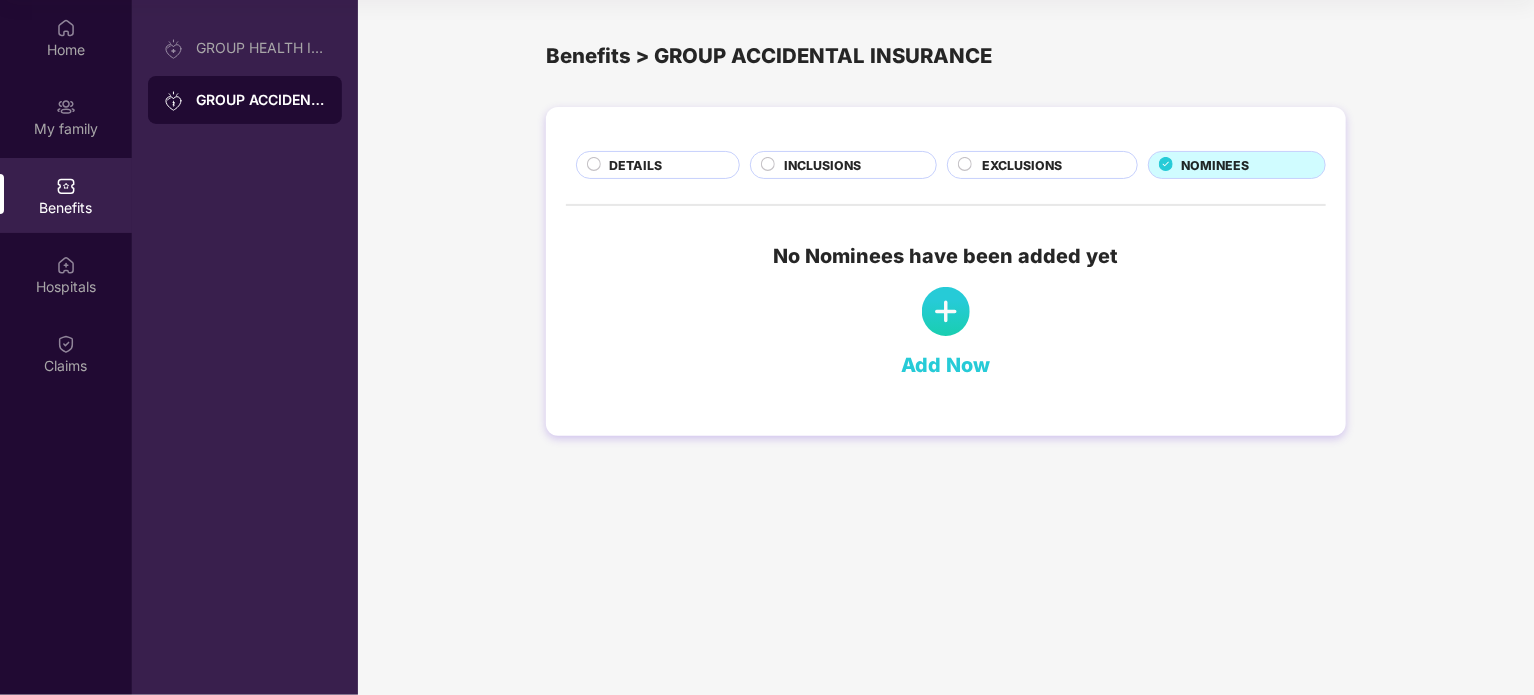 click at bounding box center (946, 311) 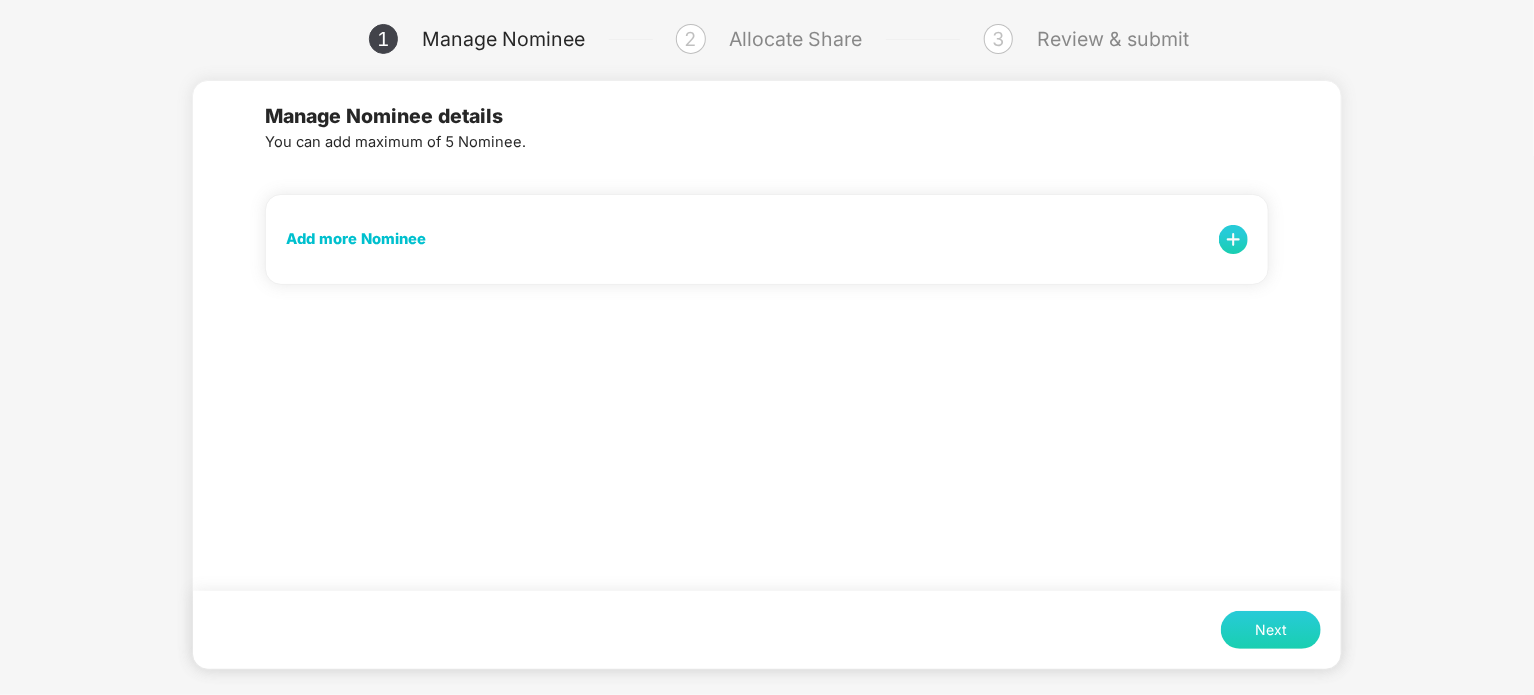 scroll, scrollTop: 98, scrollLeft: 0, axis: vertical 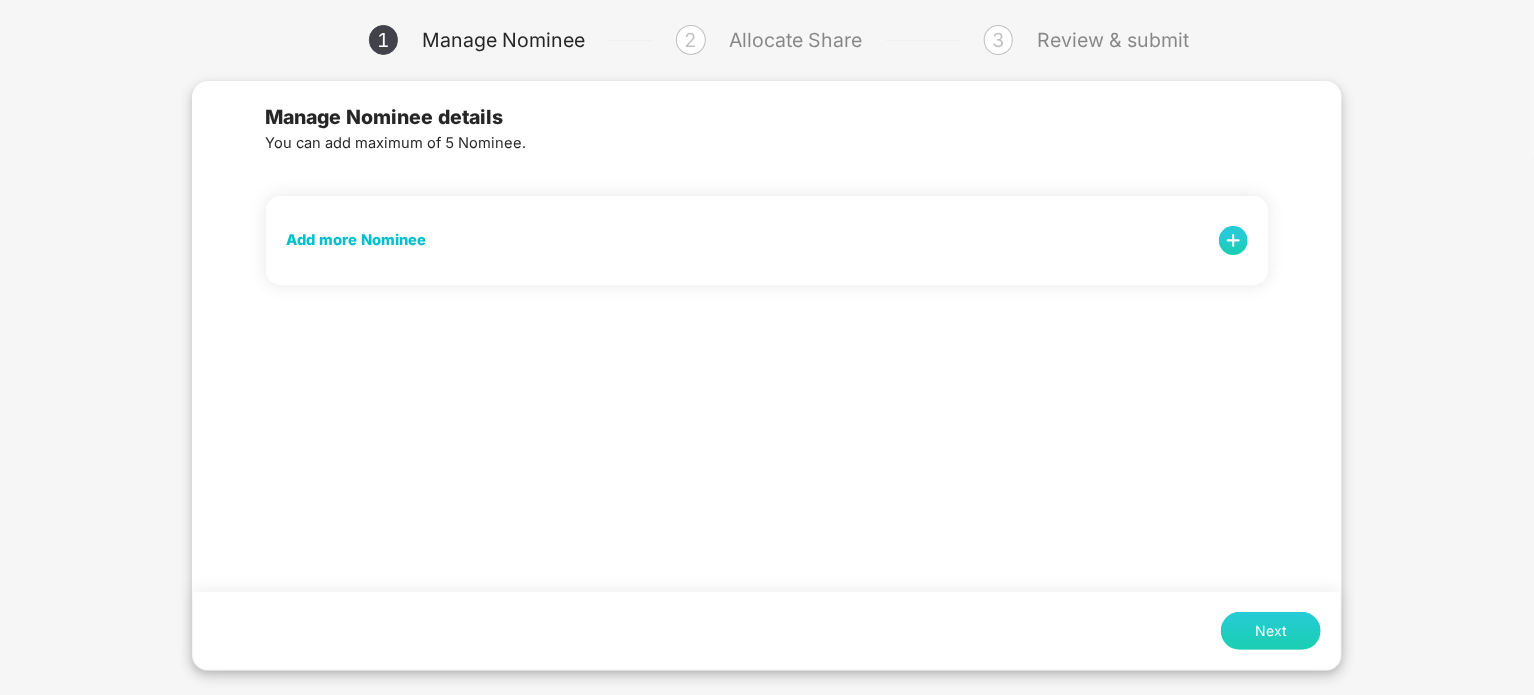 click at bounding box center [1233, 240] 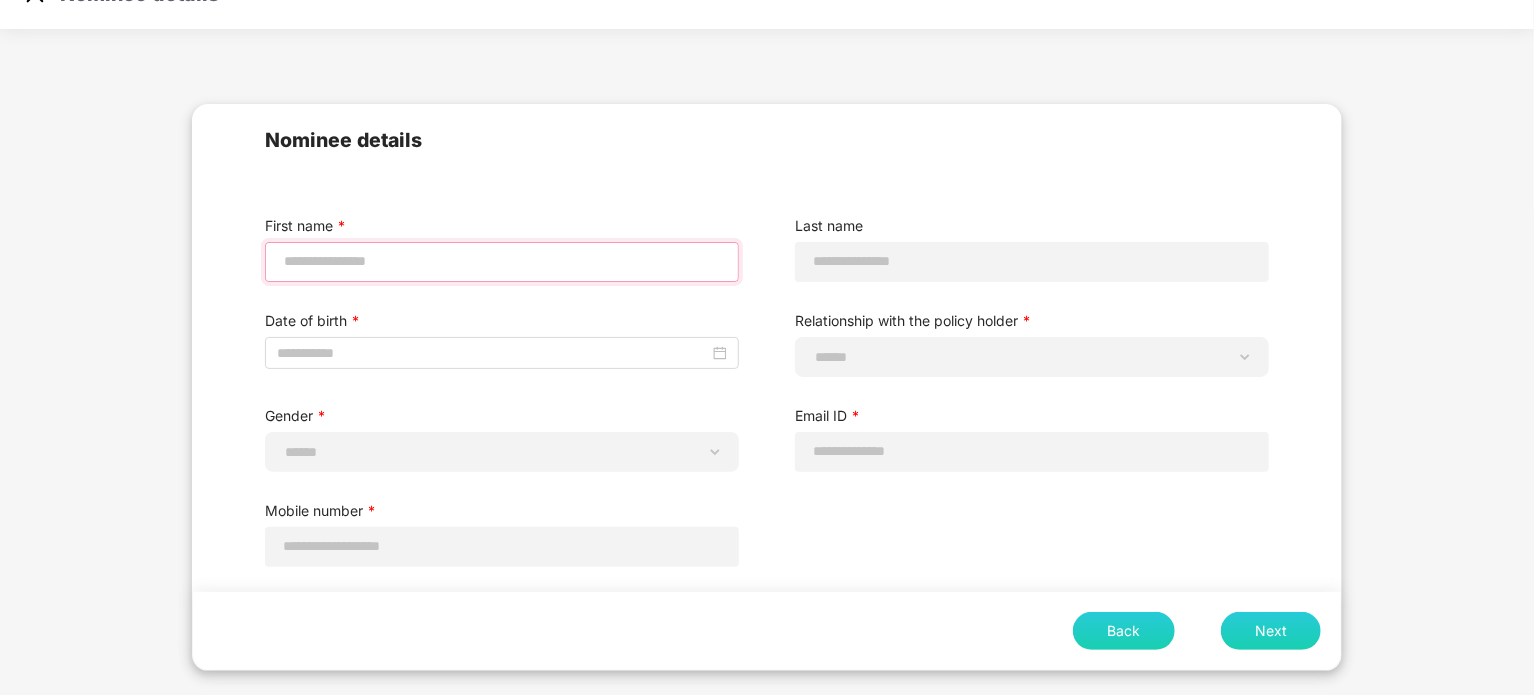 click at bounding box center [502, 261] 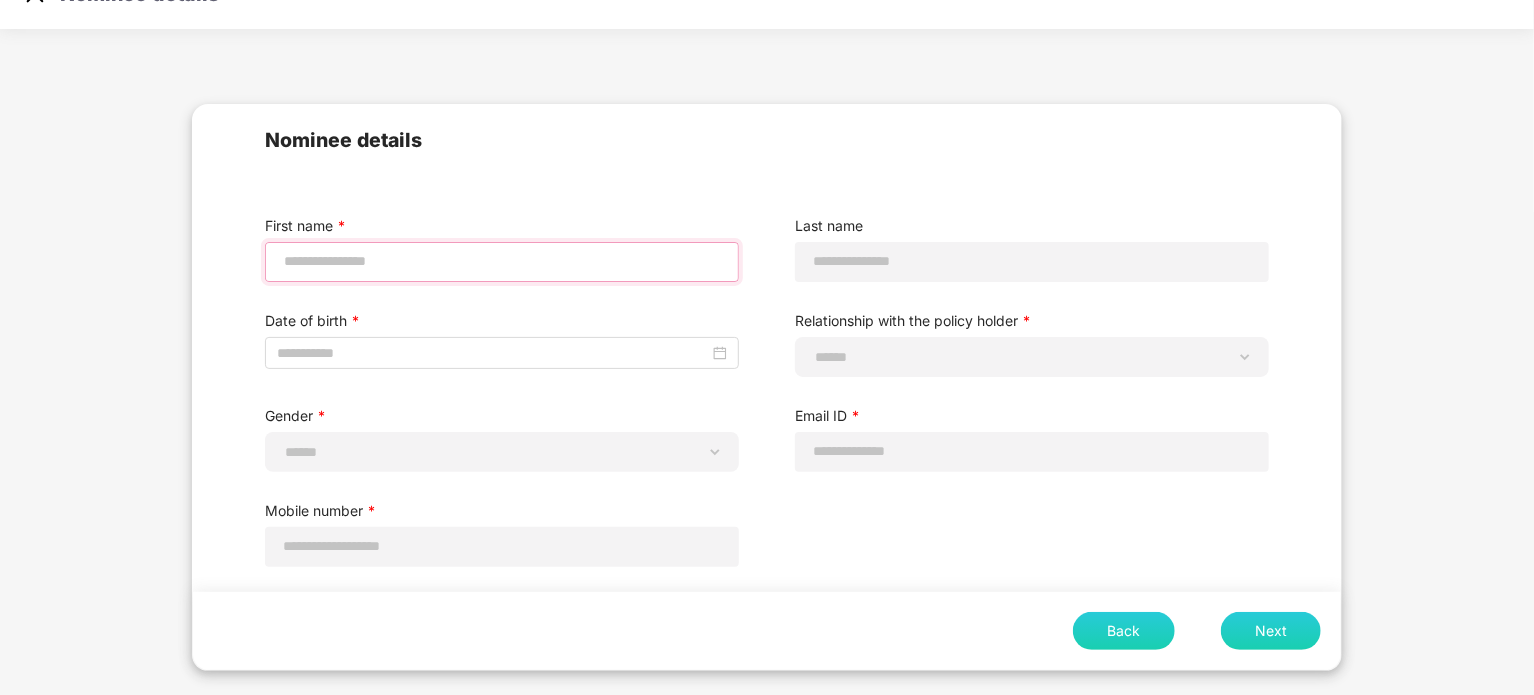 type on "*******" 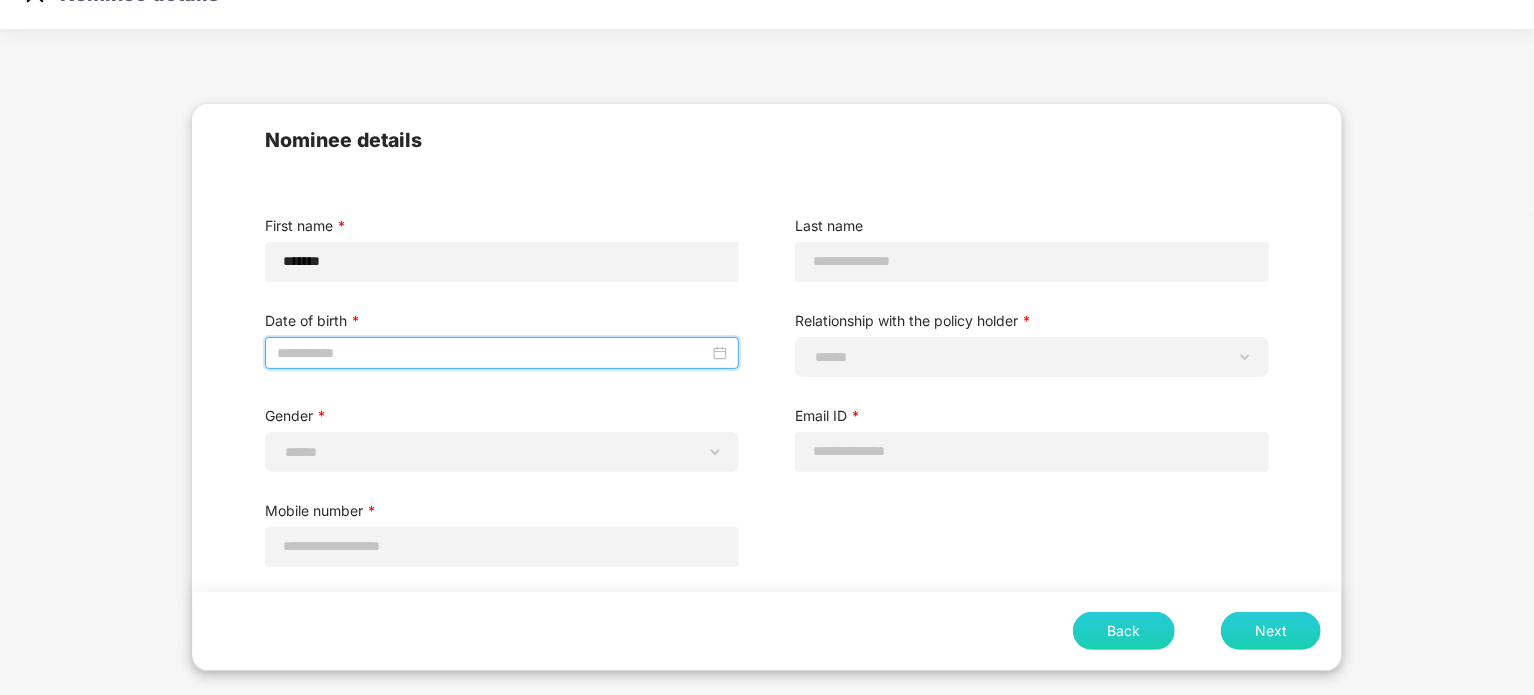 click at bounding box center [493, 353] 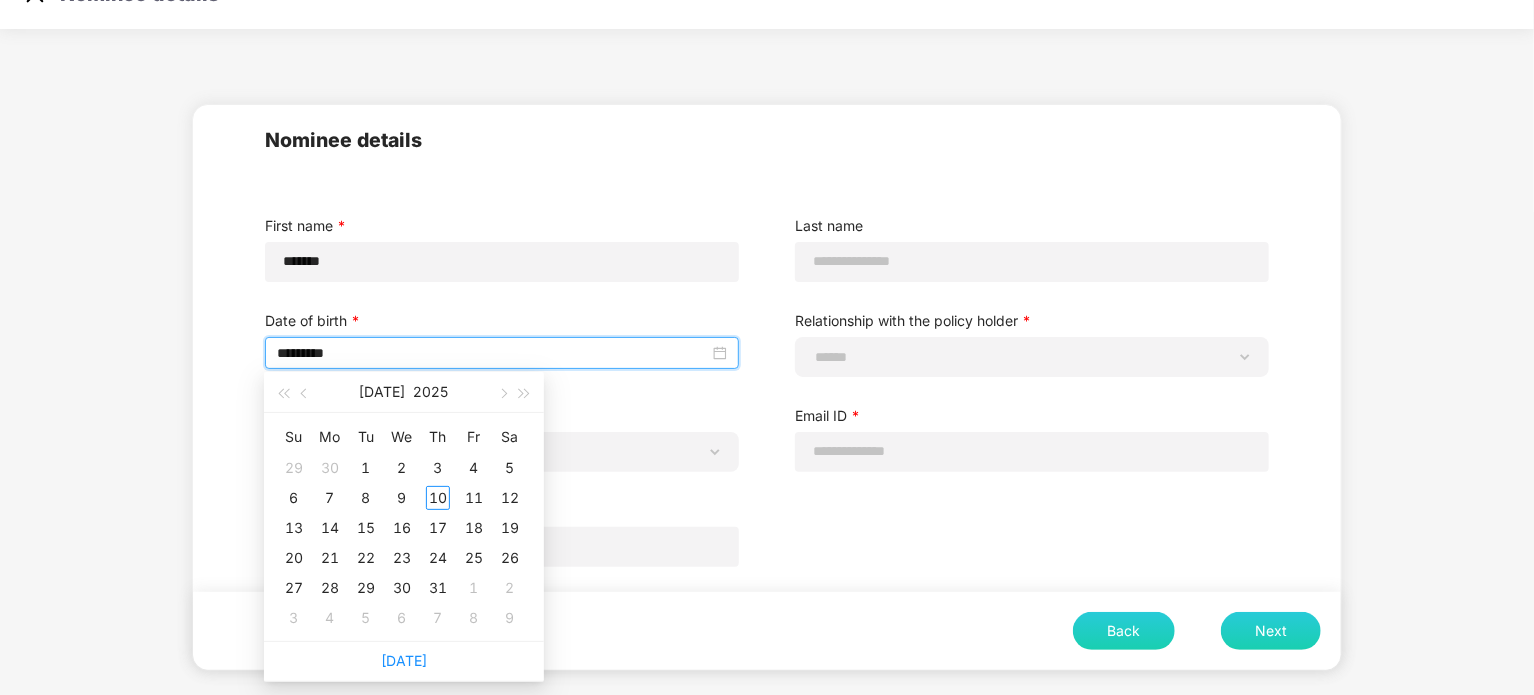 type on "**********" 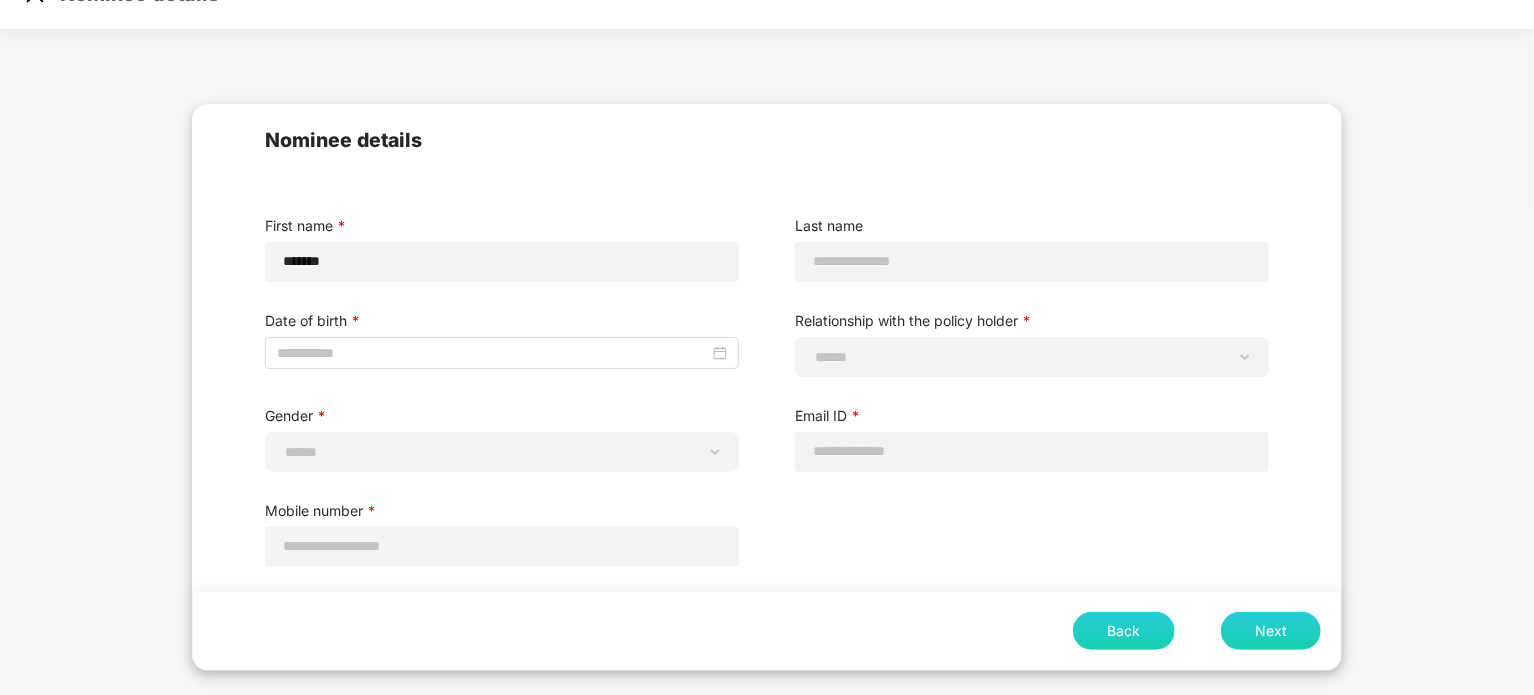 click on "Date of birth   *" at bounding box center [502, 333] 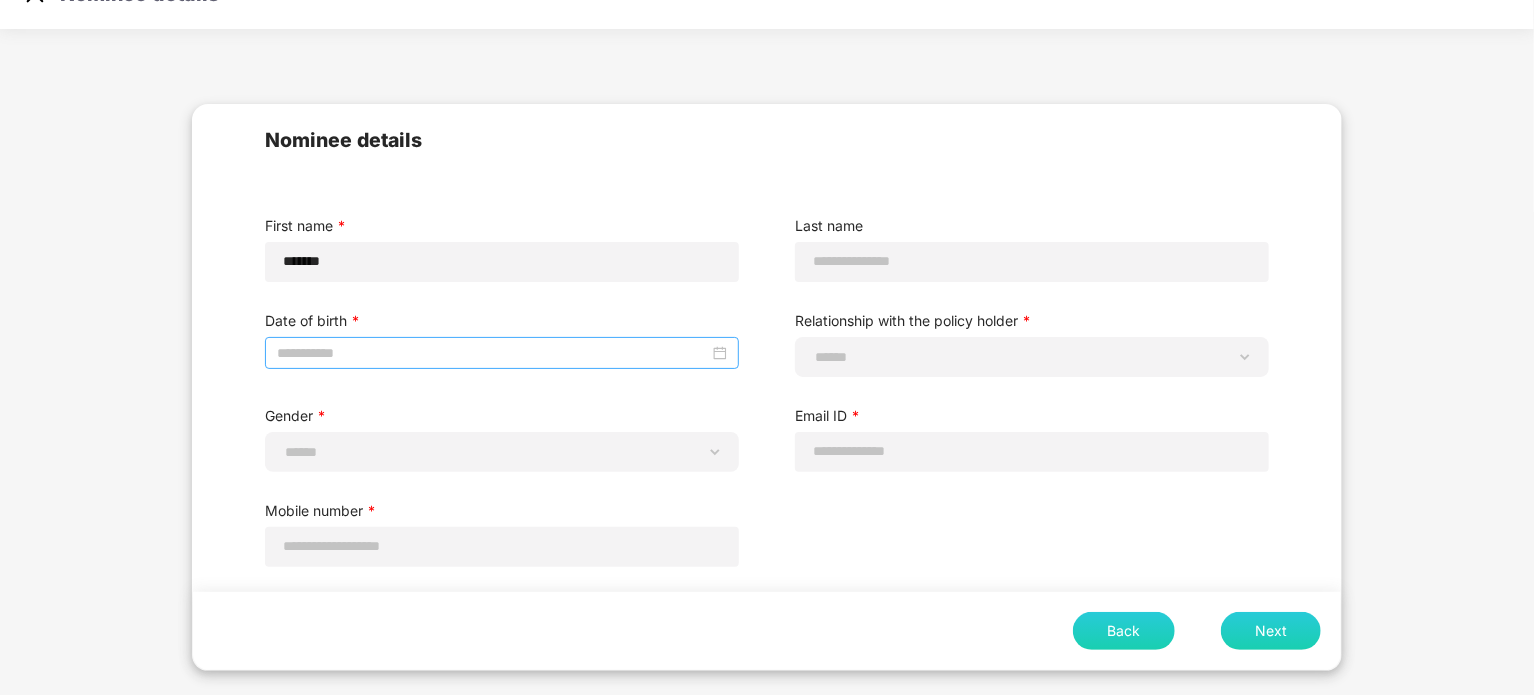 click at bounding box center [502, 353] 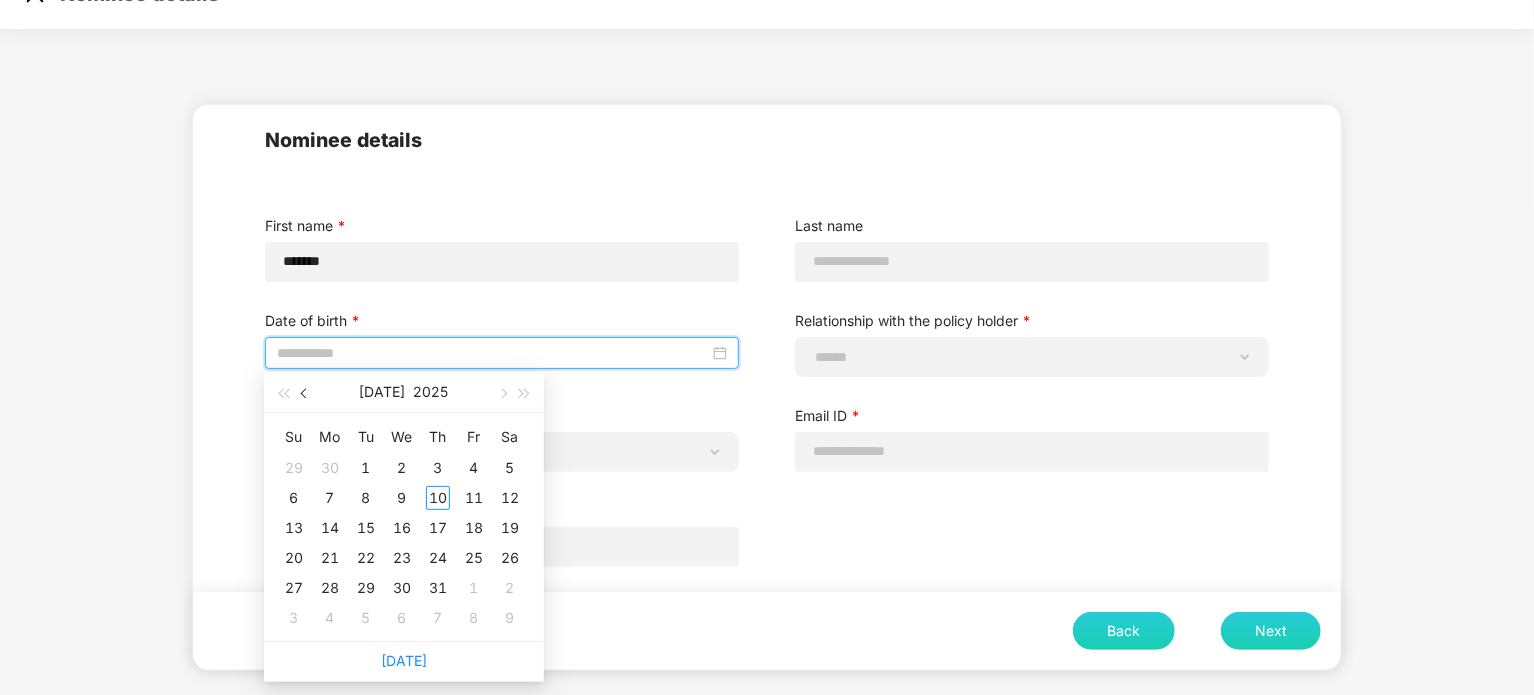 click at bounding box center [305, 392] 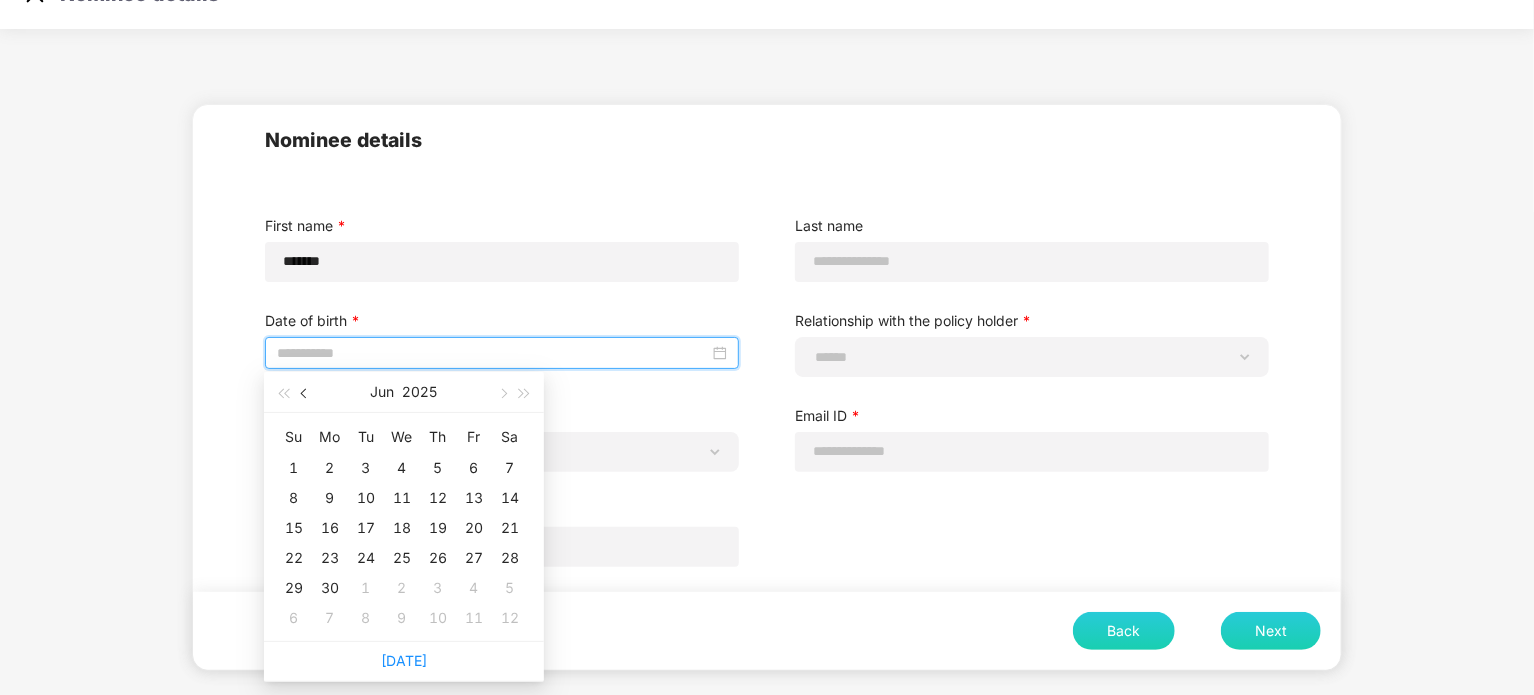 click at bounding box center (306, 393) 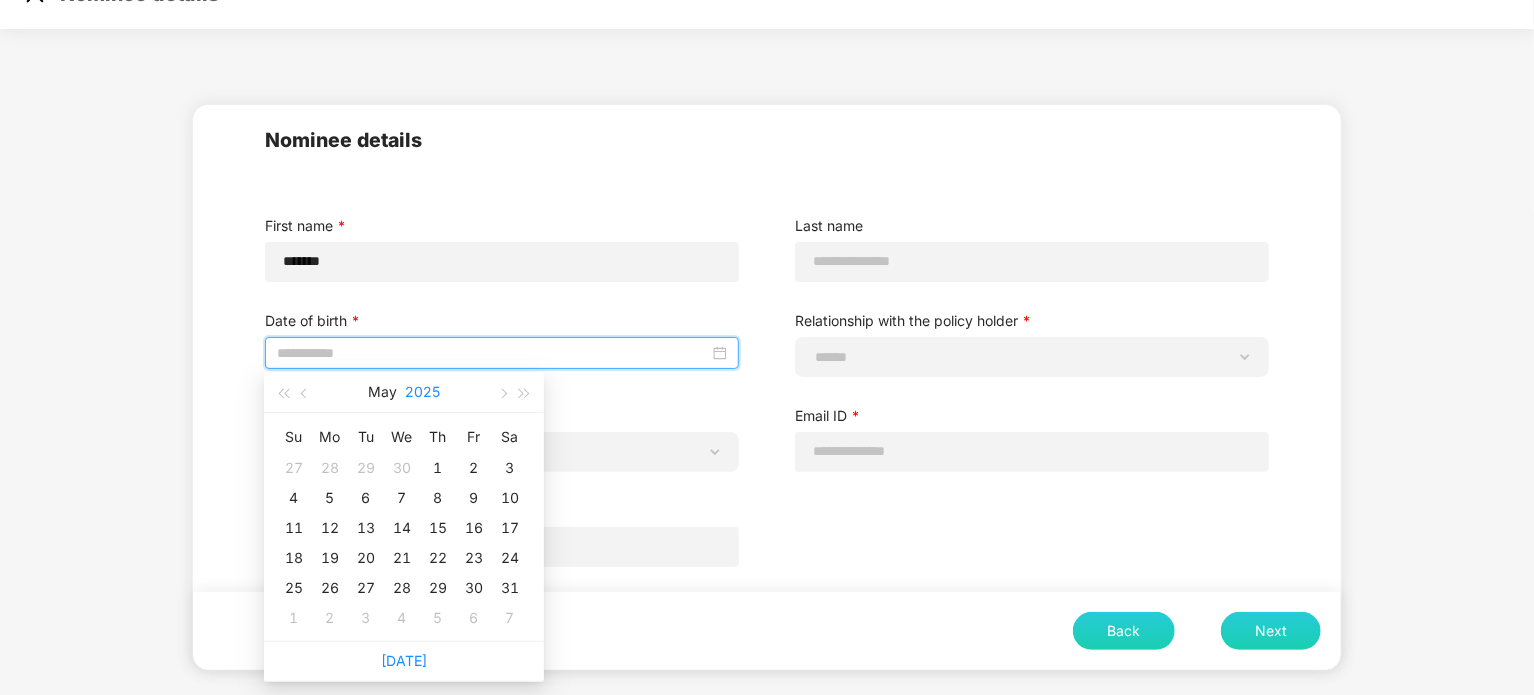 click on "2025" at bounding box center [422, 392] 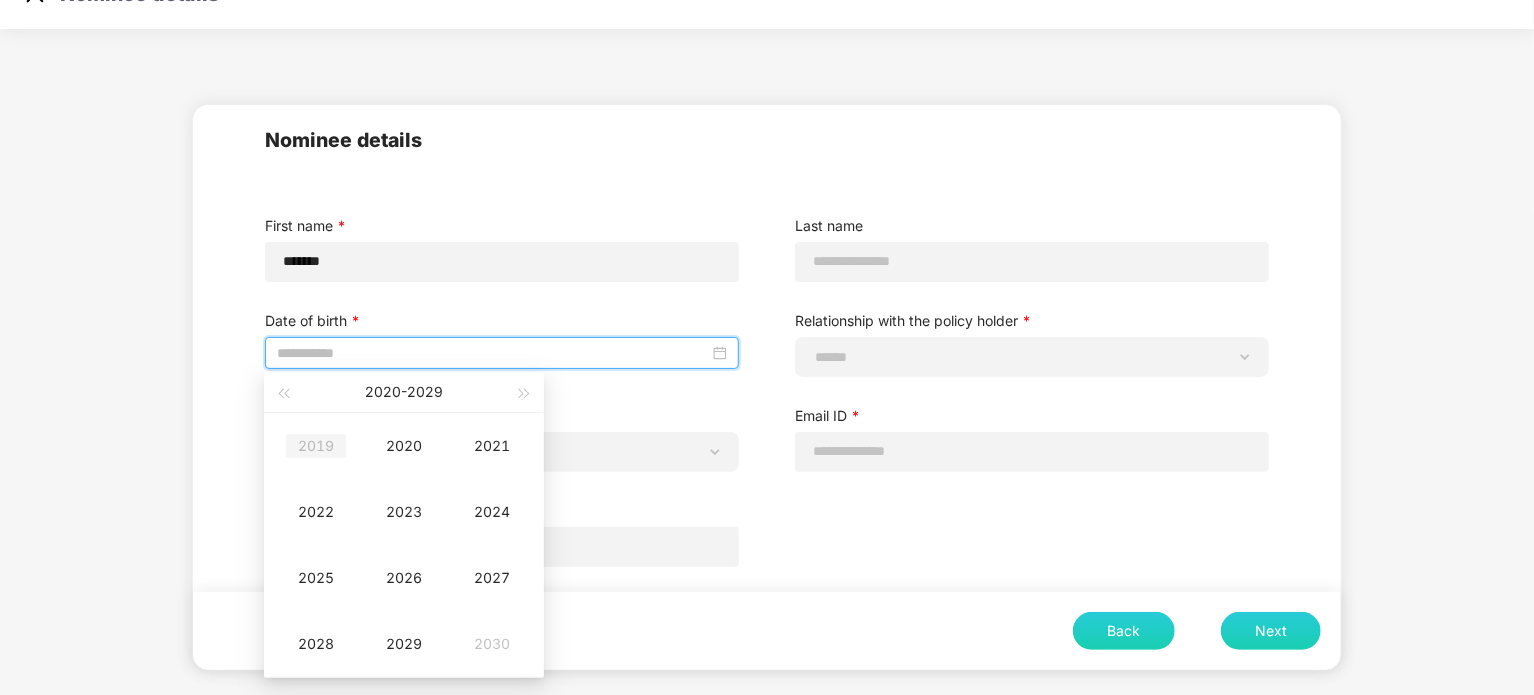 type on "**********" 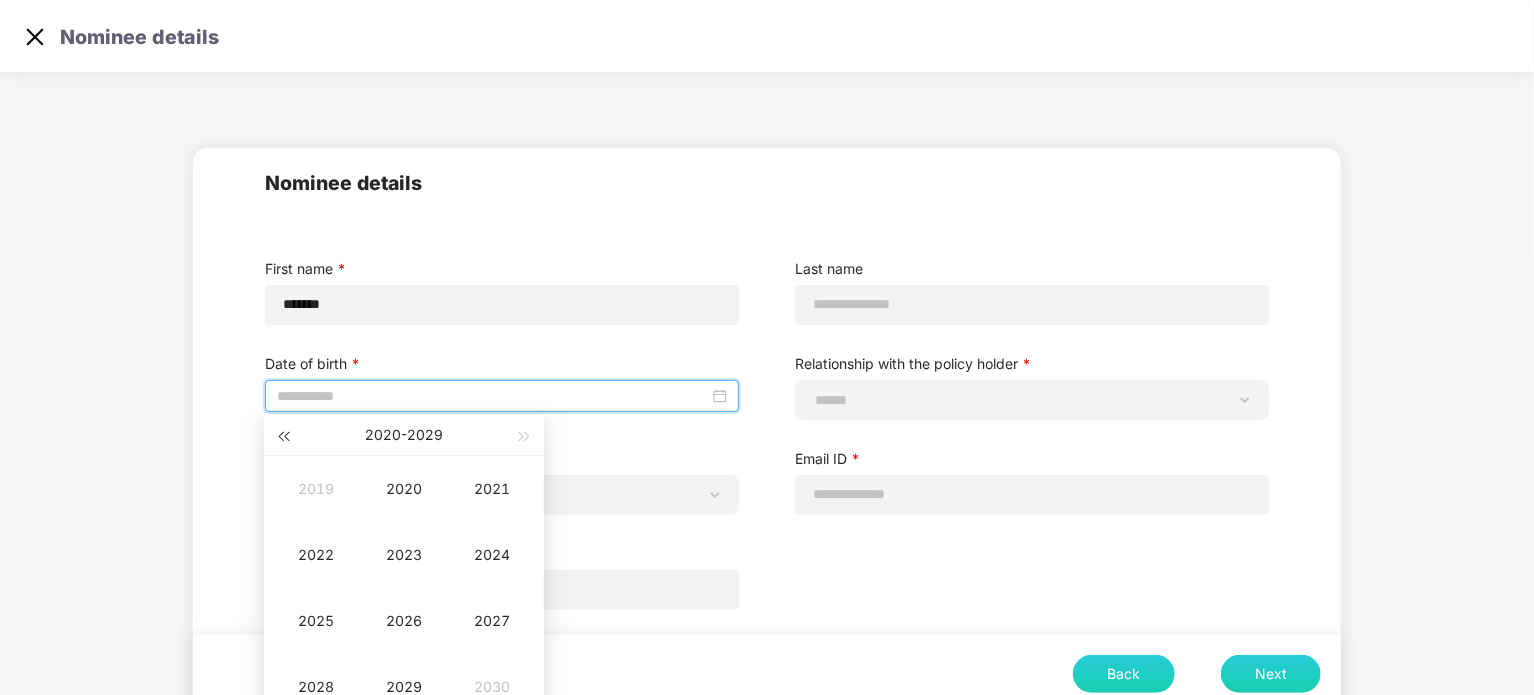 click at bounding box center (283, 436) 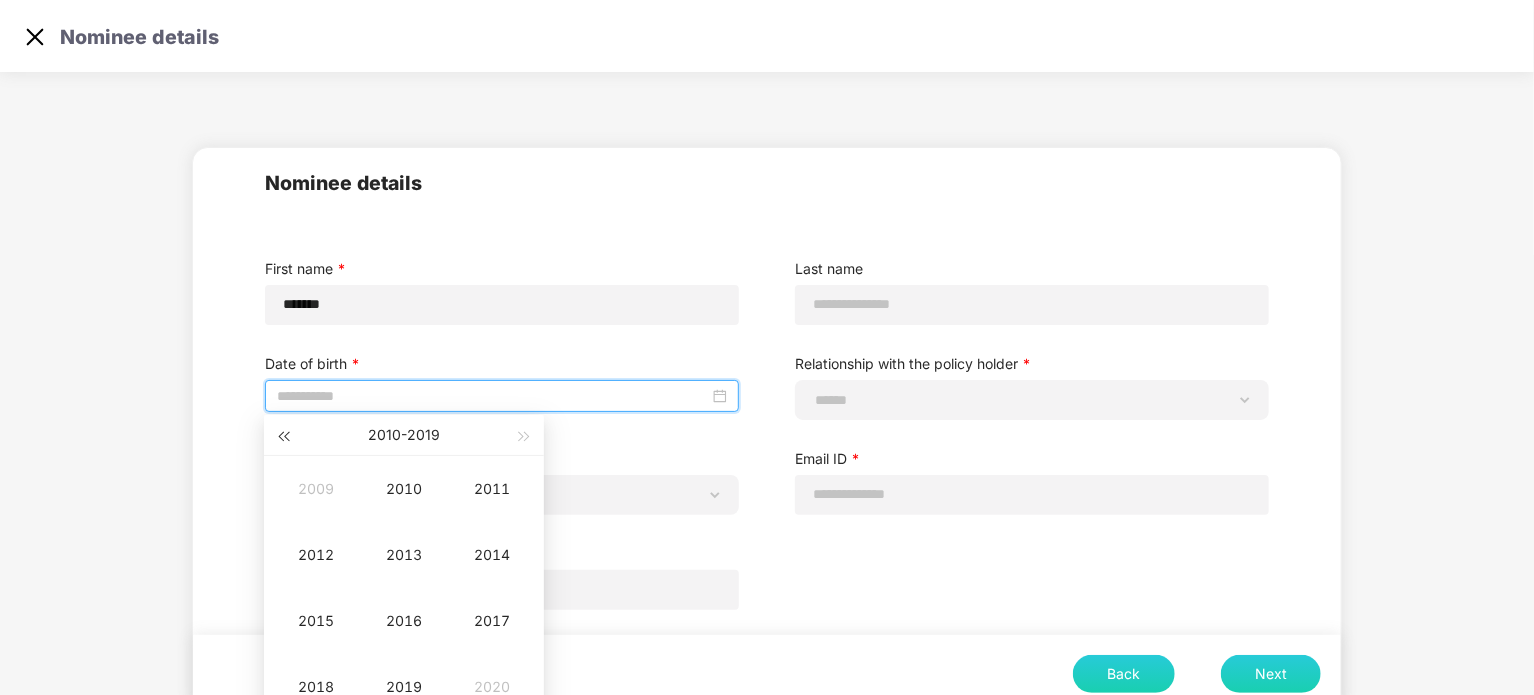click at bounding box center [283, 436] 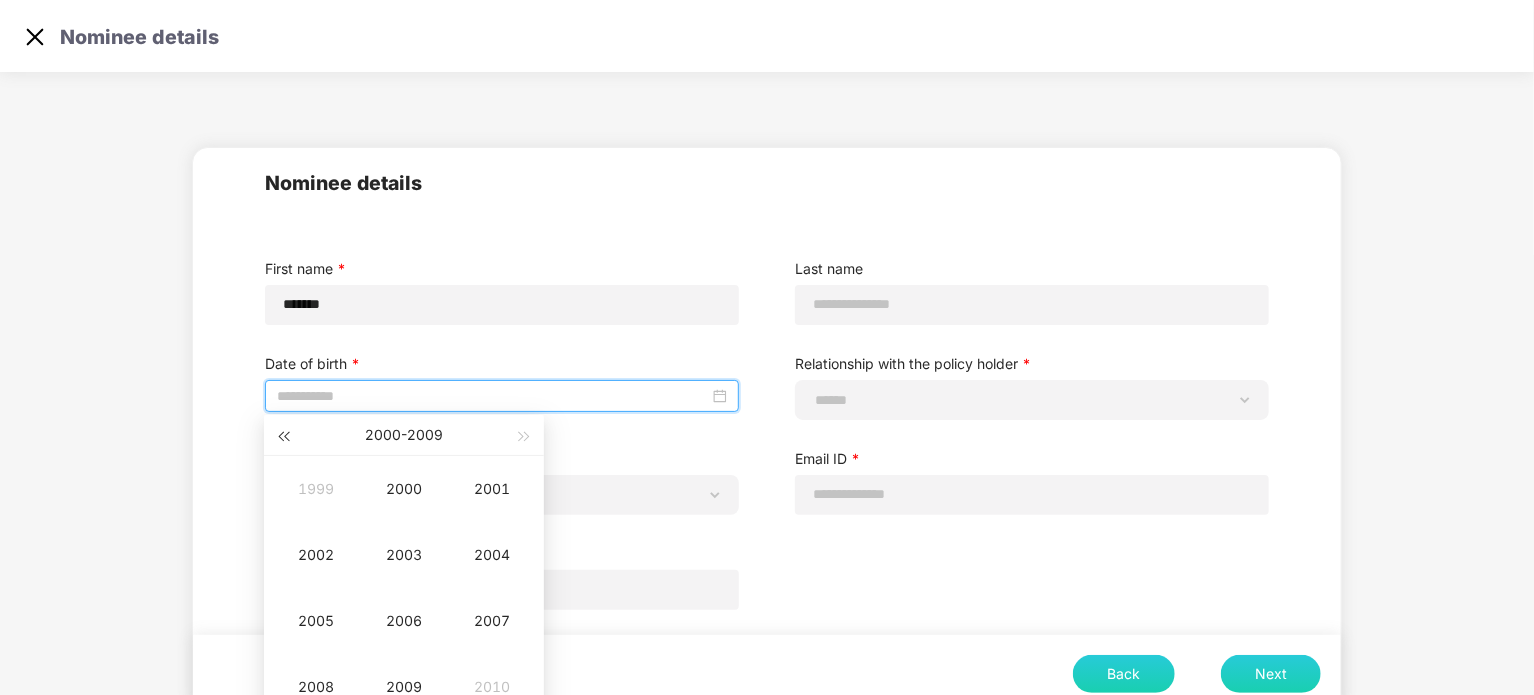 click at bounding box center [283, 436] 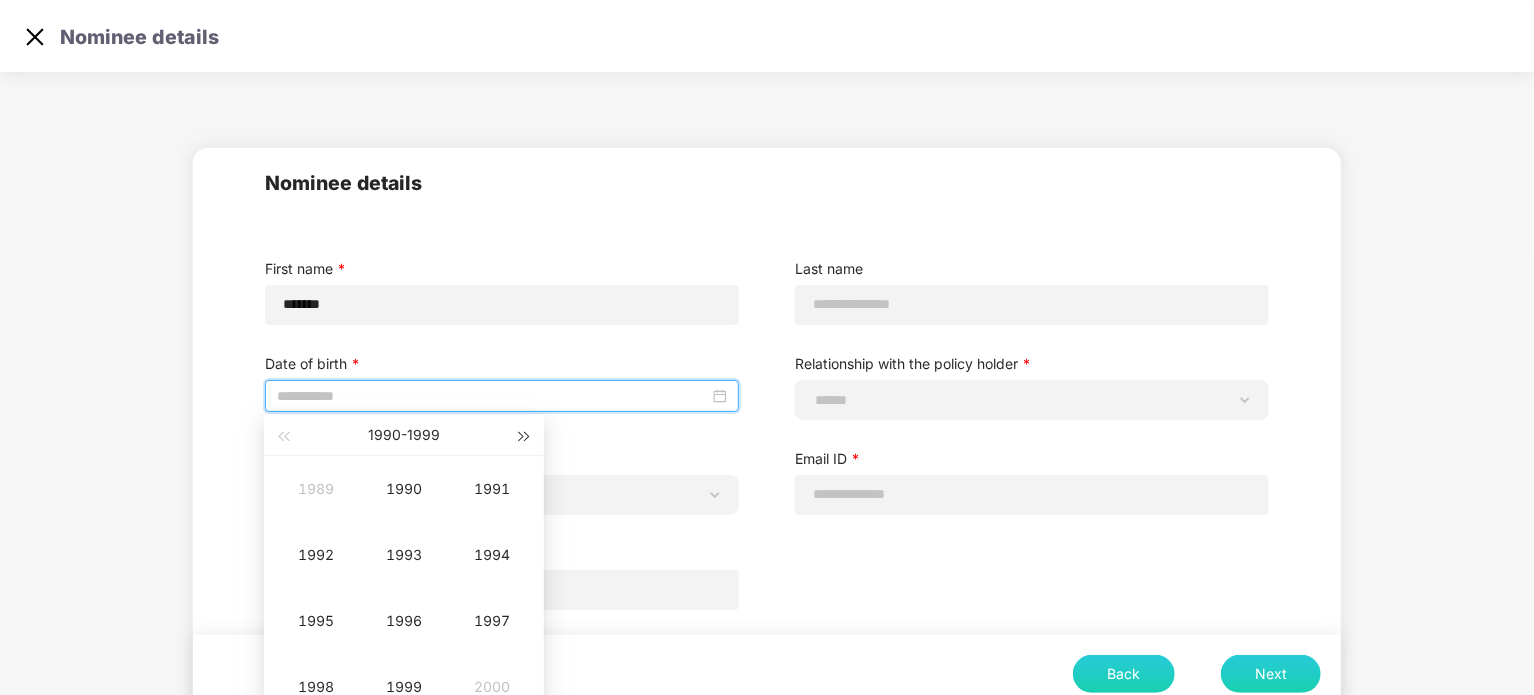 click at bounding box center [525, 436] 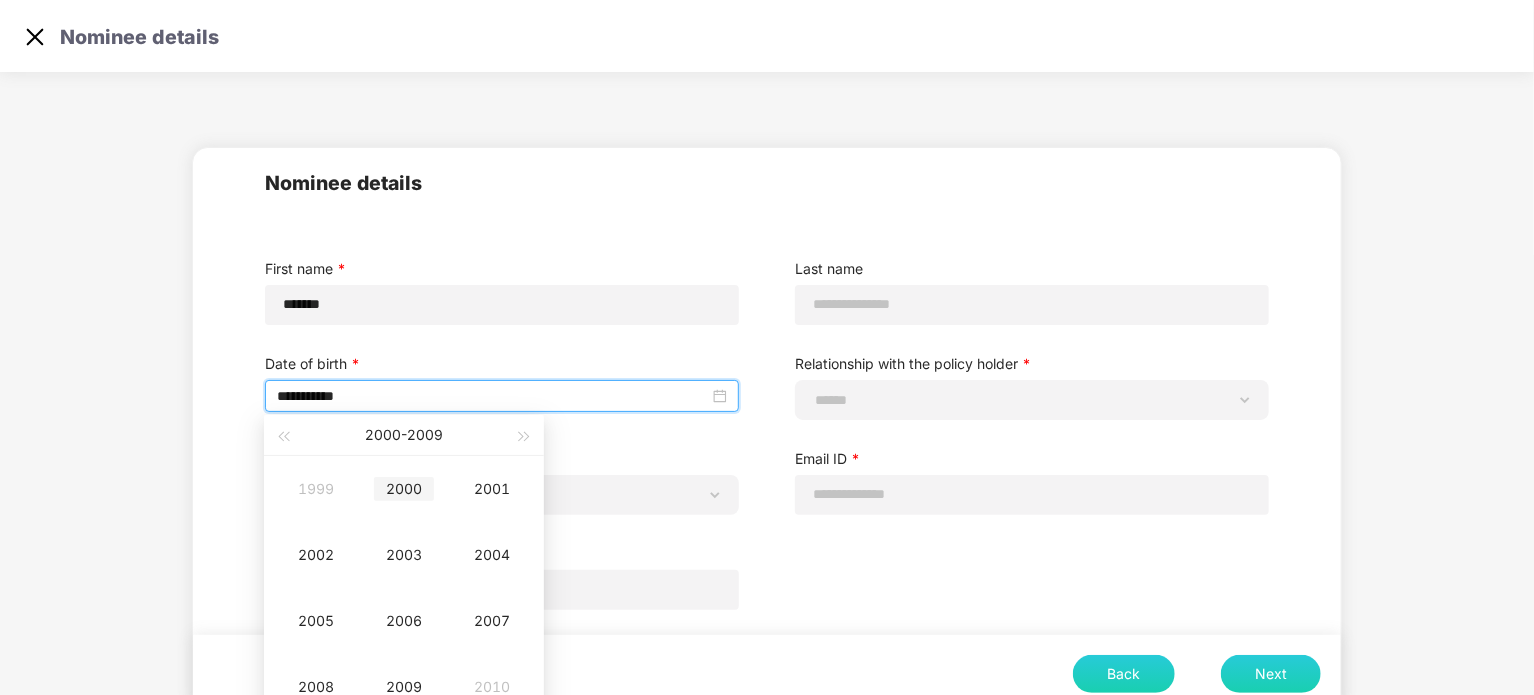 type on "**********" 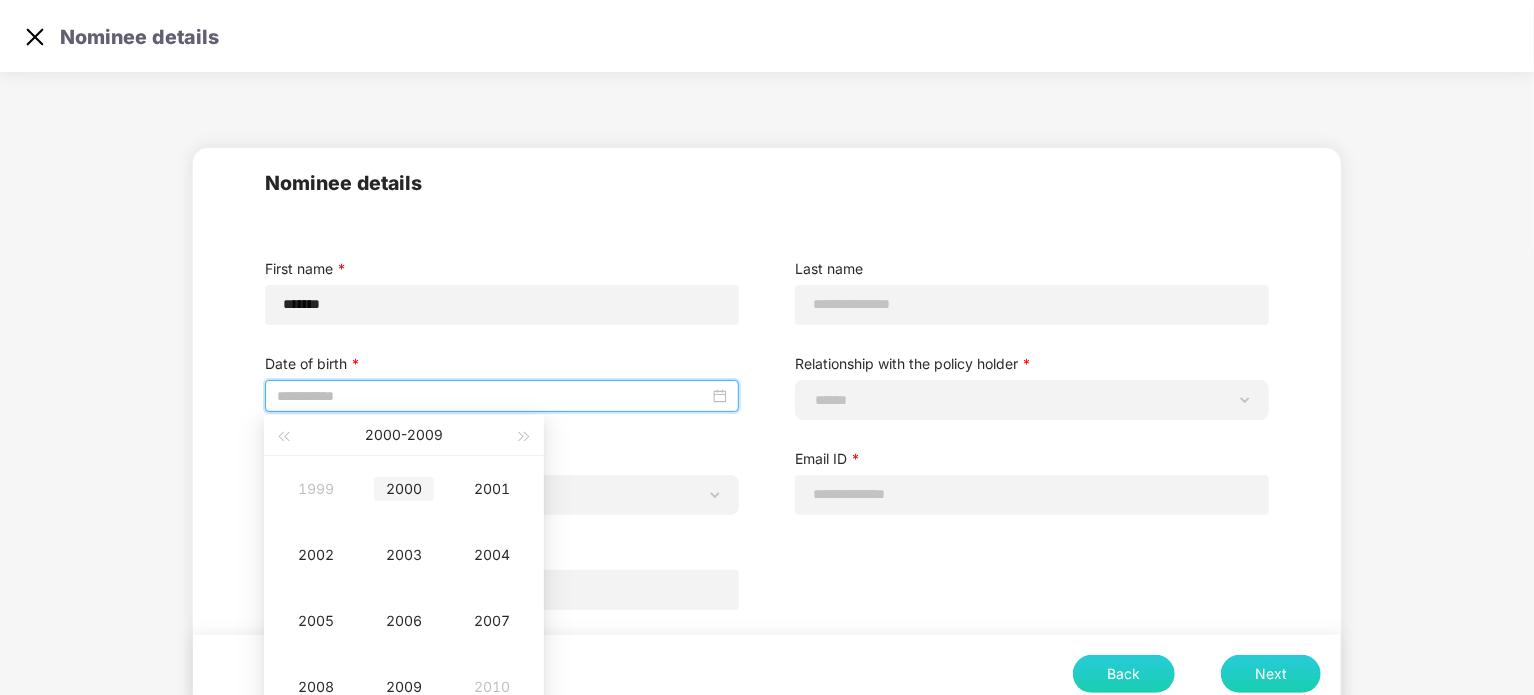 click on "2000" at bounding box center (404, 489) 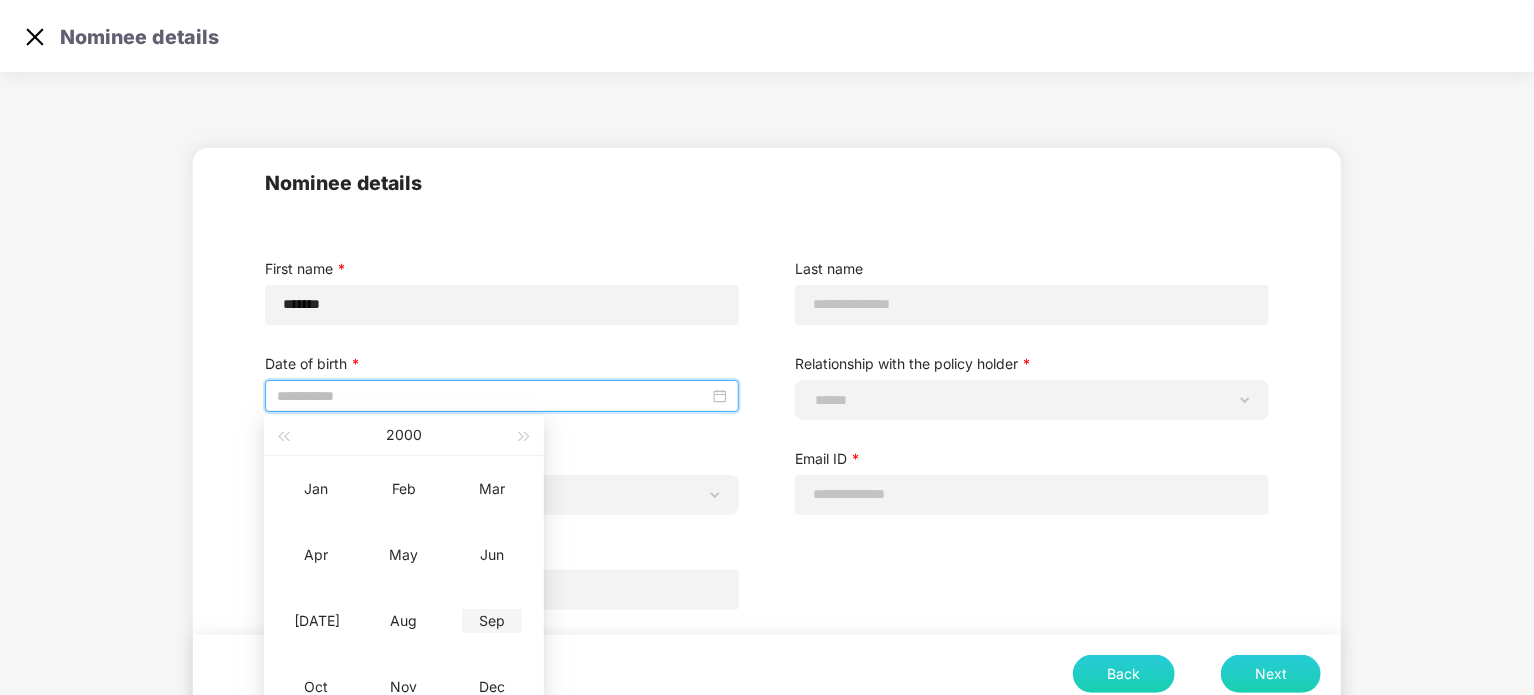 scroll, scrollTop: 43, scrollLeft: 0, axis: vertical 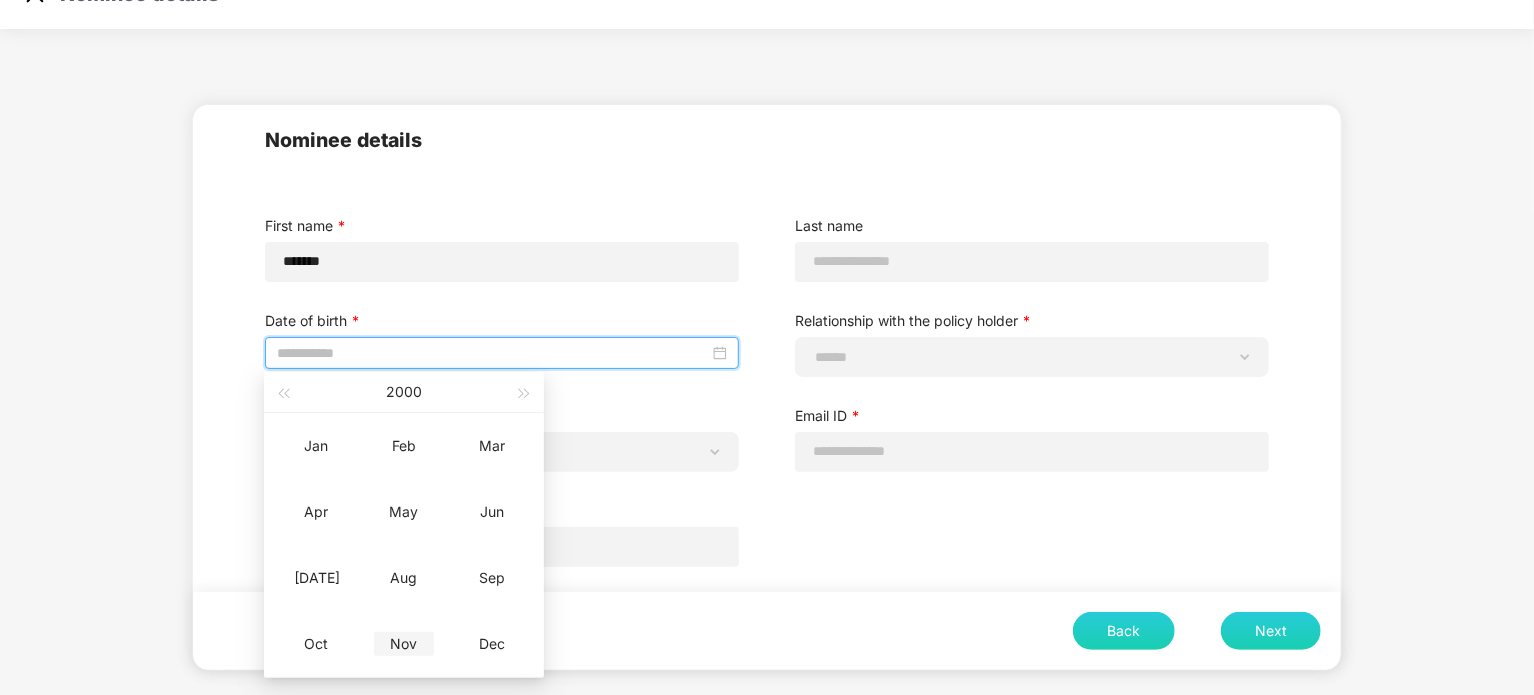 type on "**********" 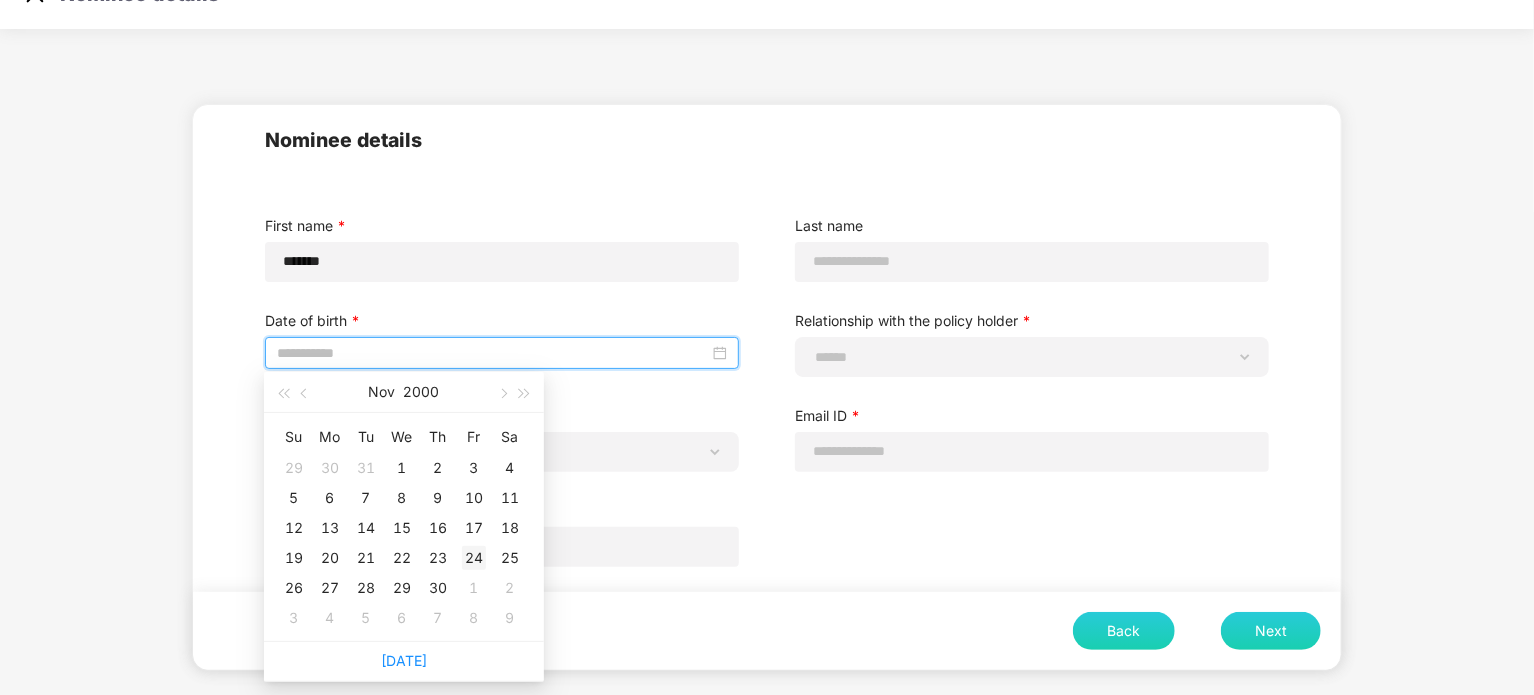 type on "**********" 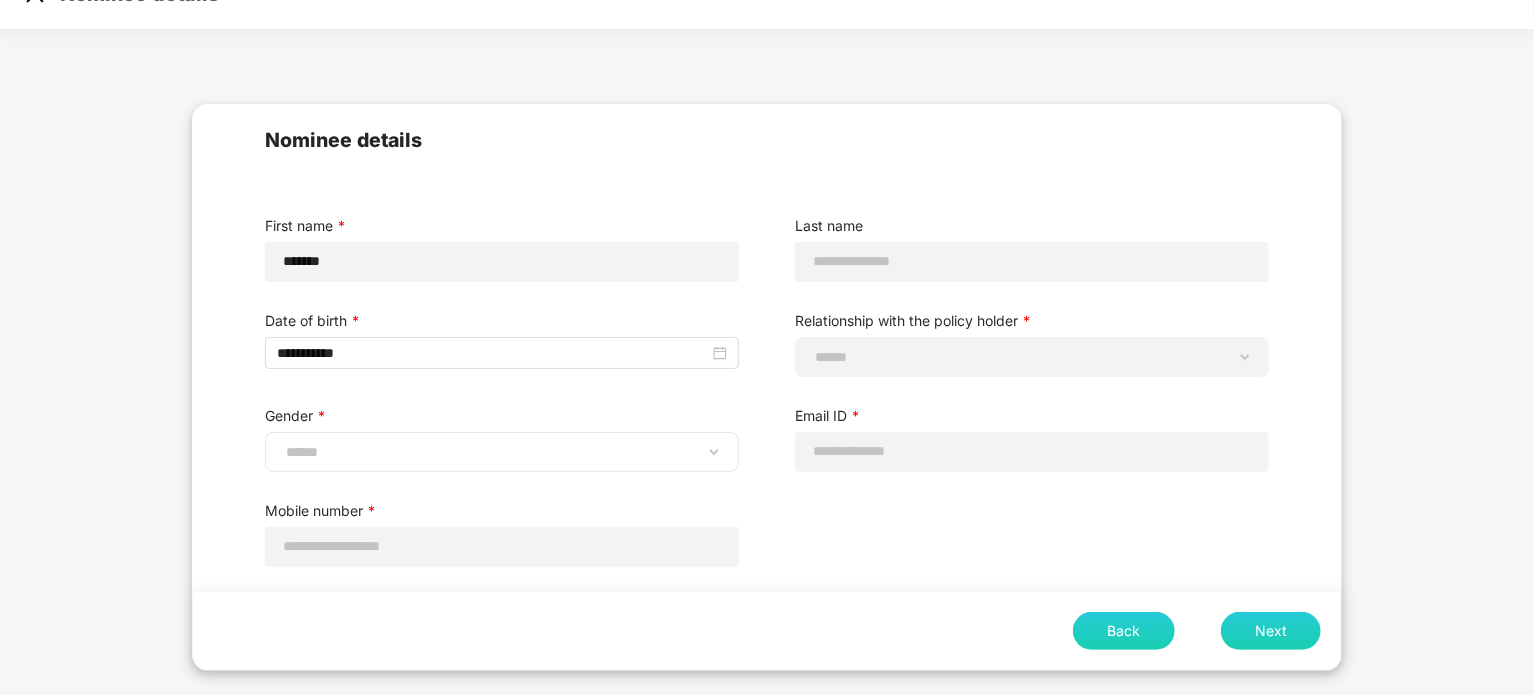 click on "**********" at bounding box center (502, 452) 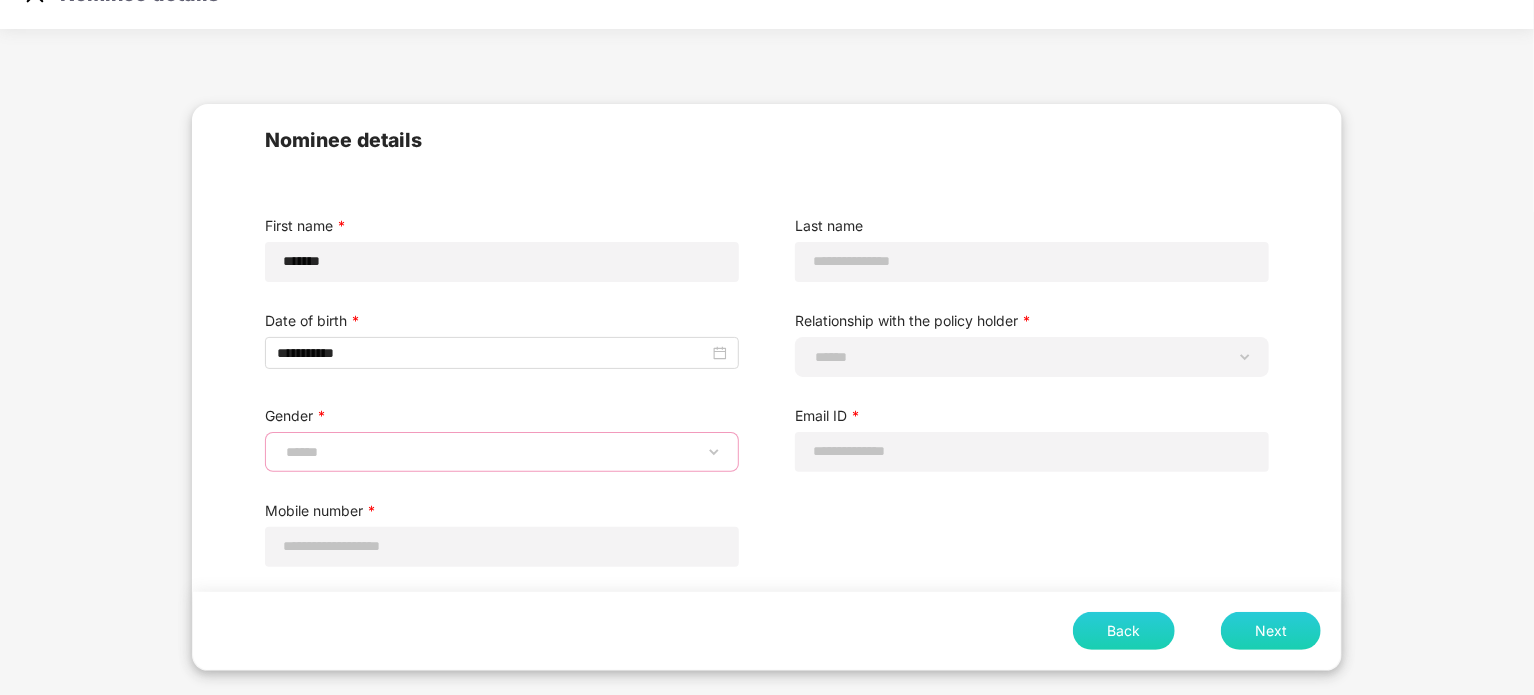 click on "**********" at bounding box center [502, 452] 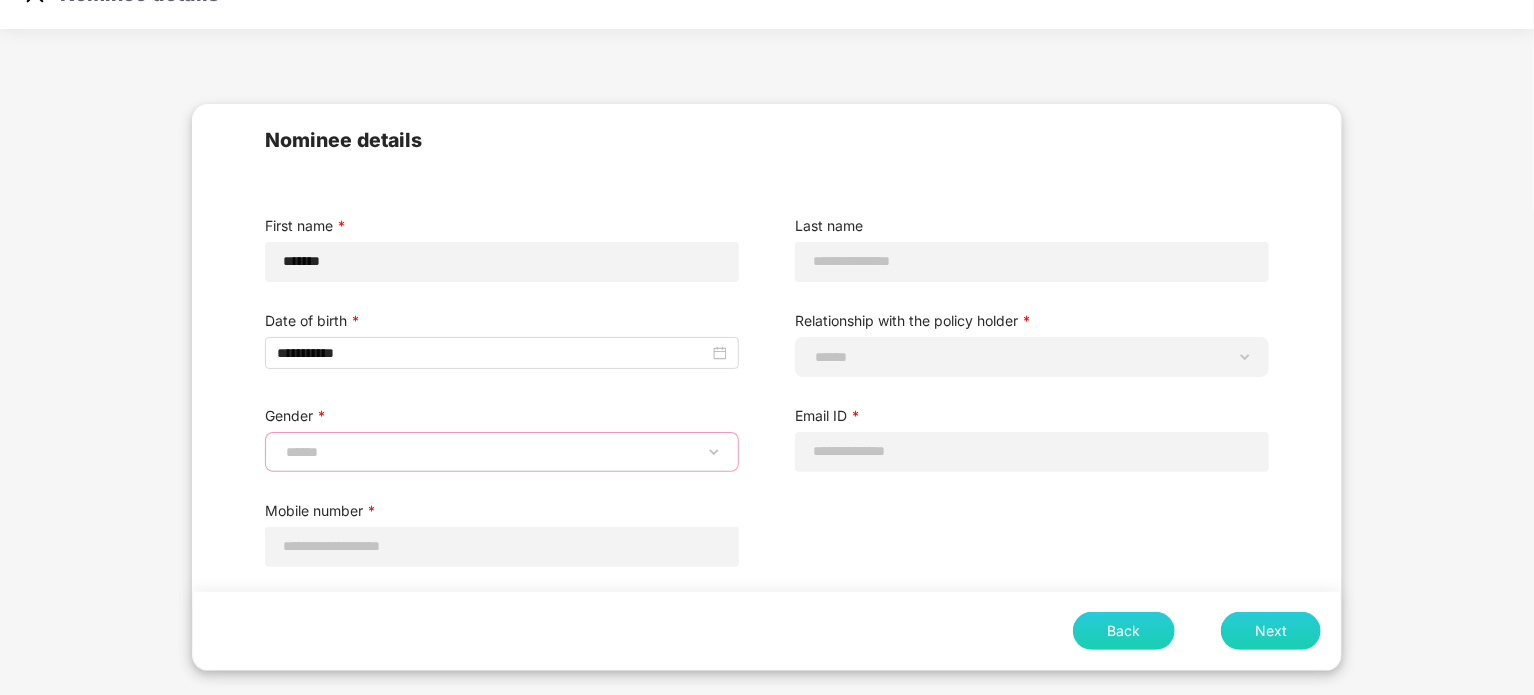 select on "******" 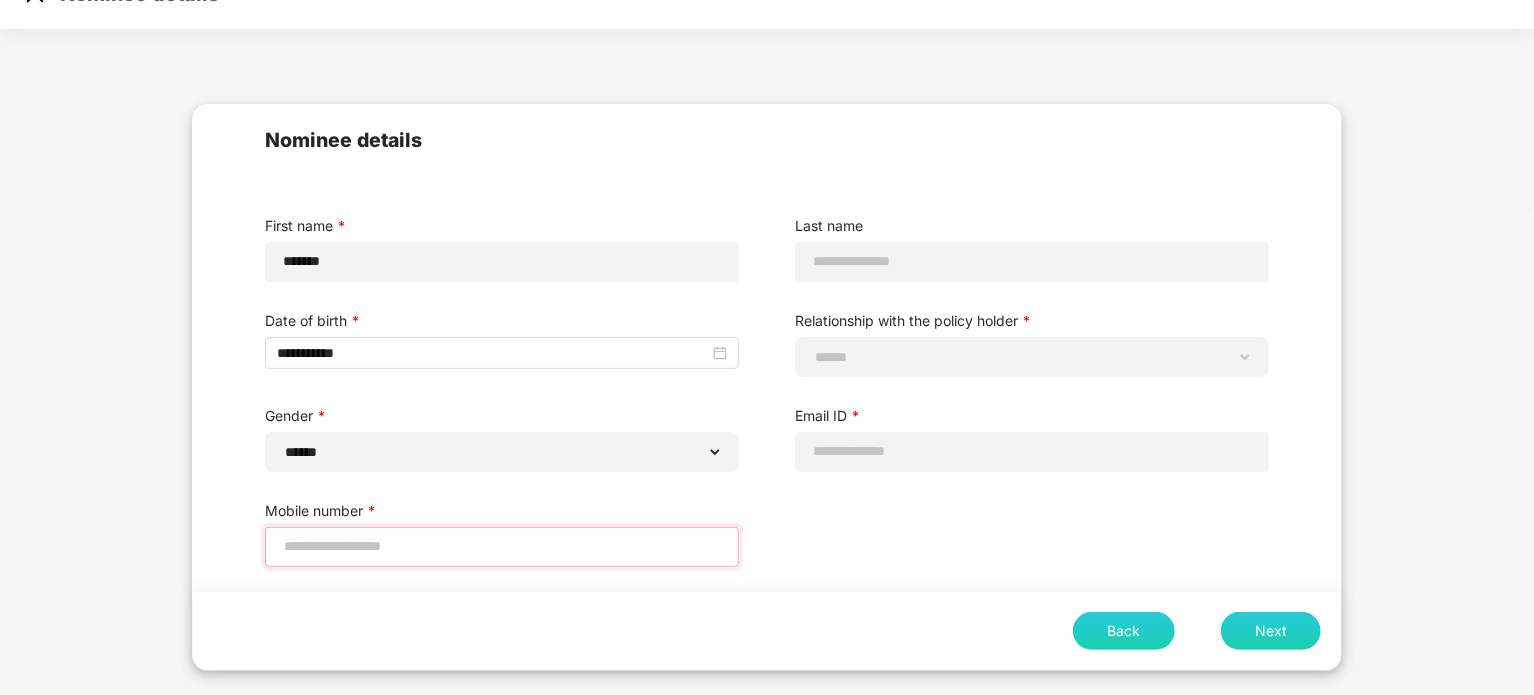 click at bounding box center (502, 546) 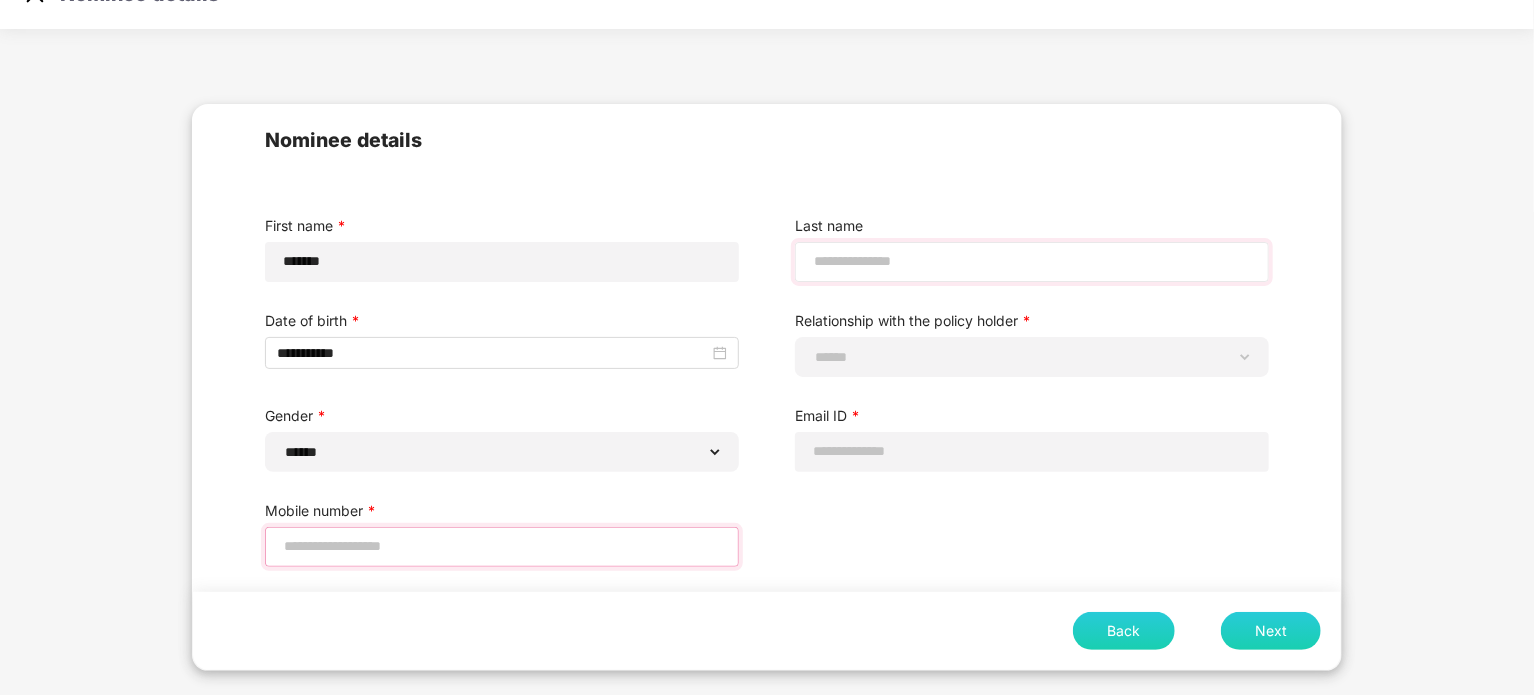 type on "**********" 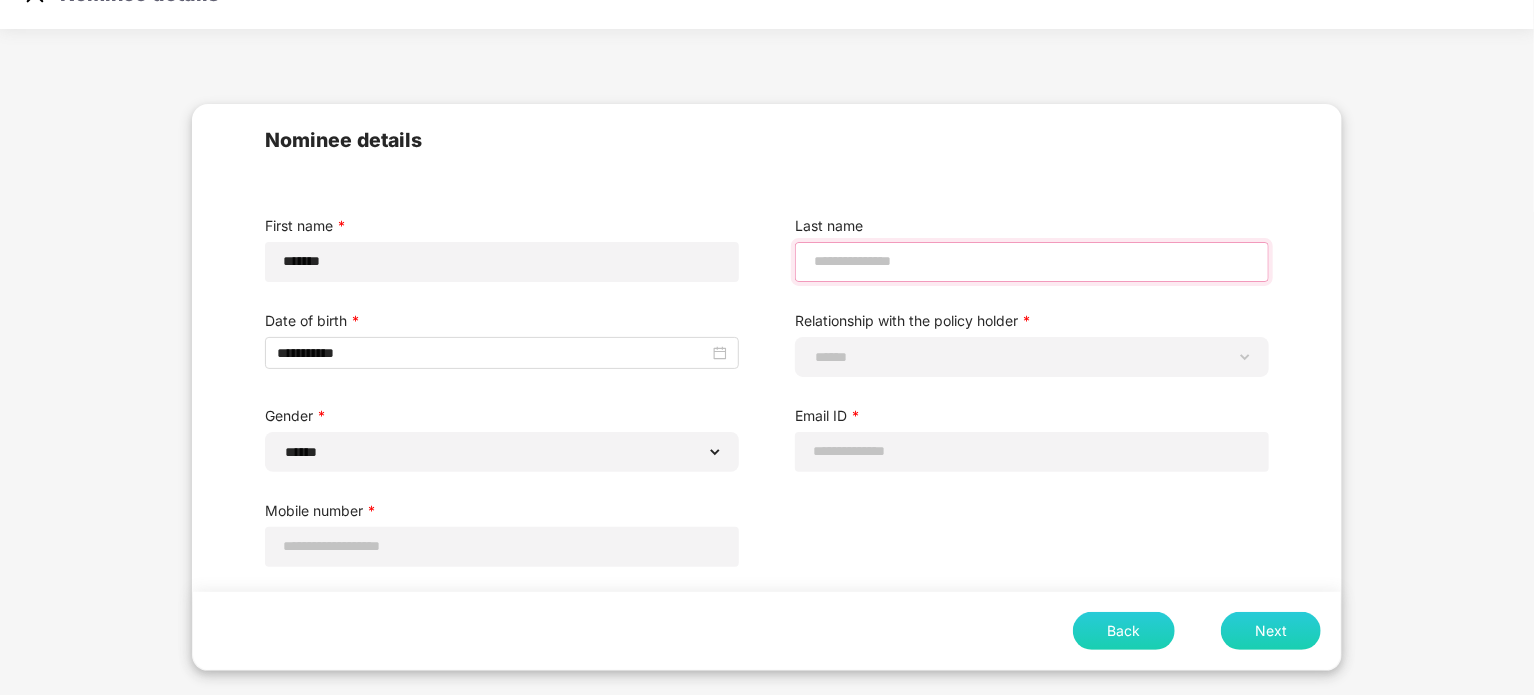 click at bounding box center [1032, 261] 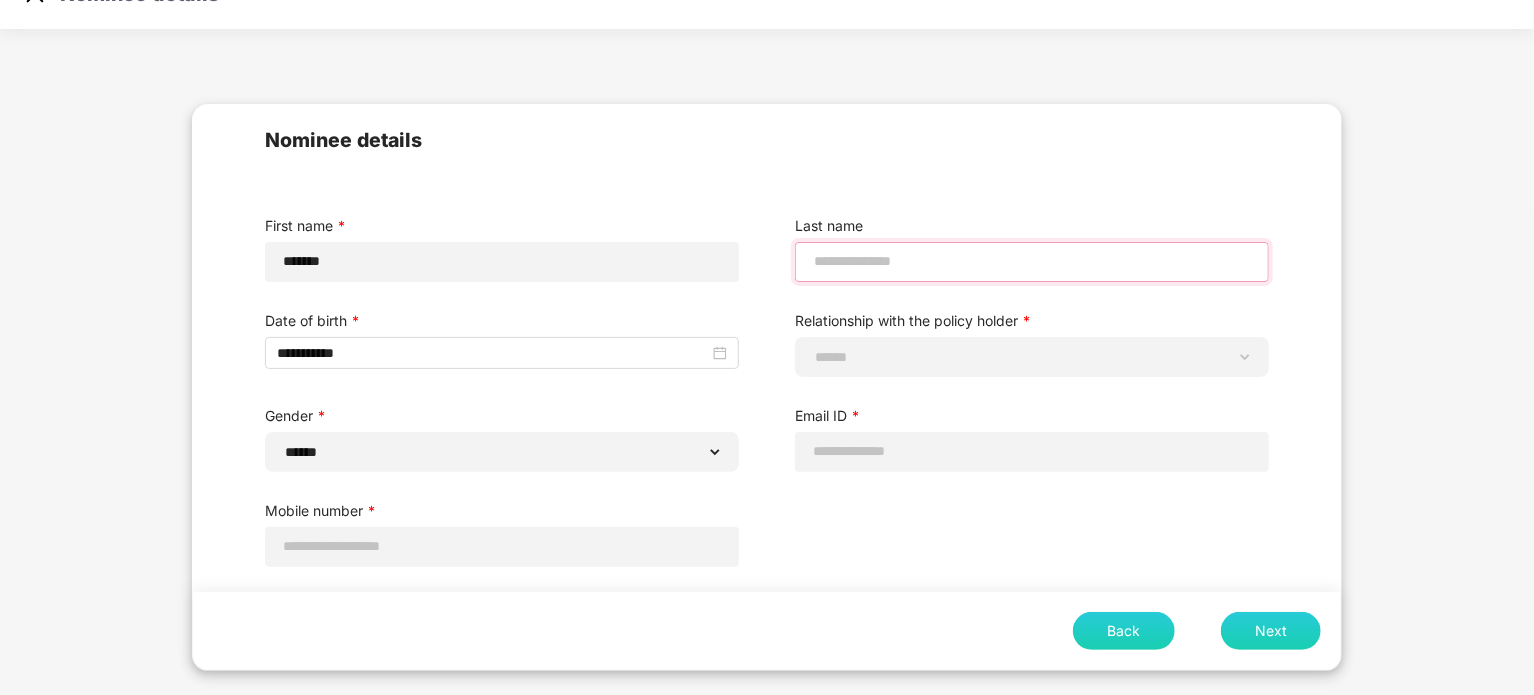 type on "*" 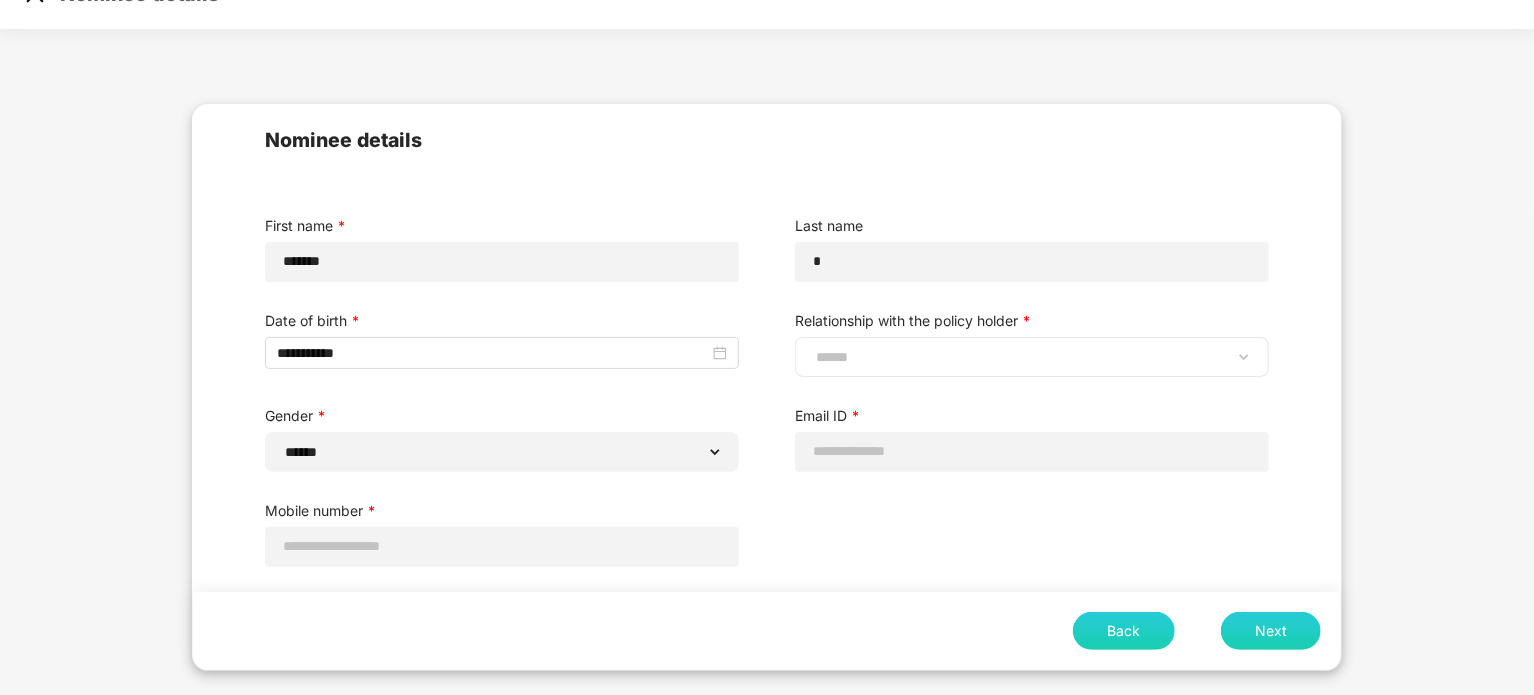 click on "**********" at bounding box center (1032, 357) 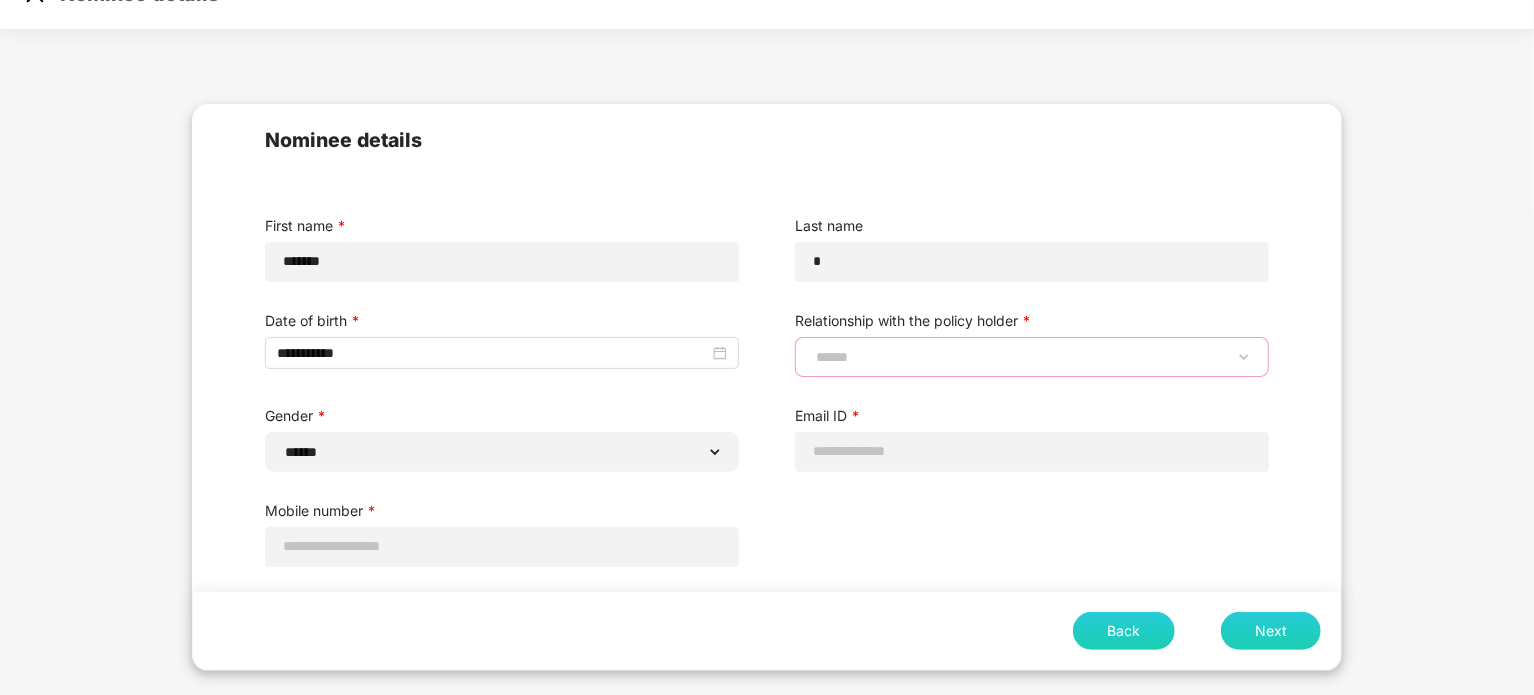 click on "**********" at bounding box center [1032, 357] 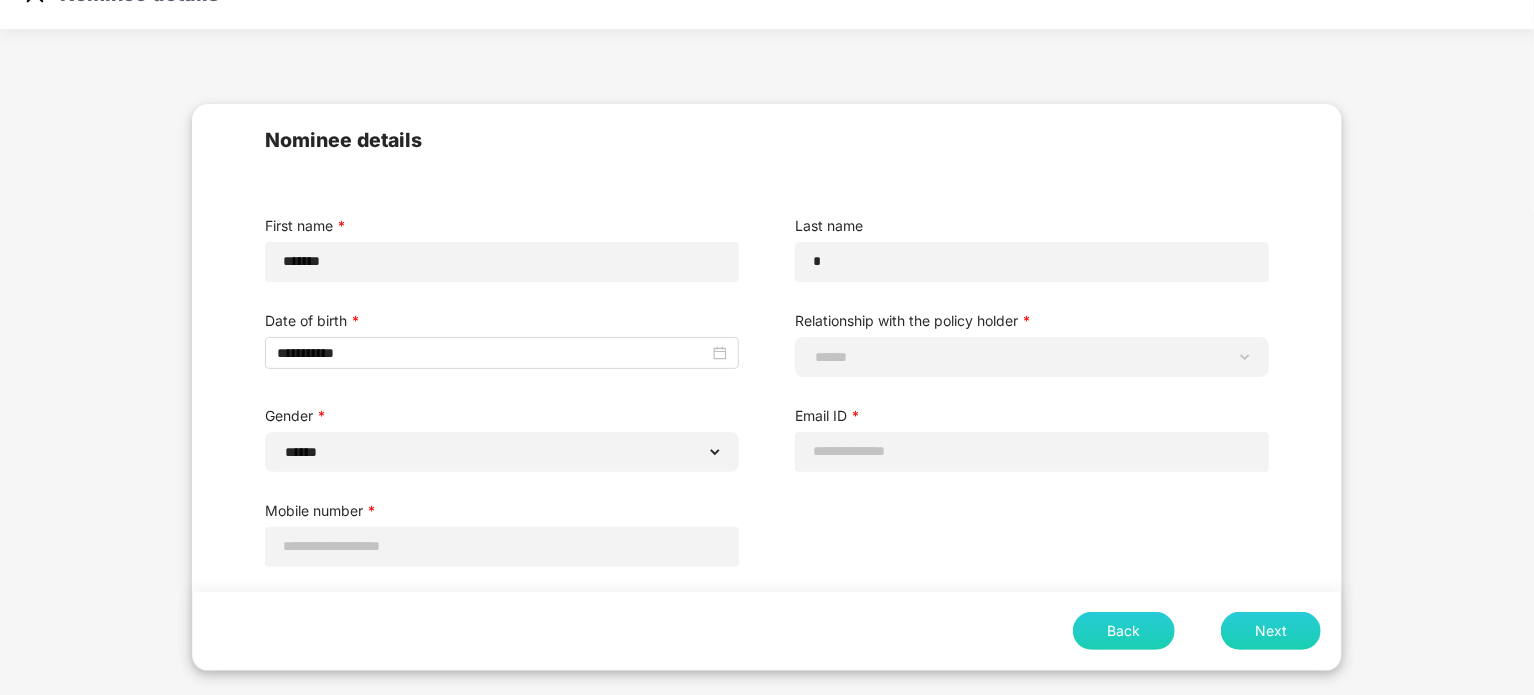 click on "**********" at bounding box center (767, 383) 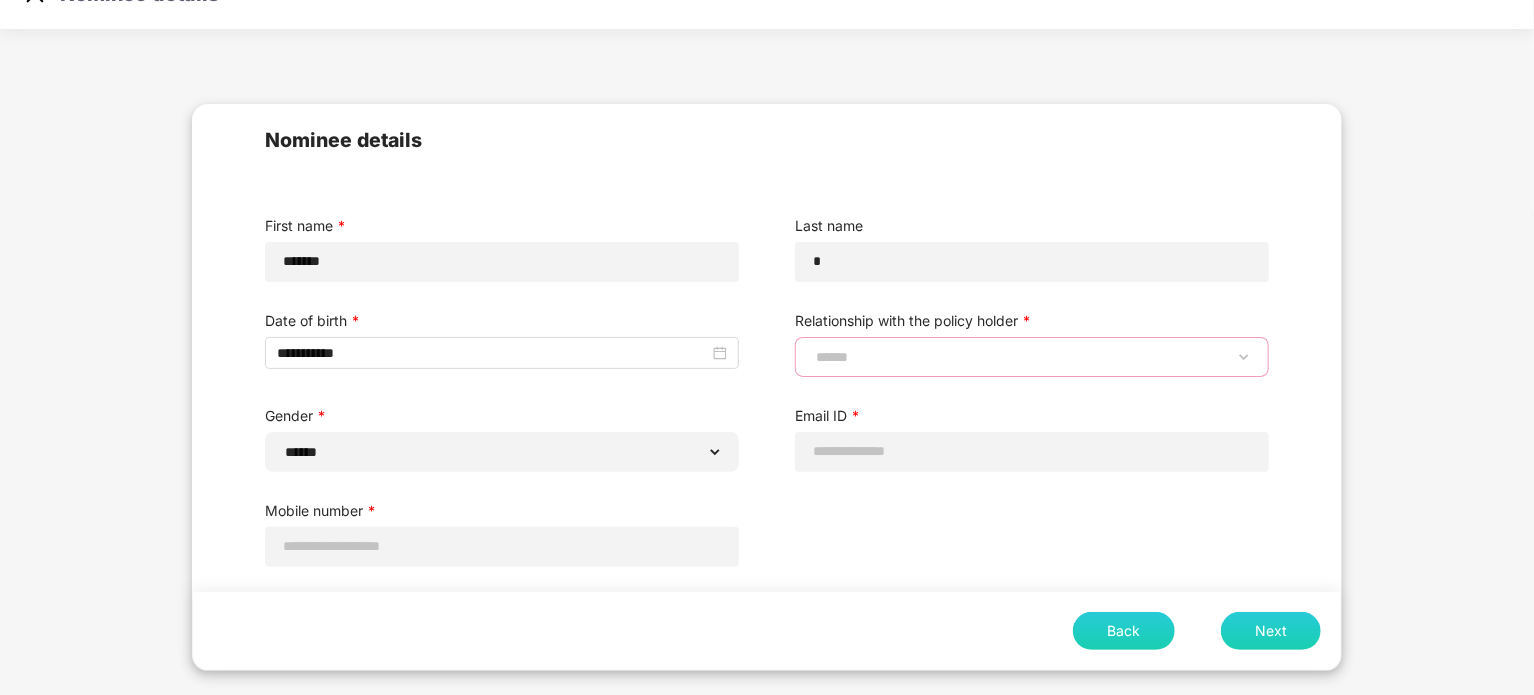 click on "**********" at bounding box center [1032, 357] 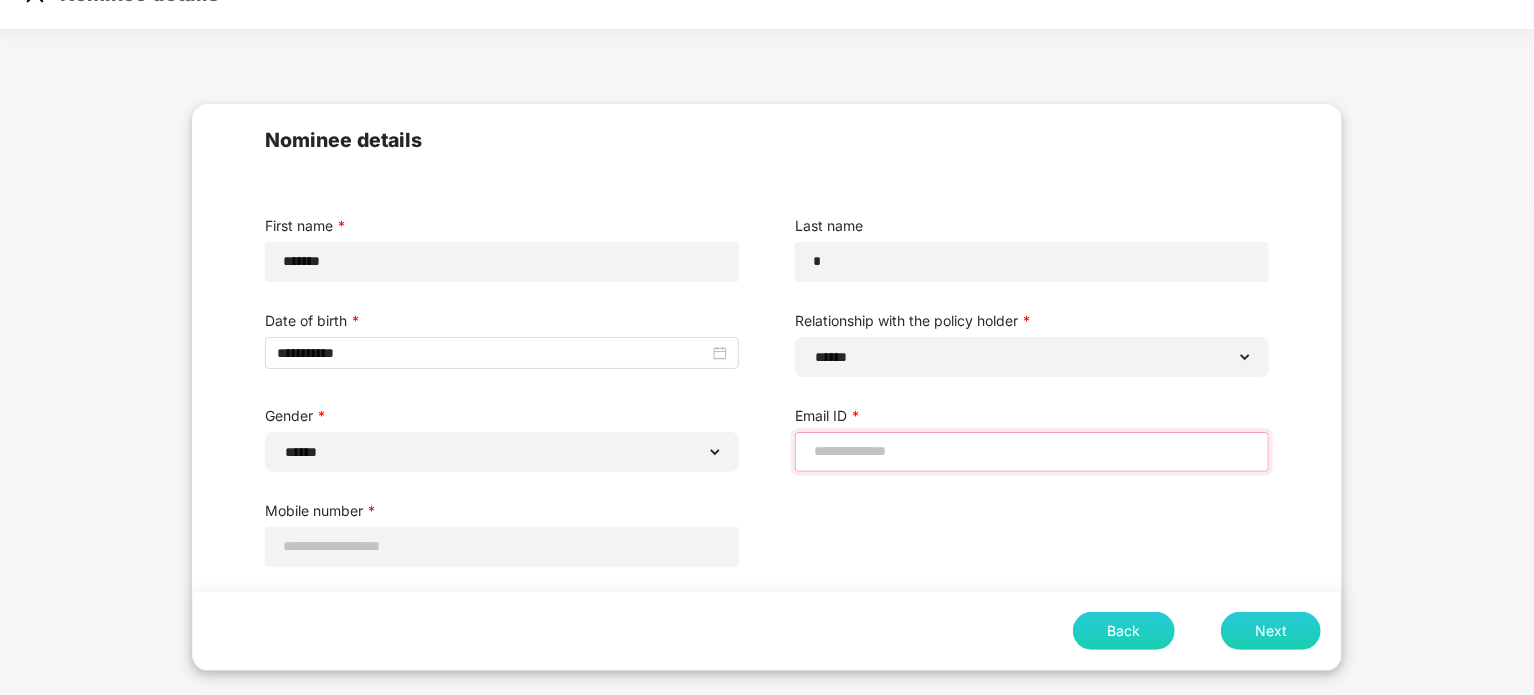 click at bounding box center [1032, 451] 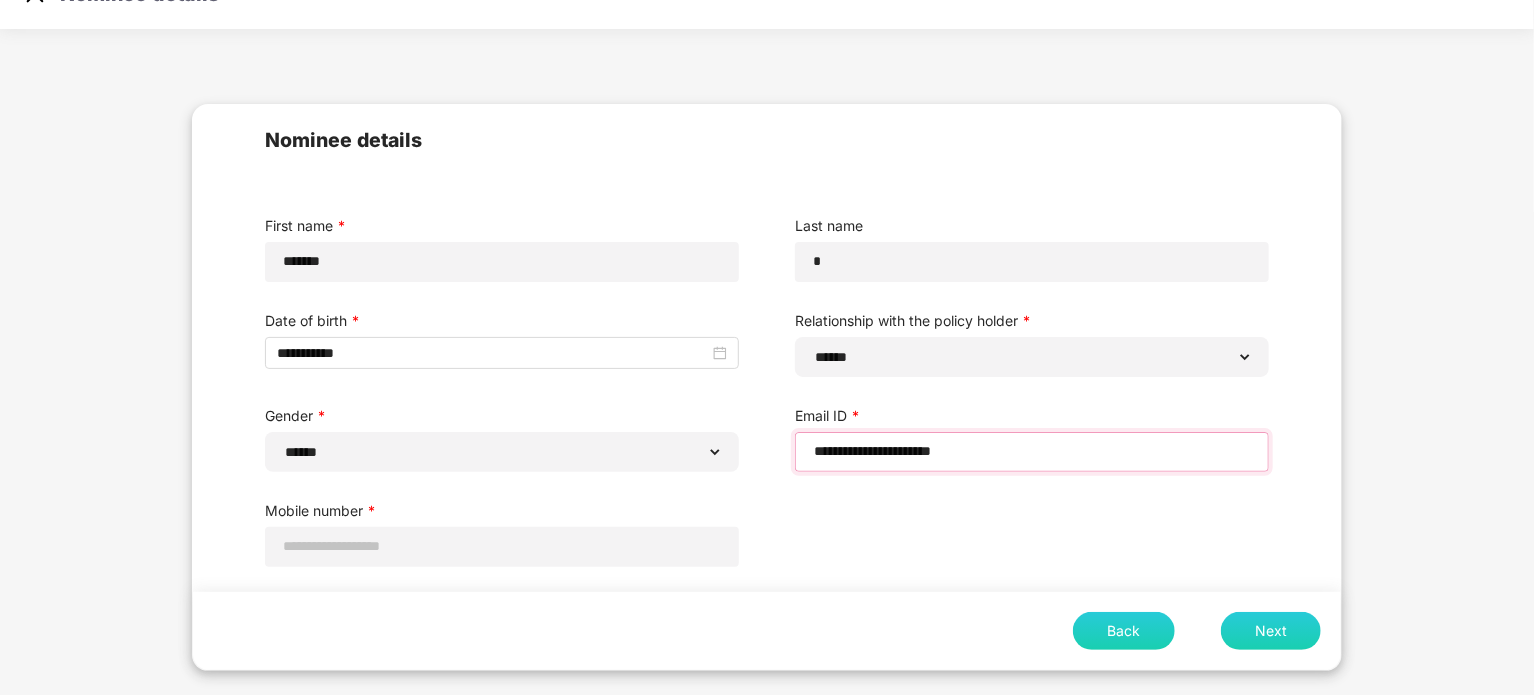 type on "**********" 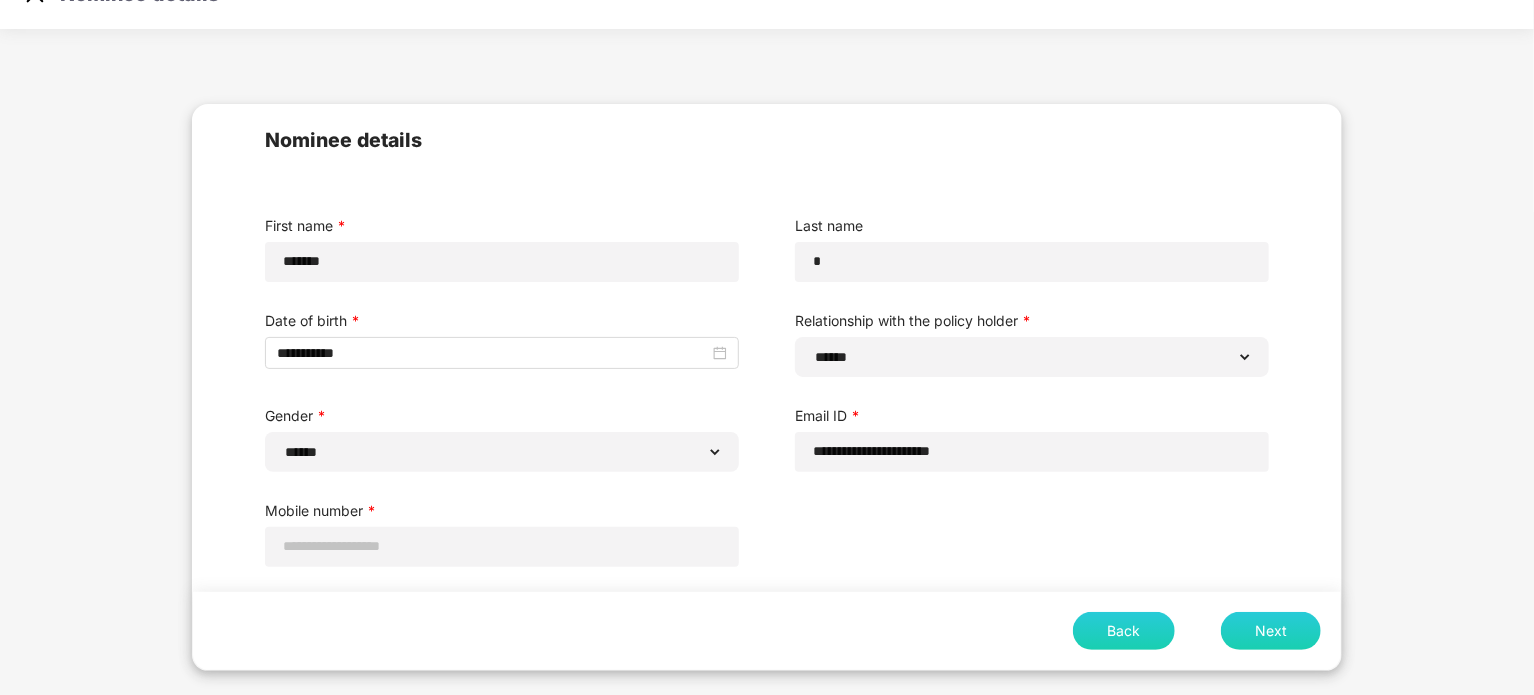 click on "Next" at bounding box center [1271, 631] 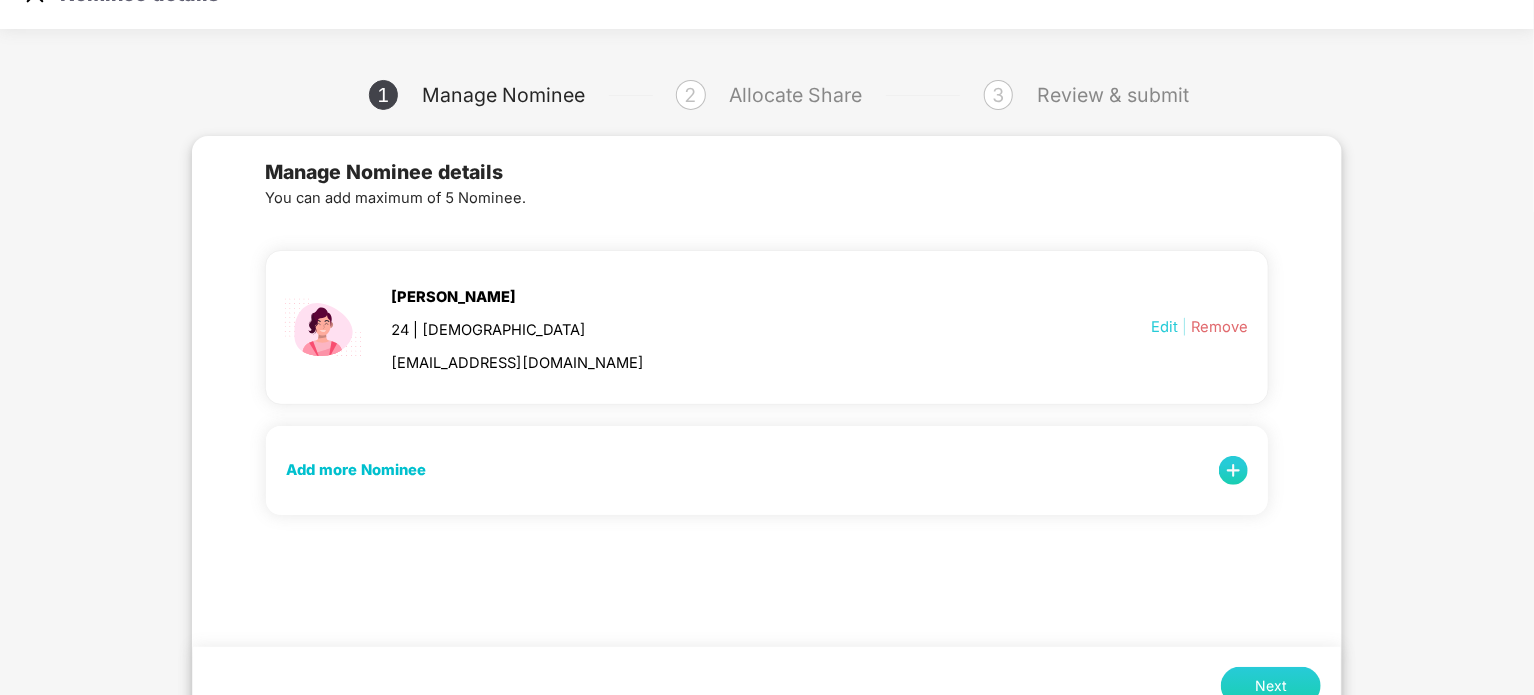 click at bounding box center (1233, 470) 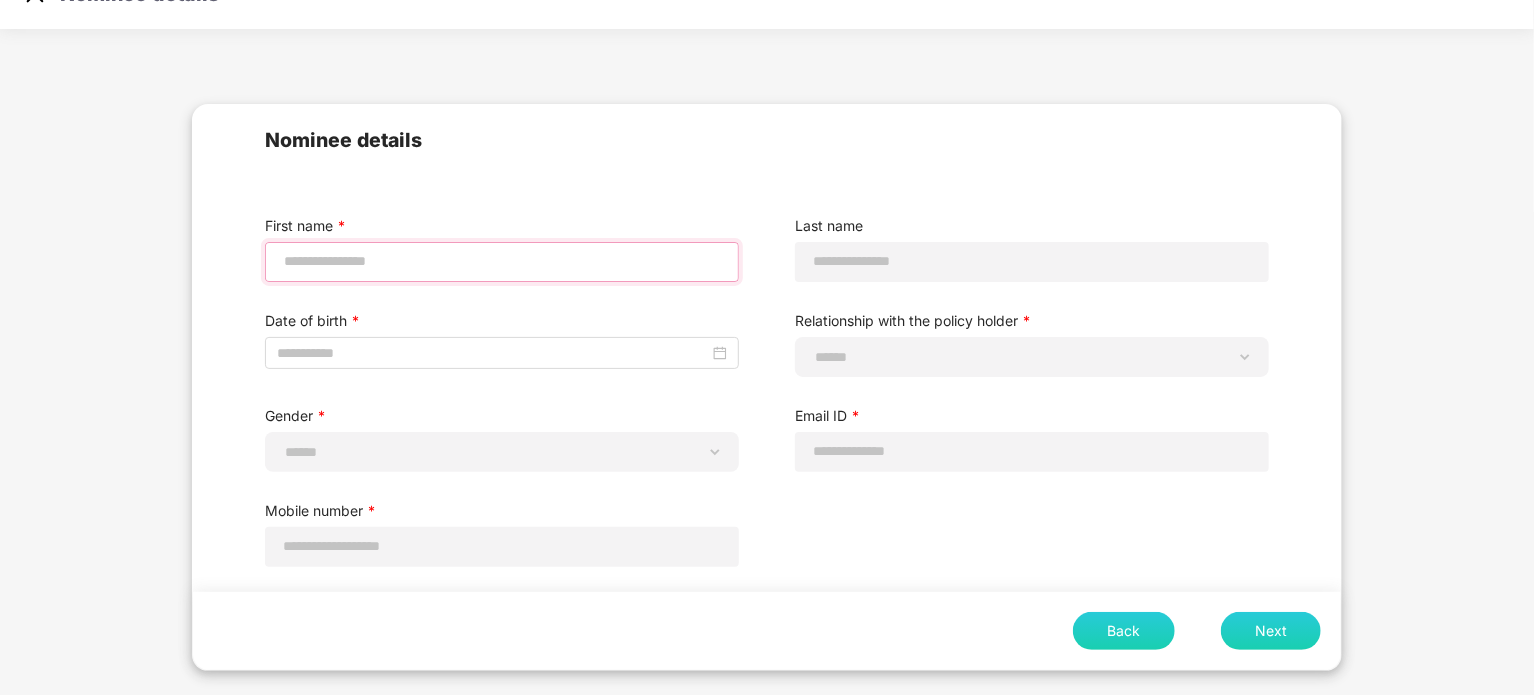 click at bounding box center [502, 261] 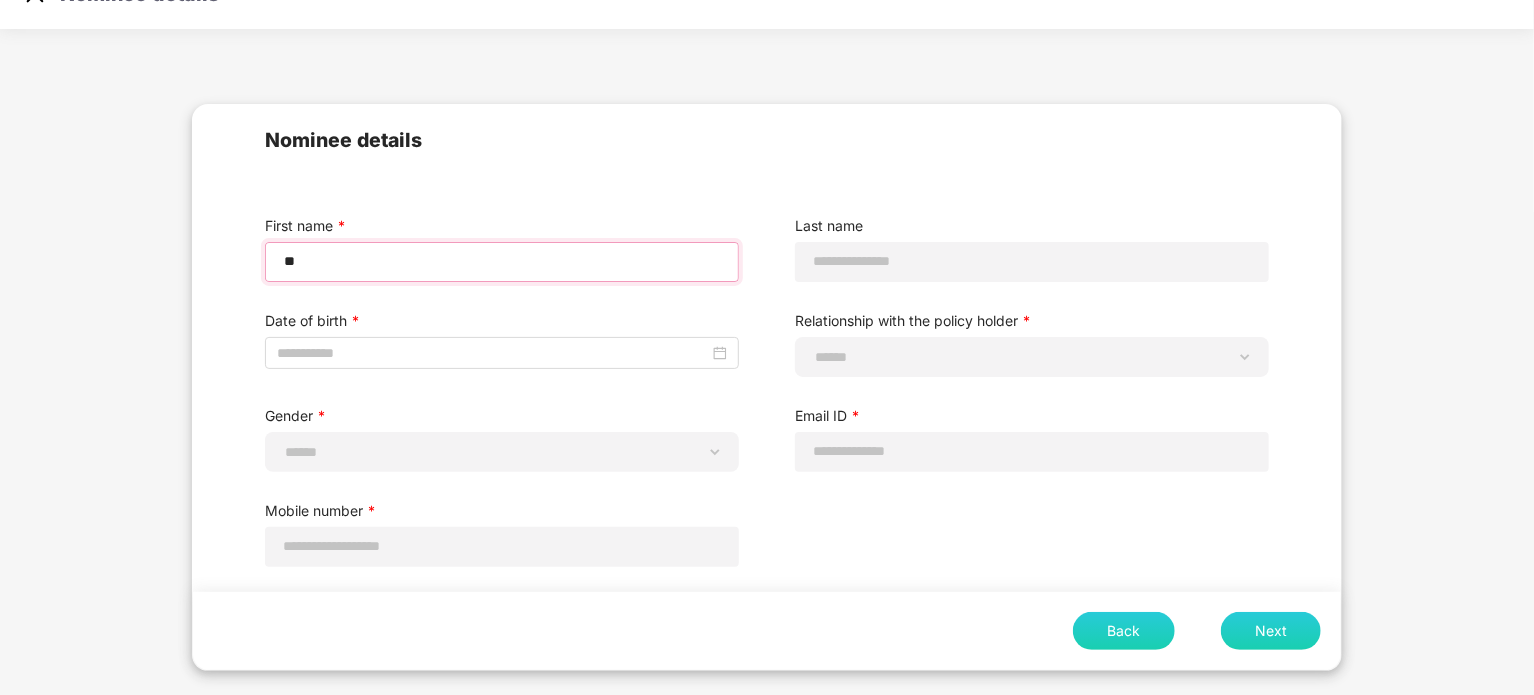 type on "*" 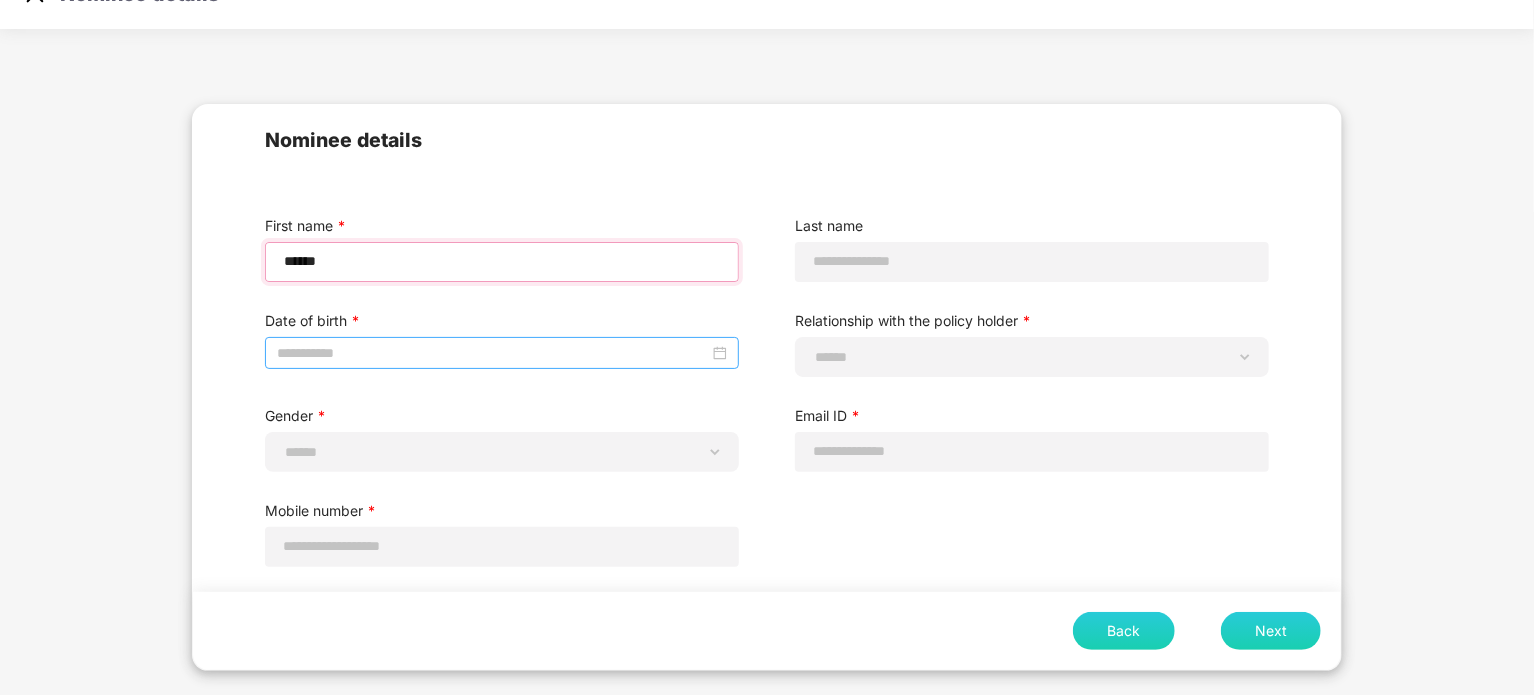 type on "*****" 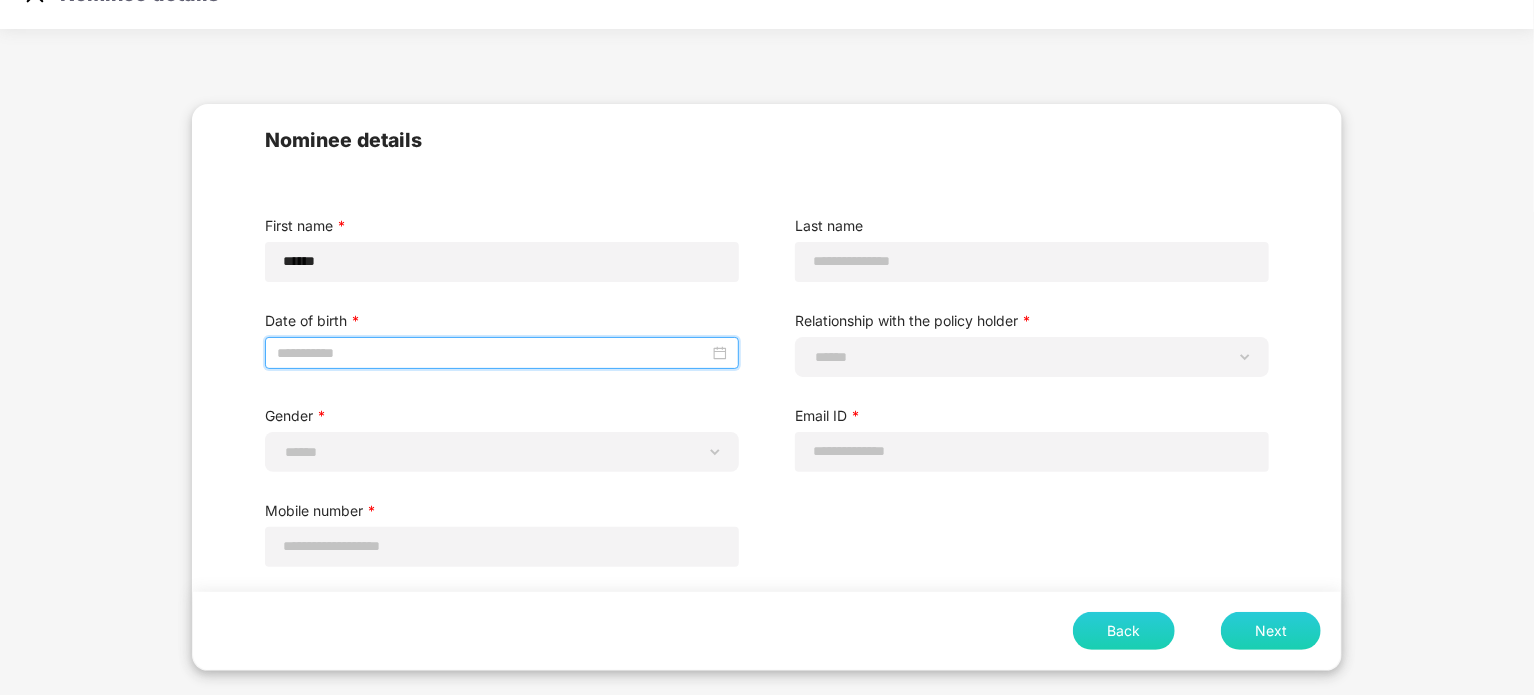click at bounding box center [493, 353] 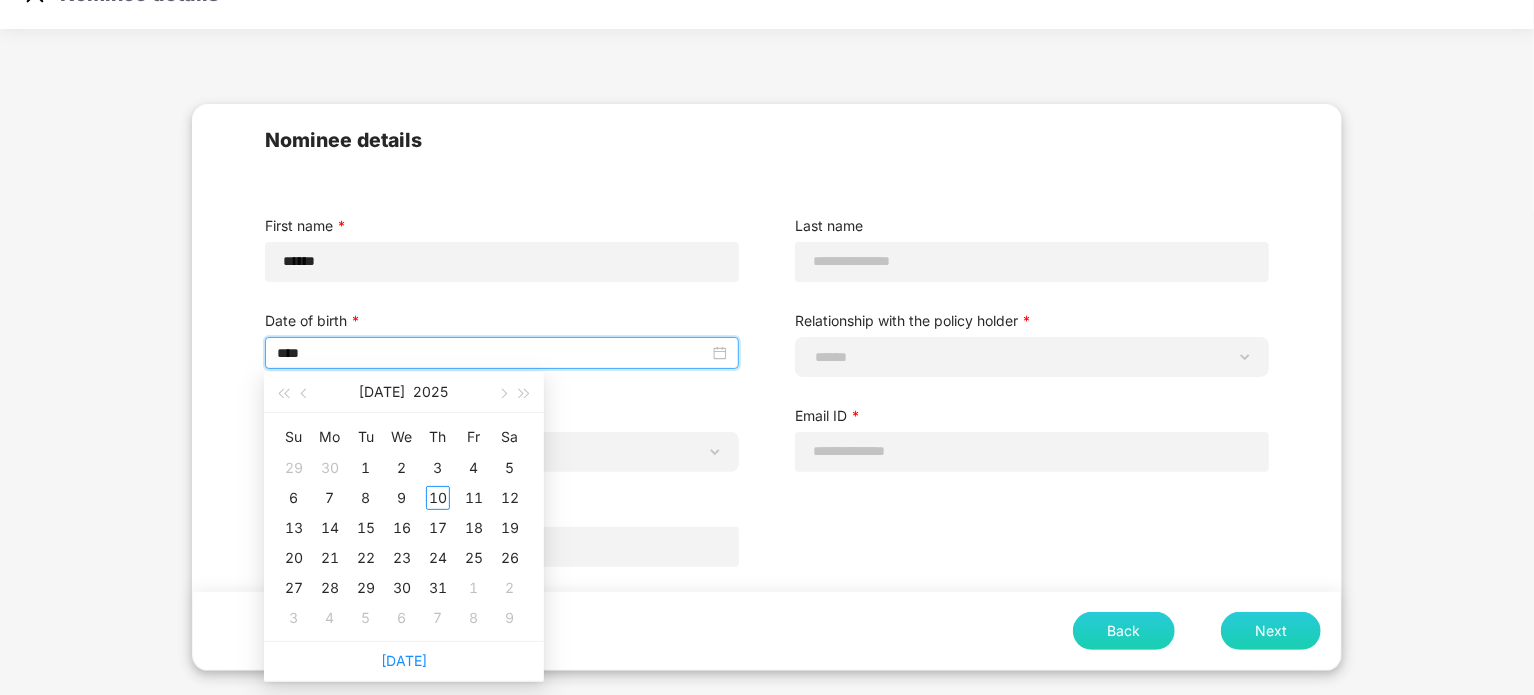 type on "*****" 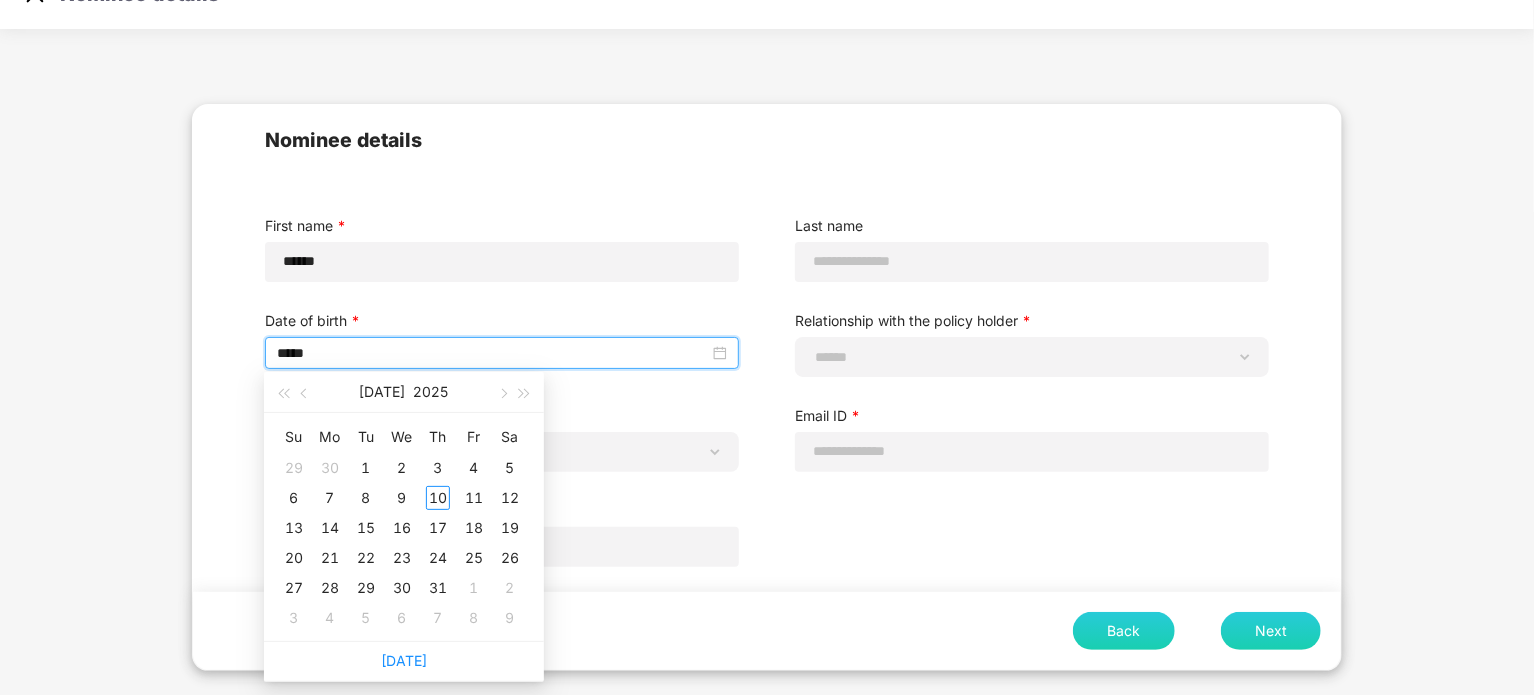 type 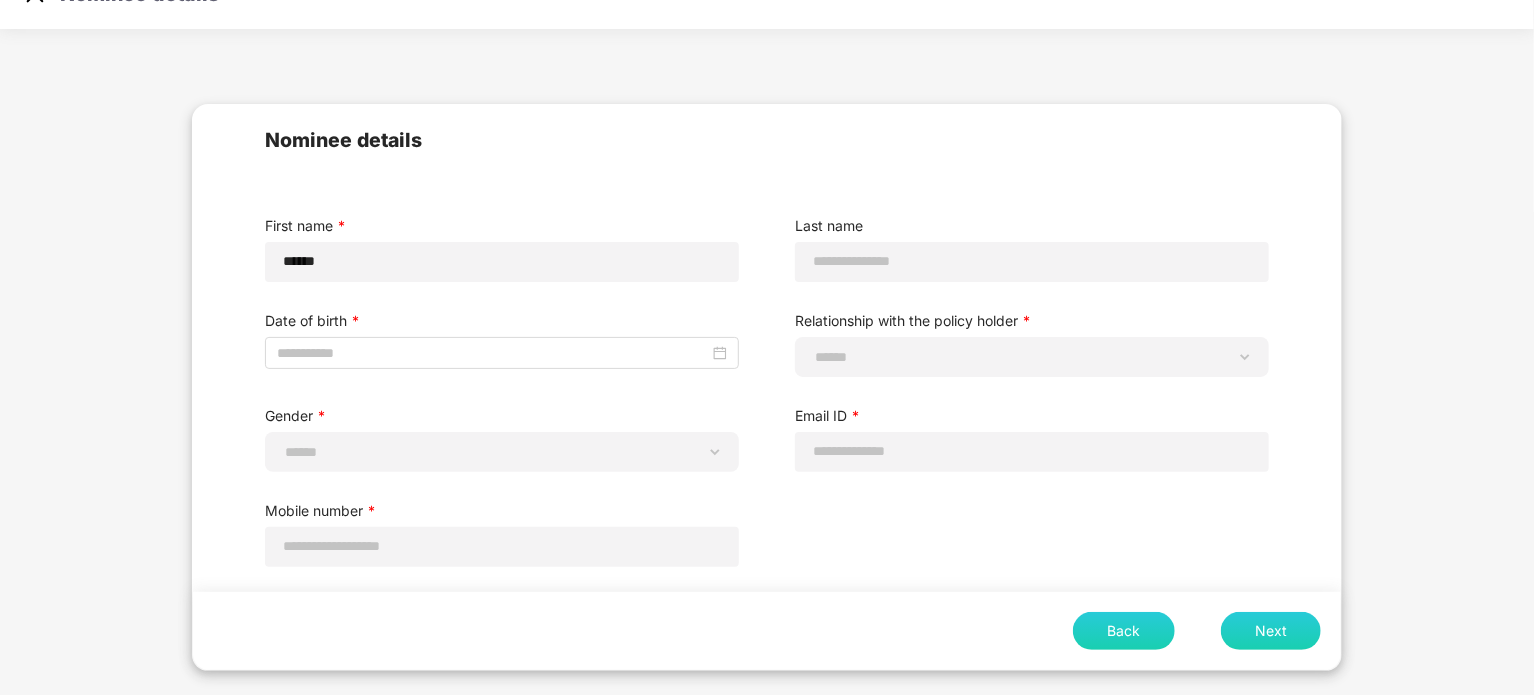 click on "Date of birth   *" at bounding box center [502, 321] 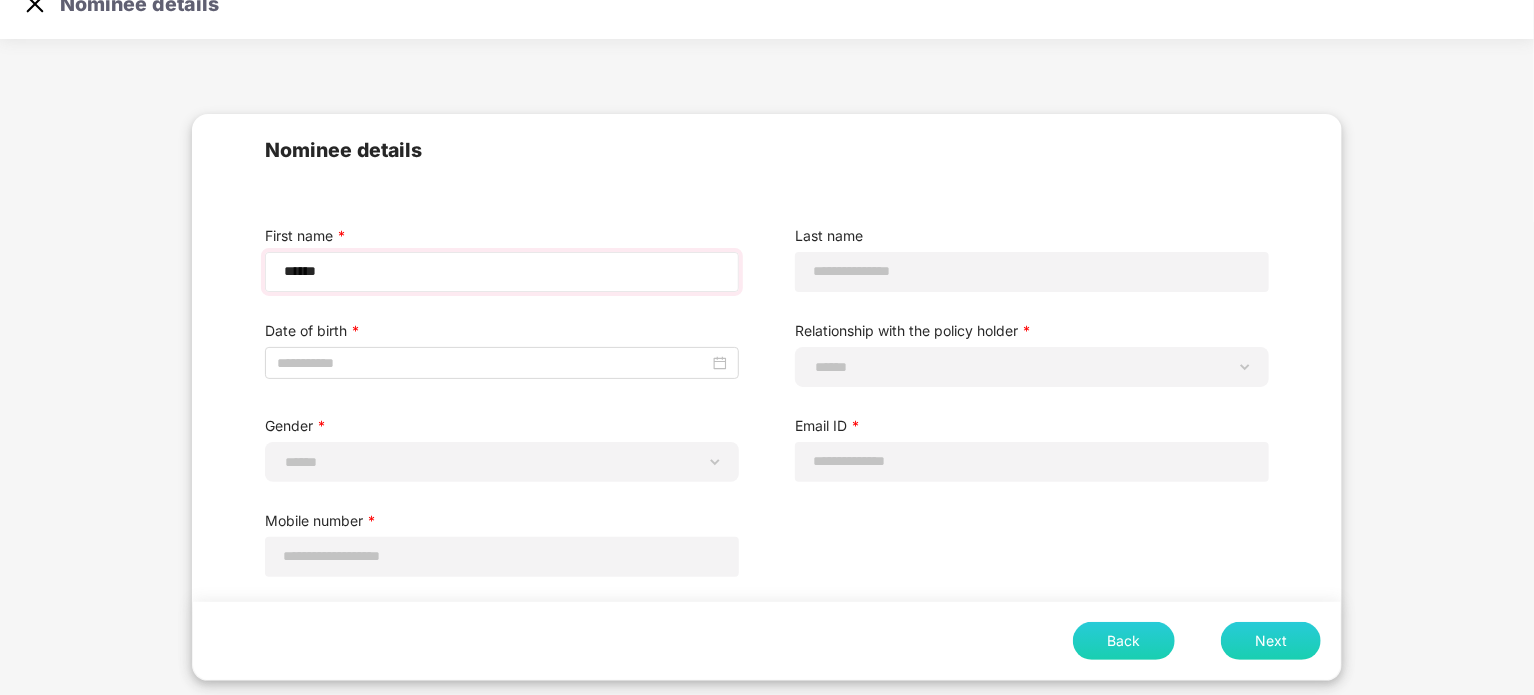 scroll, scrollTop: 32, scrollLeft: 0, axis: vertical 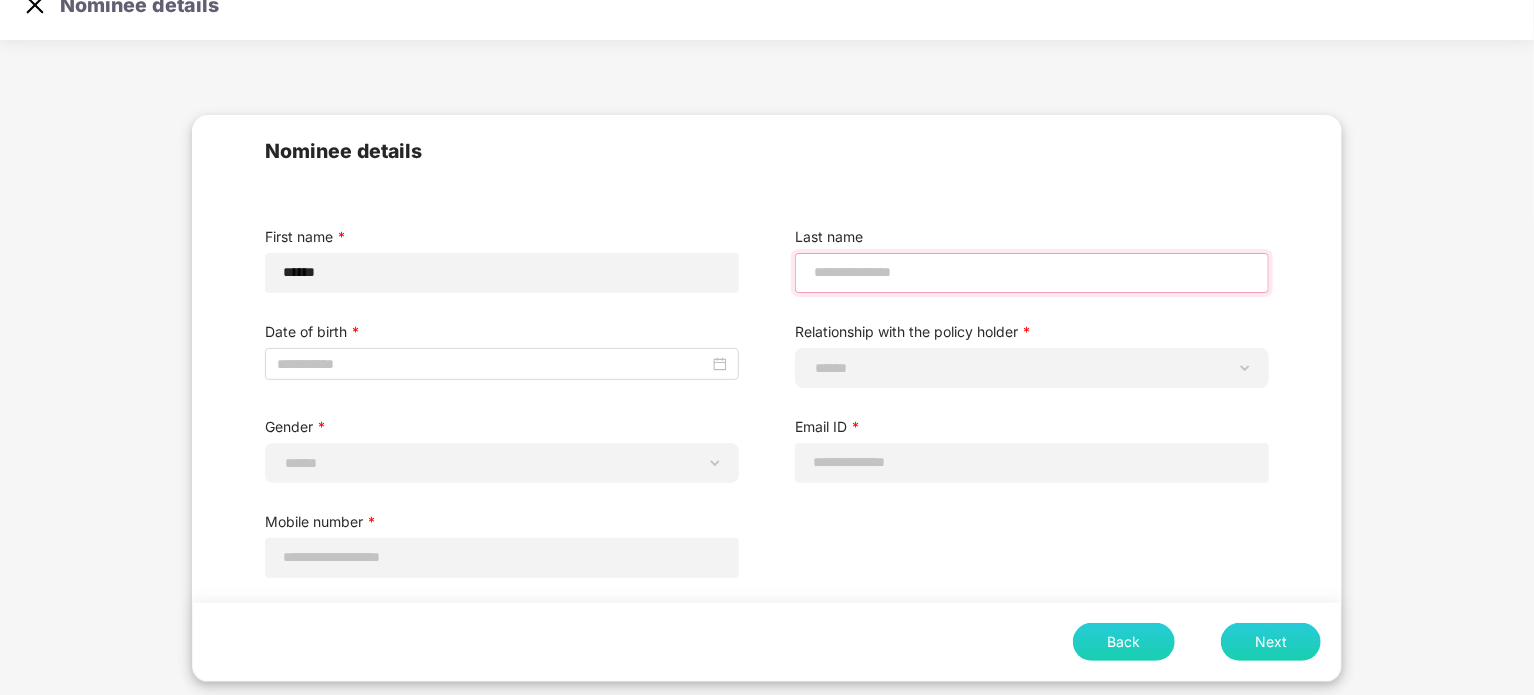 click at bounding box center (1032, 272) 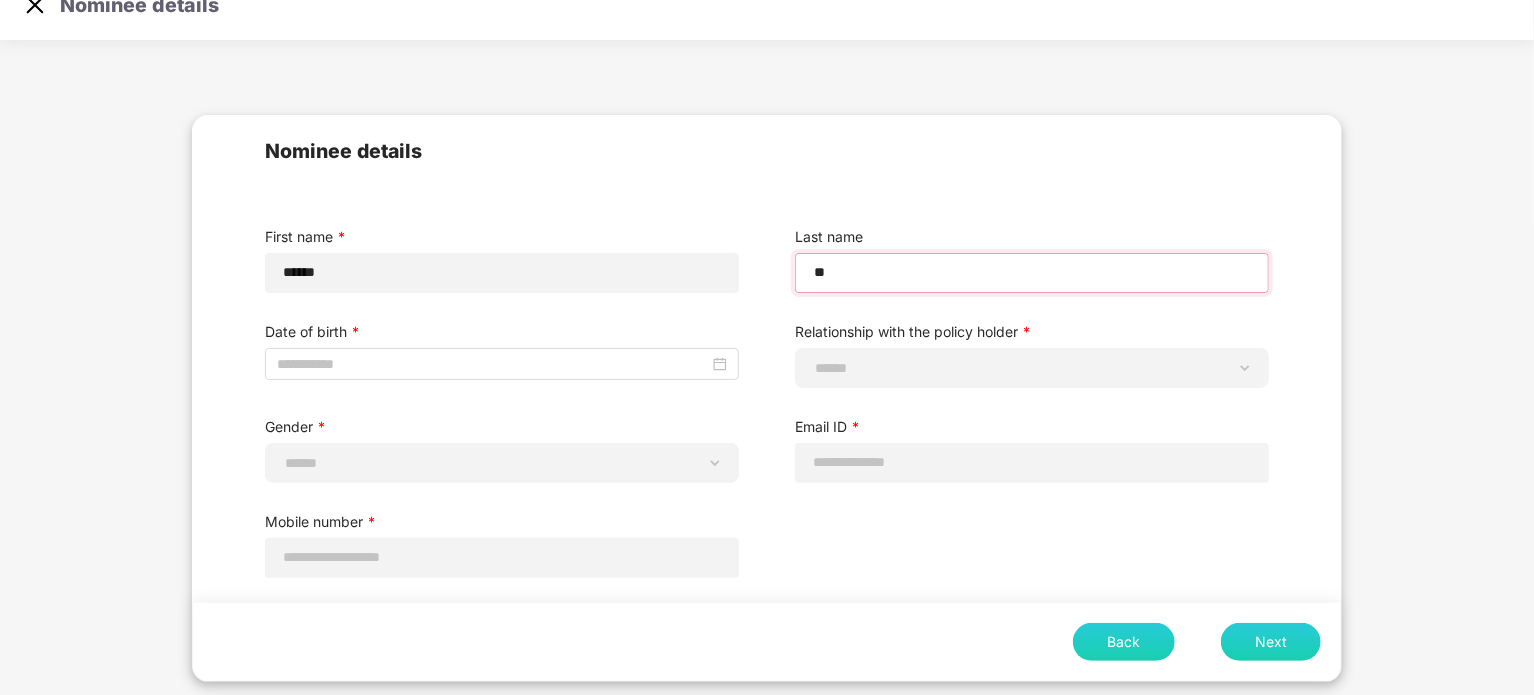 type on "*" 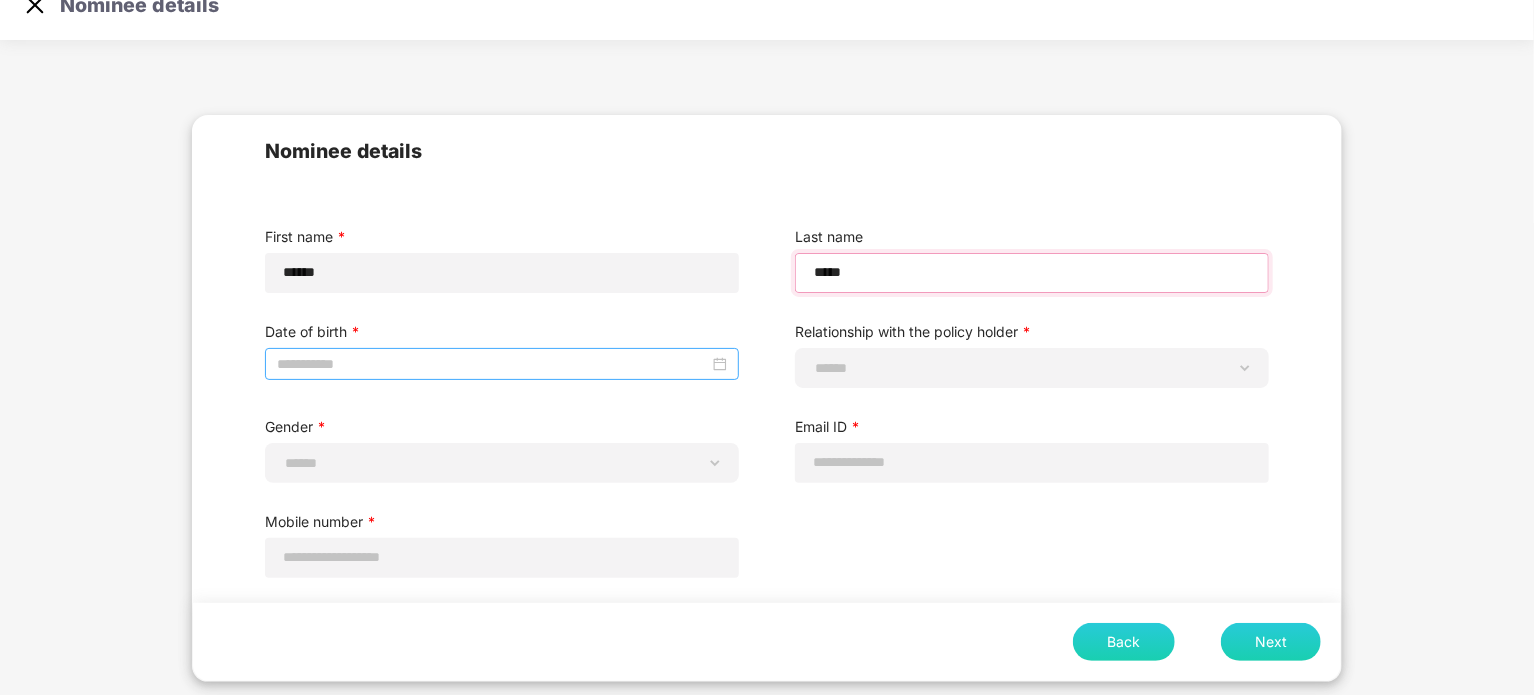 type on "*****" 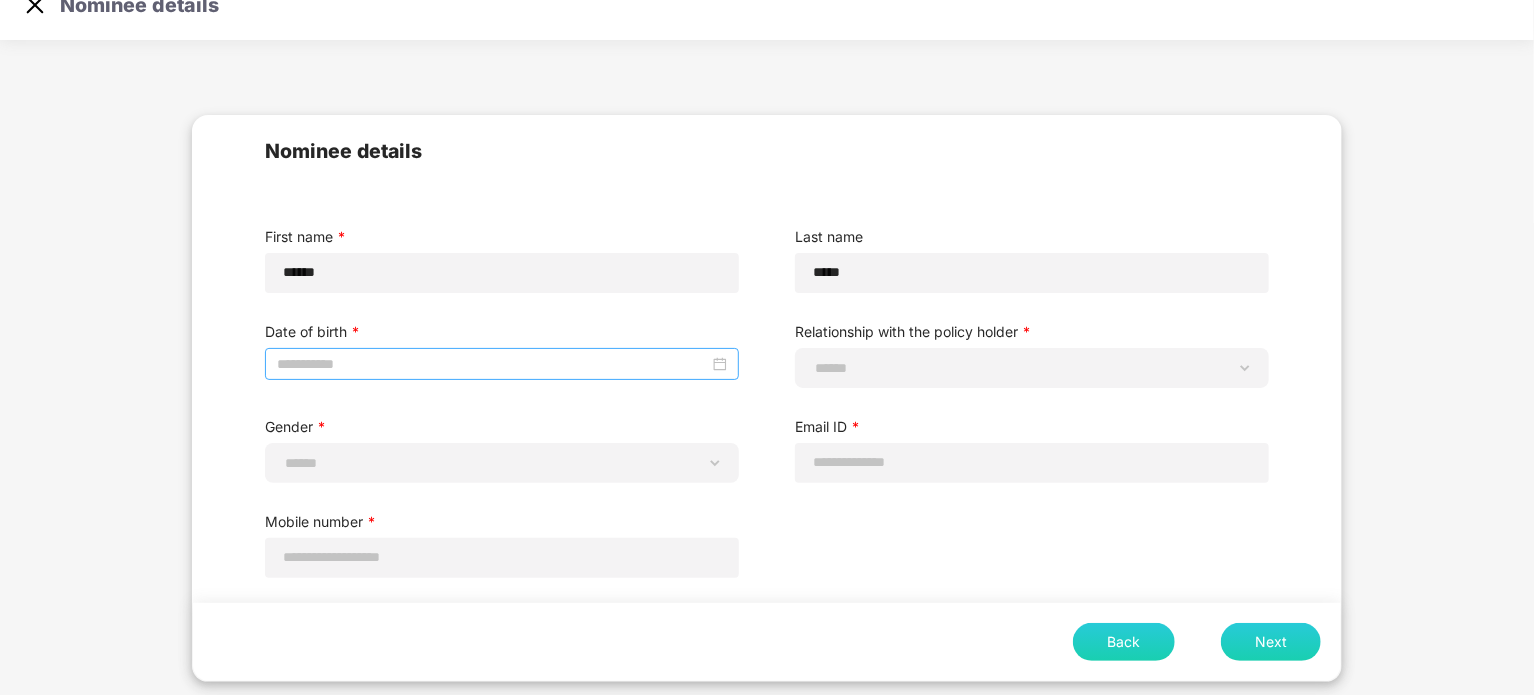 click at bounding box center (502, 364) 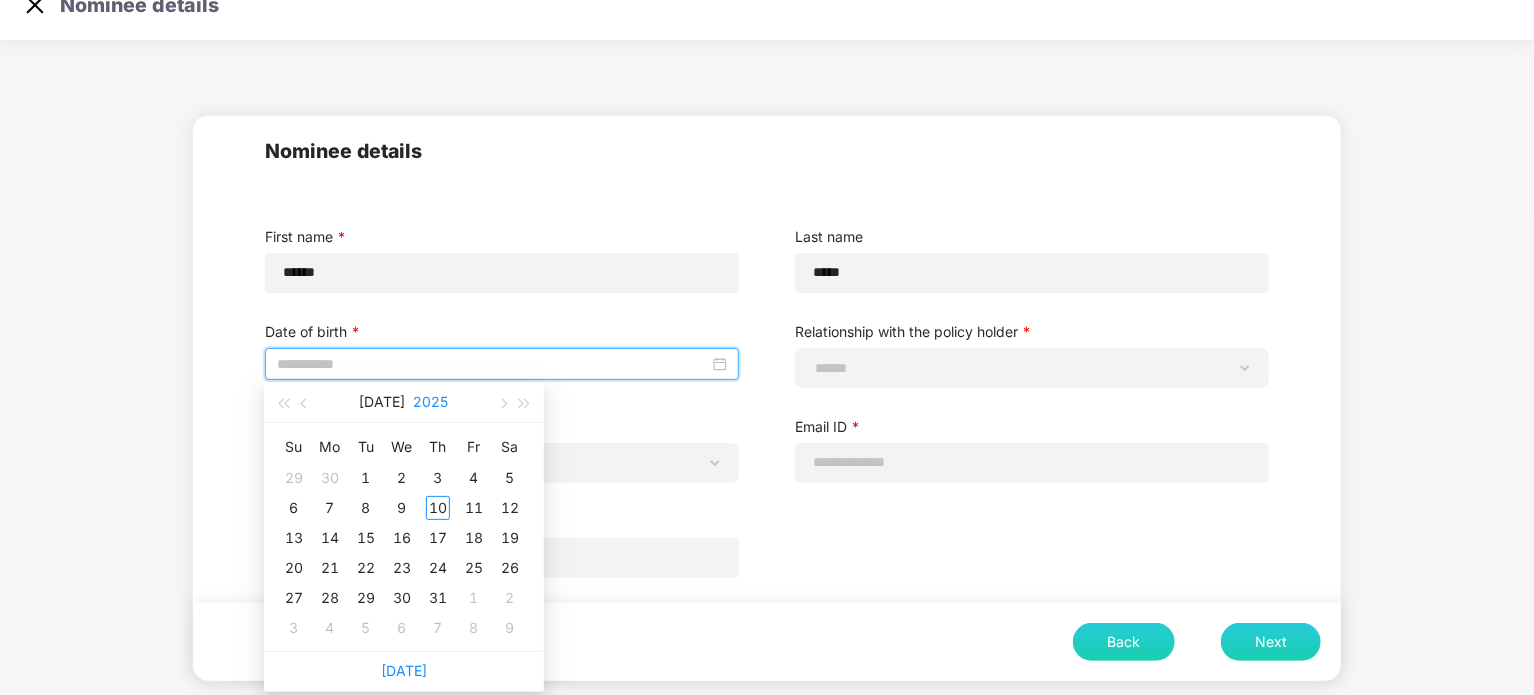 click on "2025" at bounding box center [431, 402] 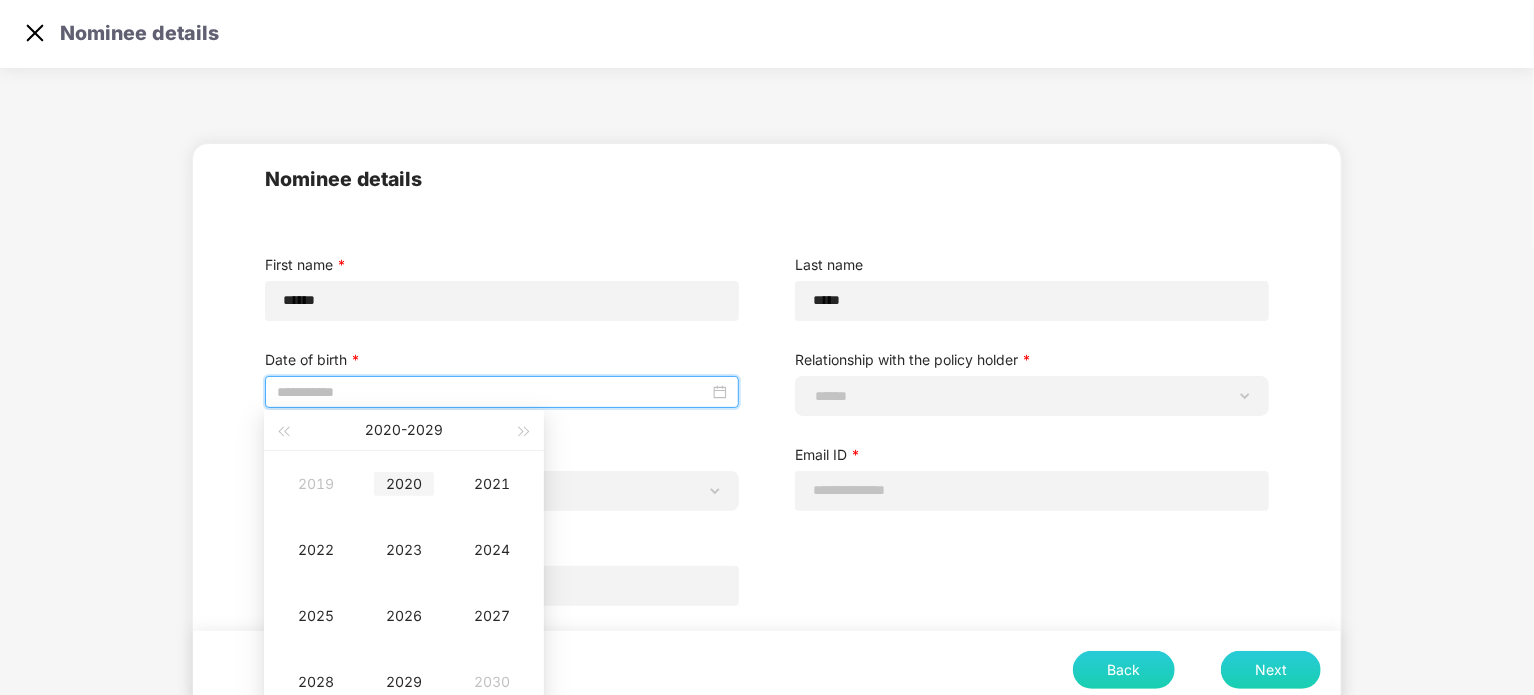 scroll, scrollTop: 43, scrollLeft: 0, axis: vertical 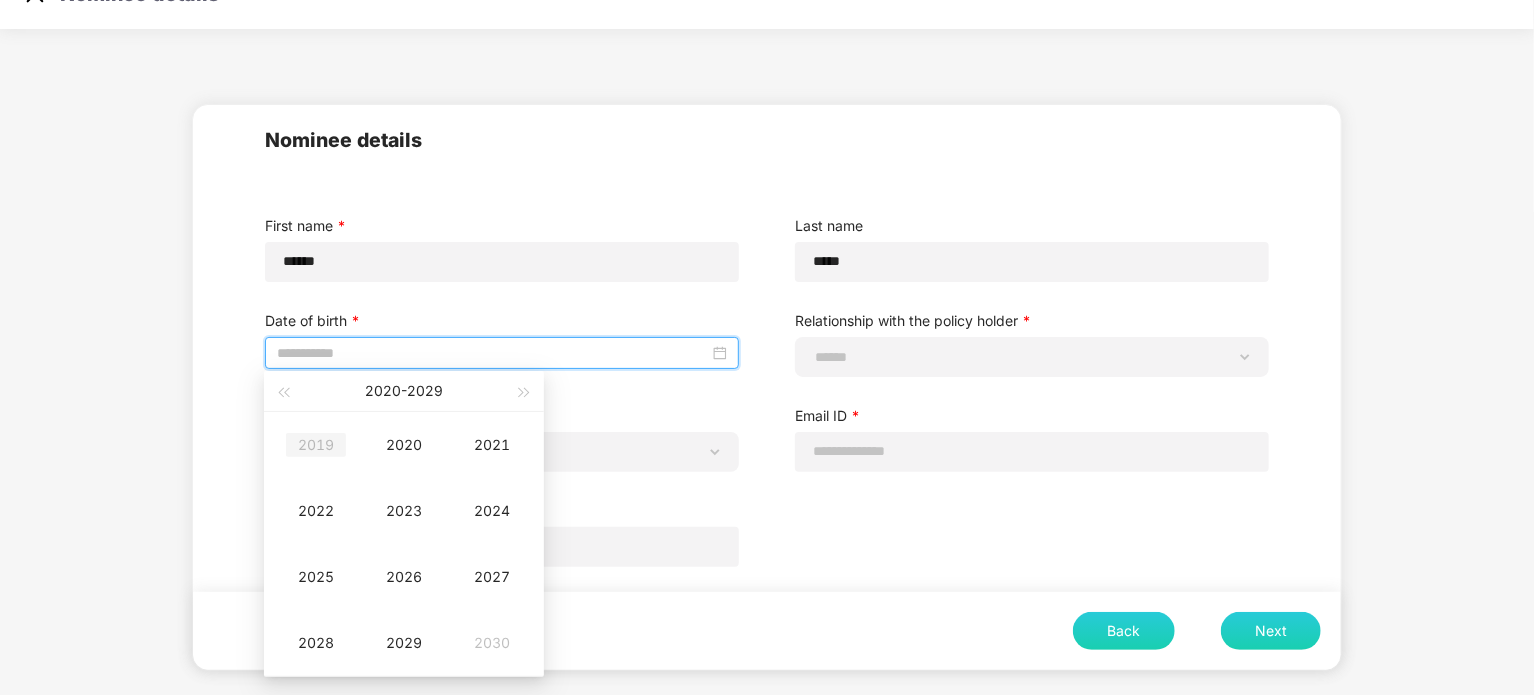 type on "**********" 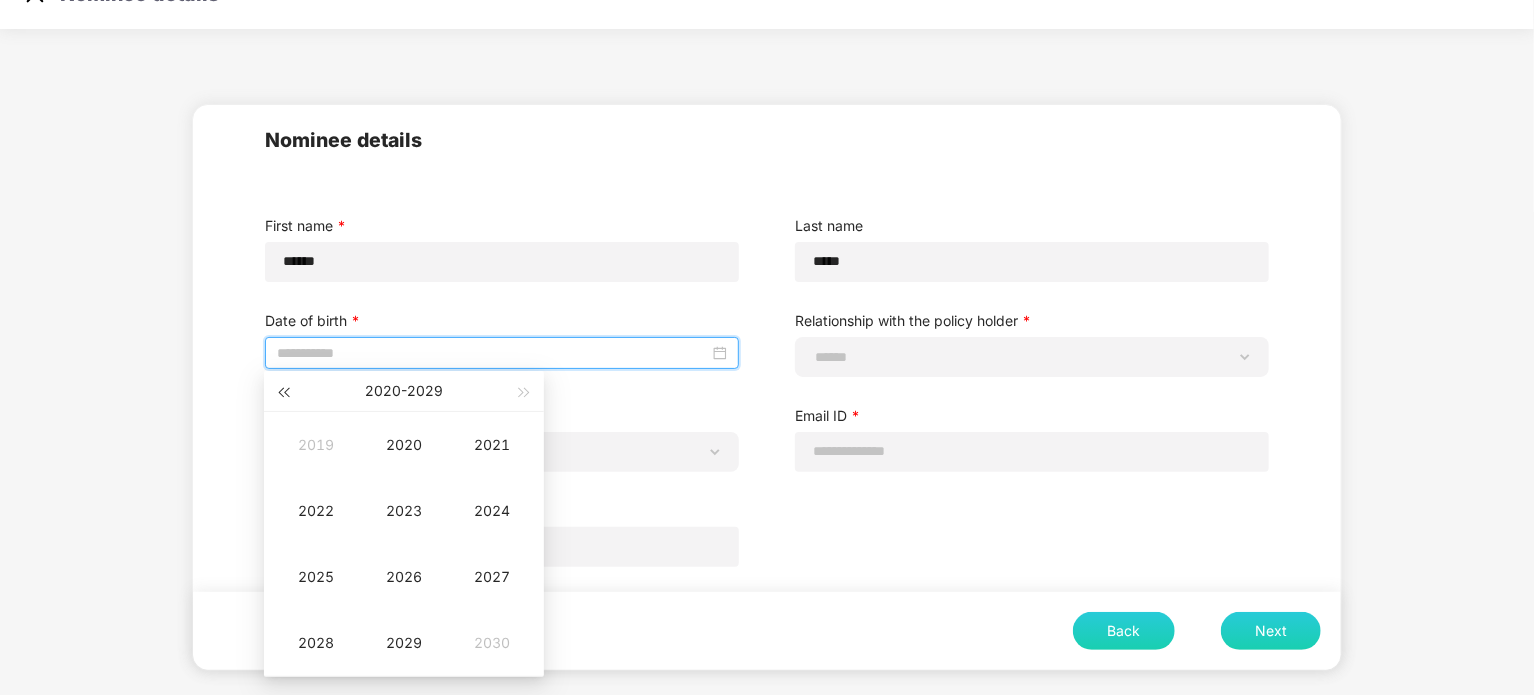 click at bounding box center (283, 391) 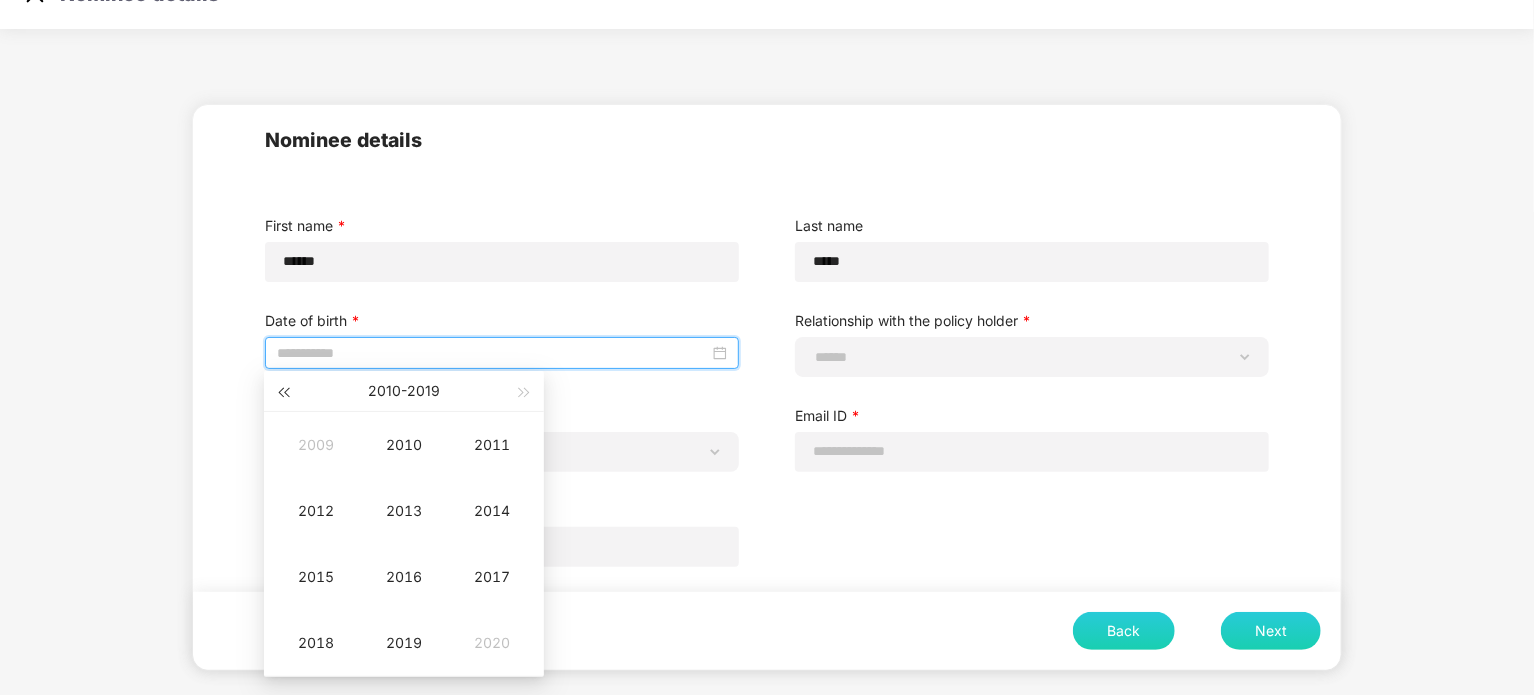 click at bounding box center (283, 391) 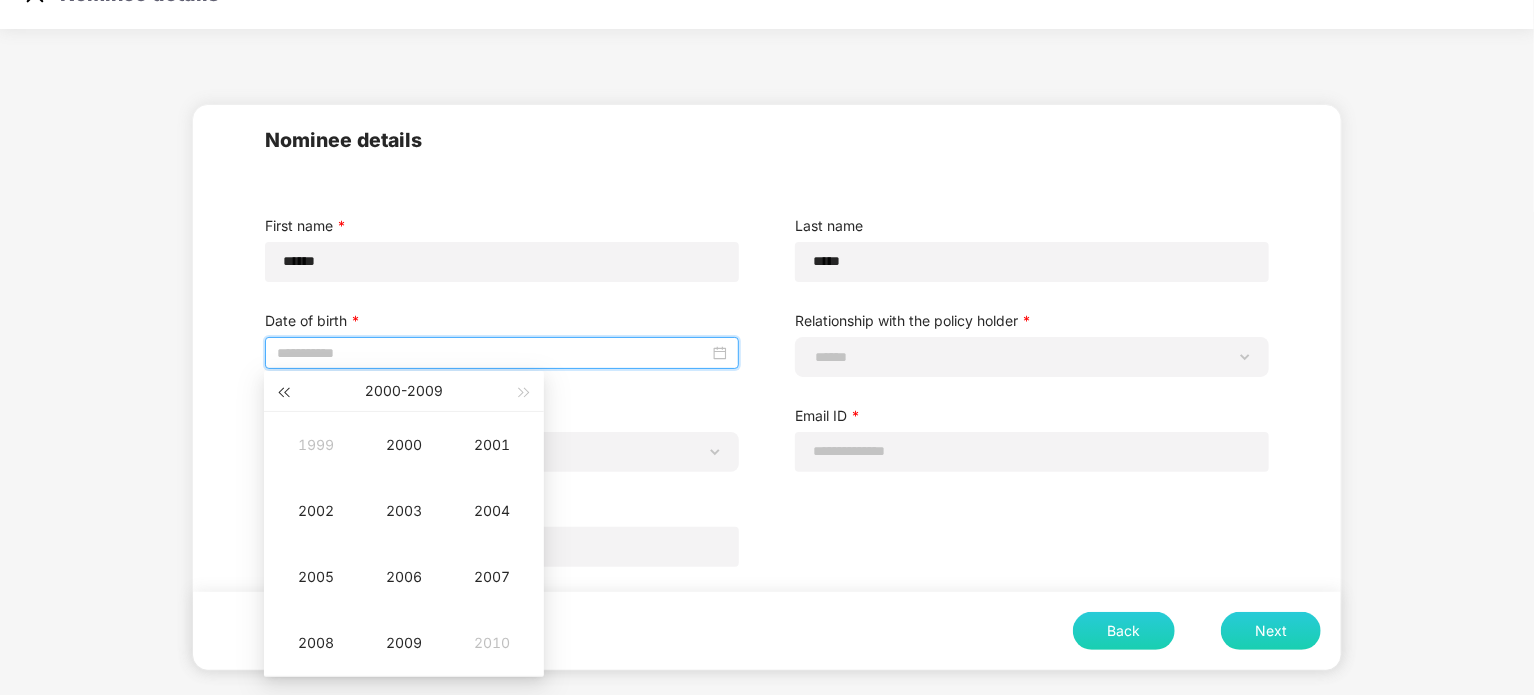 click at bounding box center [283, 391] 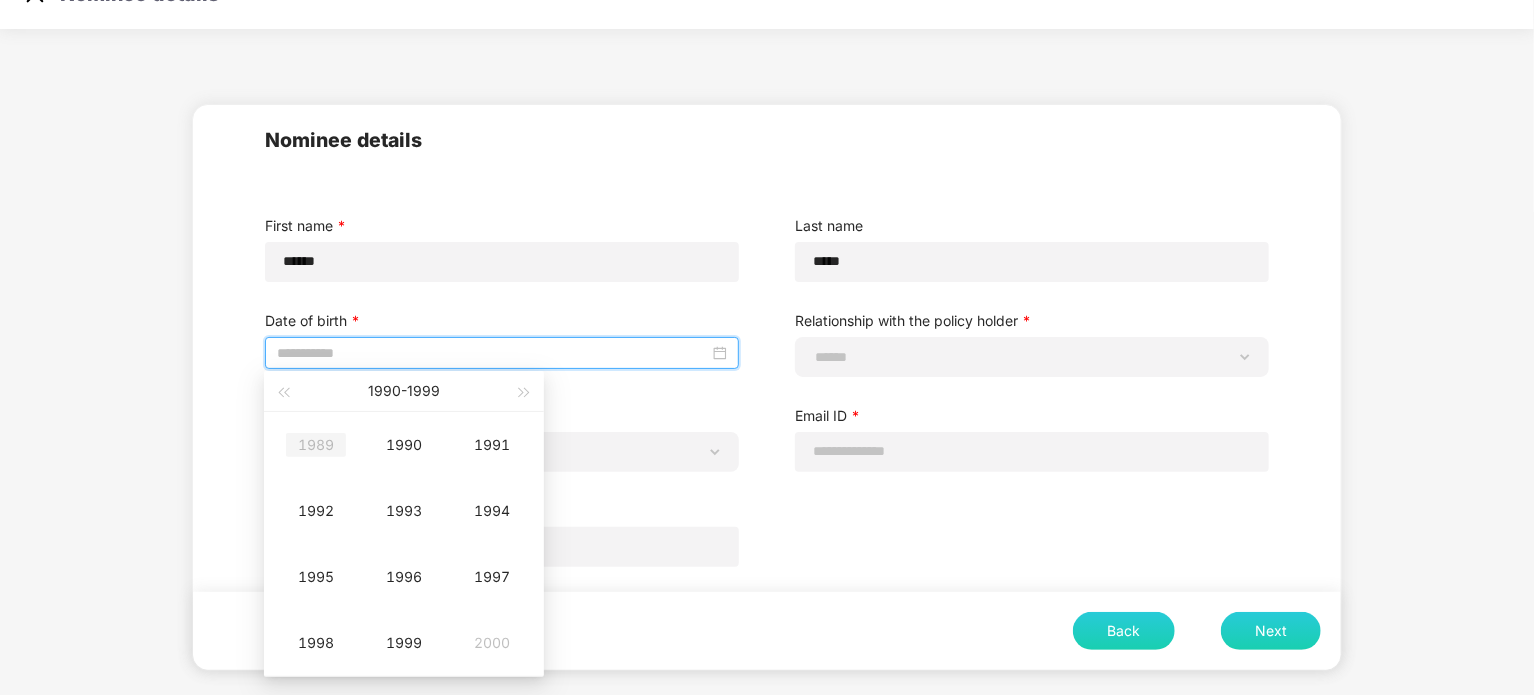 type on "**********" 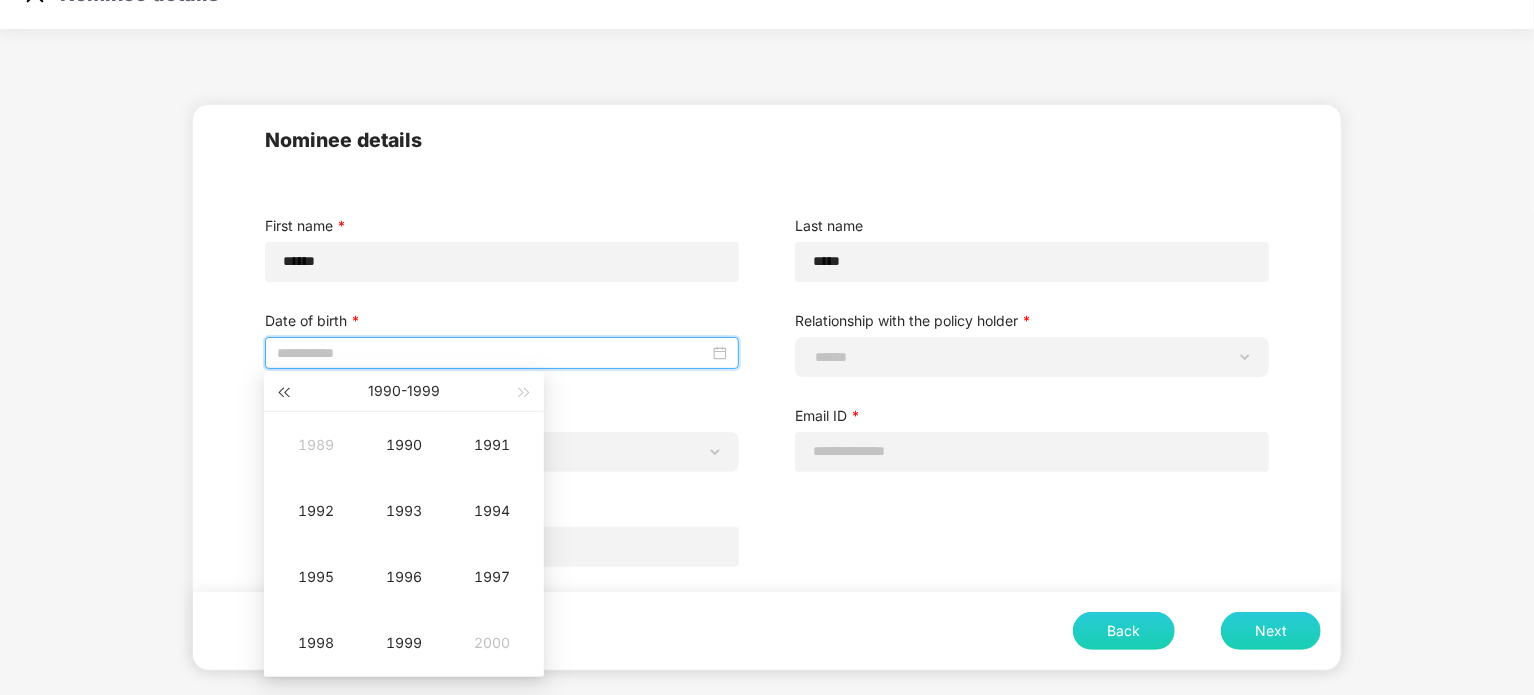 click at bounding box center [283, 393] 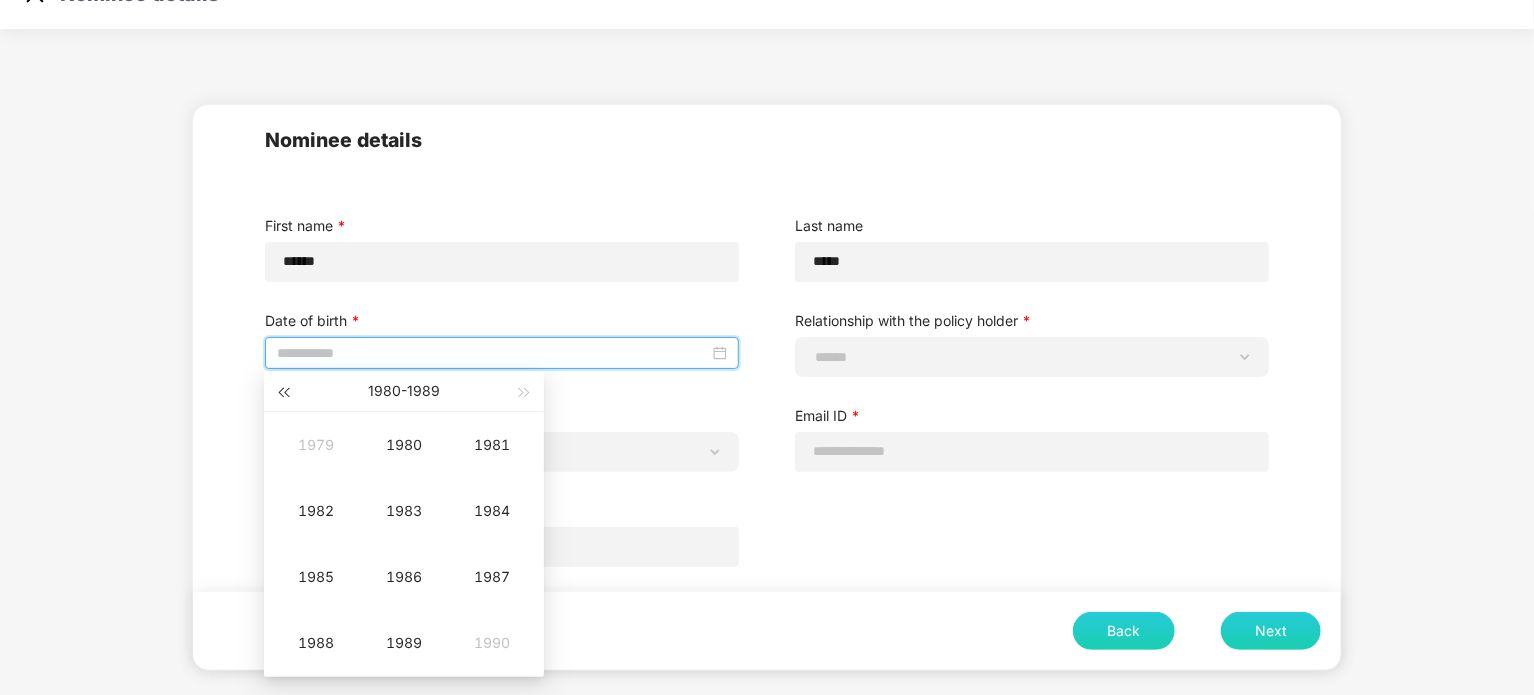 click at bounding box center [283, 393] 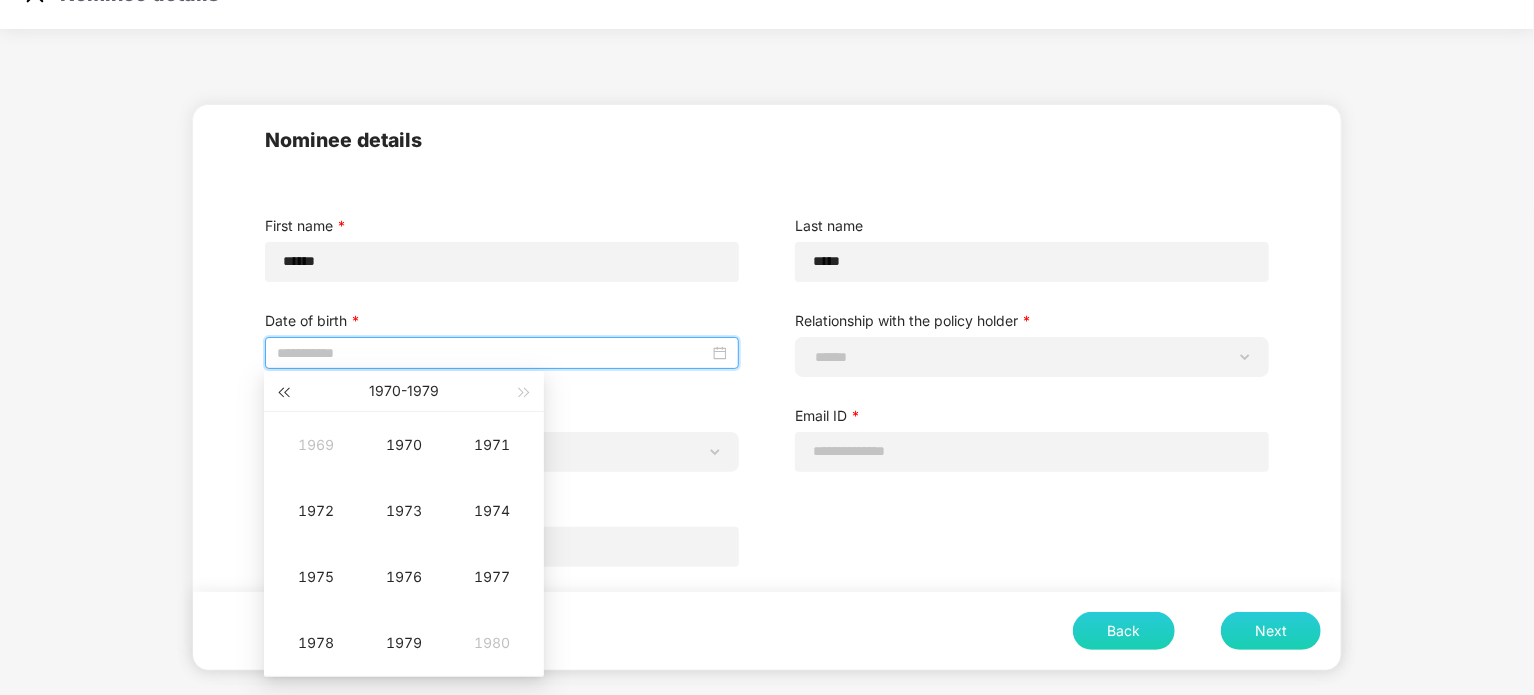 click at bounding box center (283, 393) 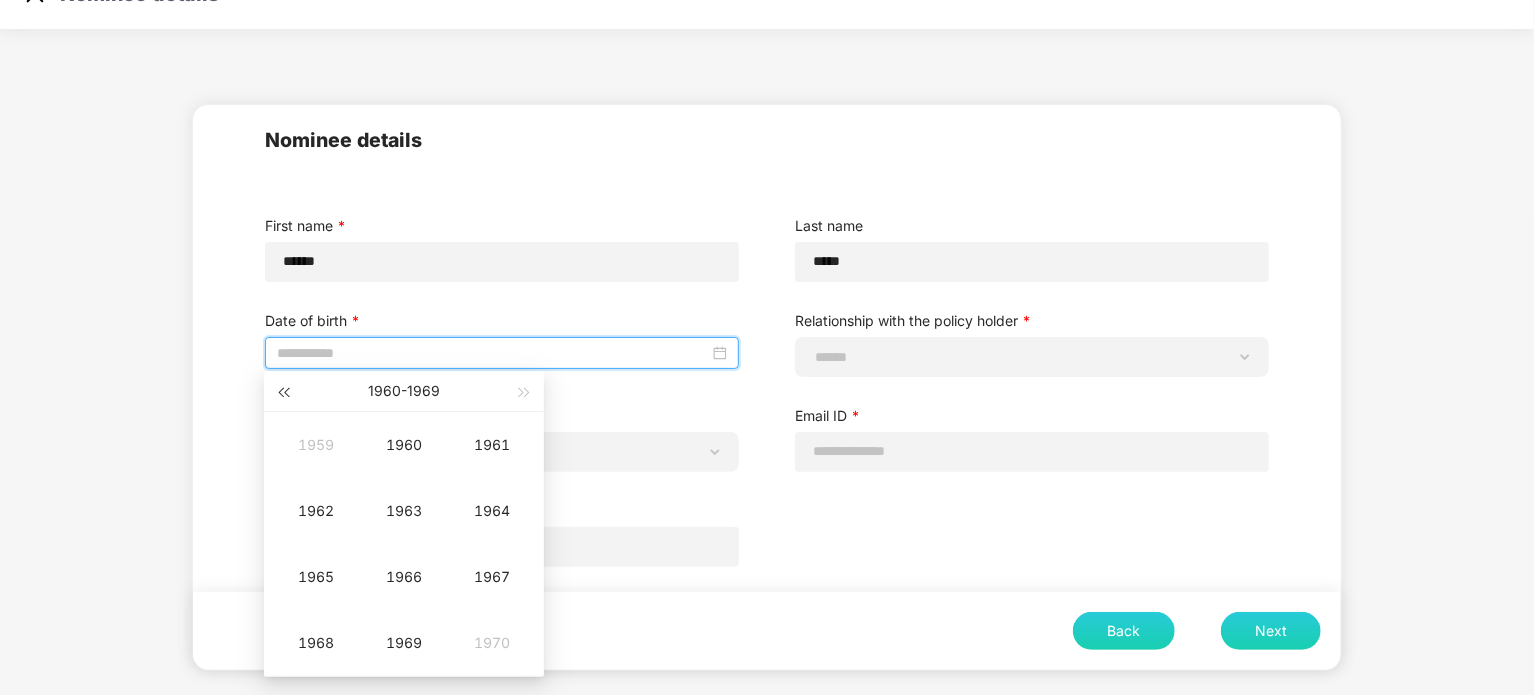 click at bounding box center [283, 393] 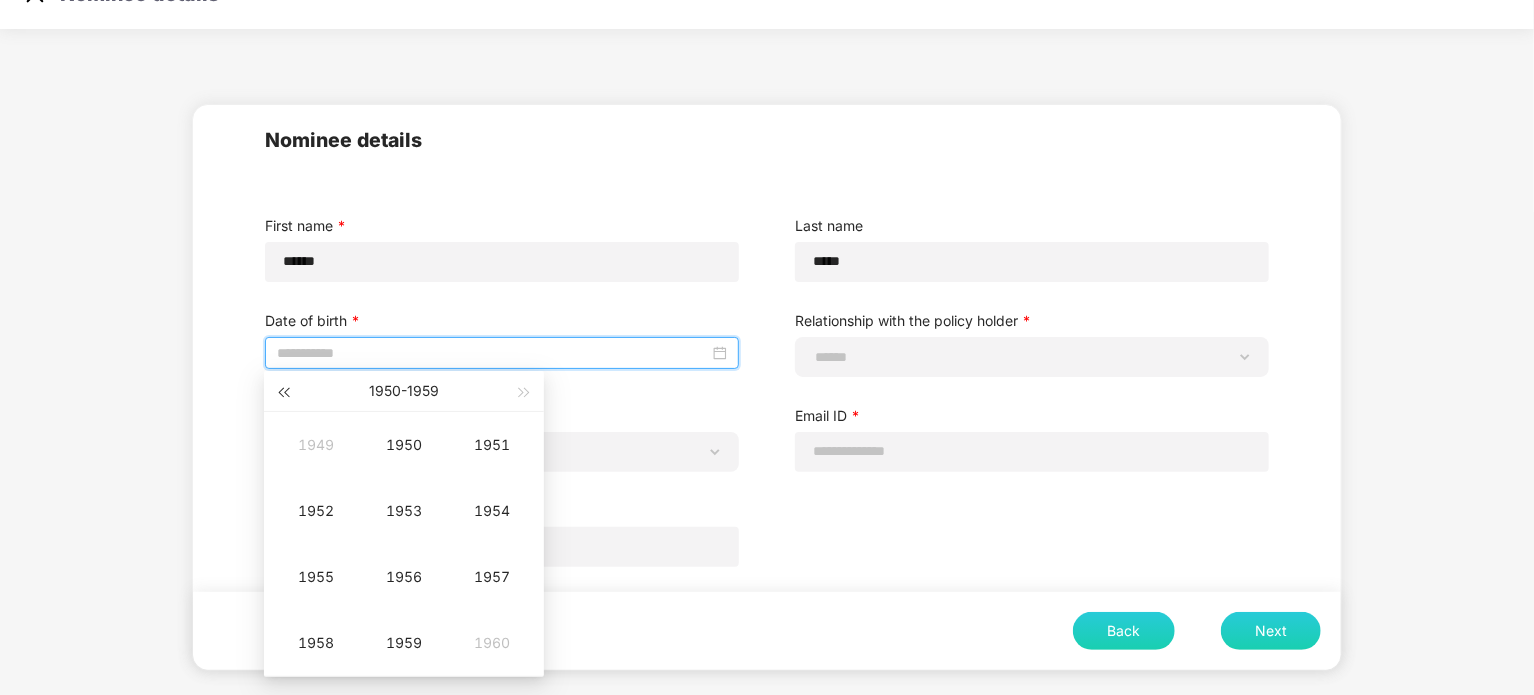 click at bounding box center (283, 393) 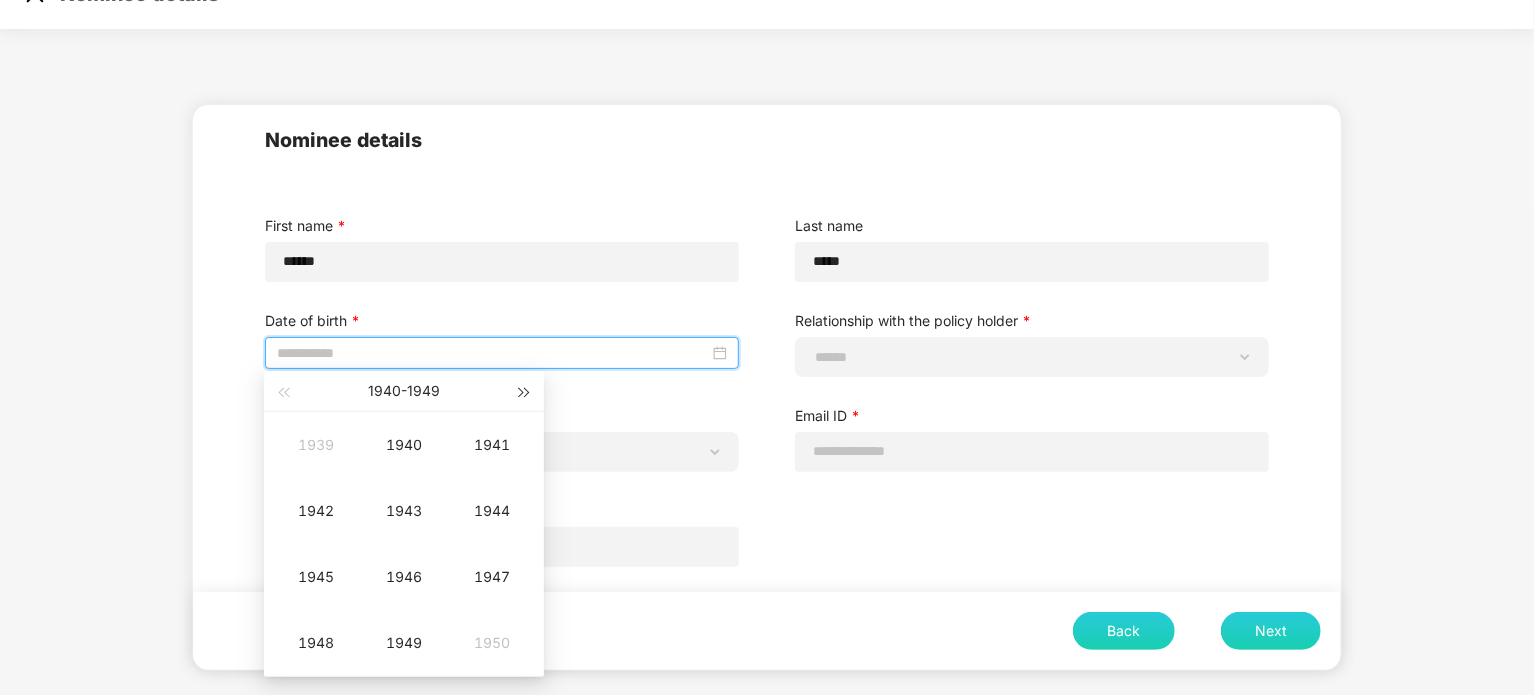 click at bounding box center (525, 393) 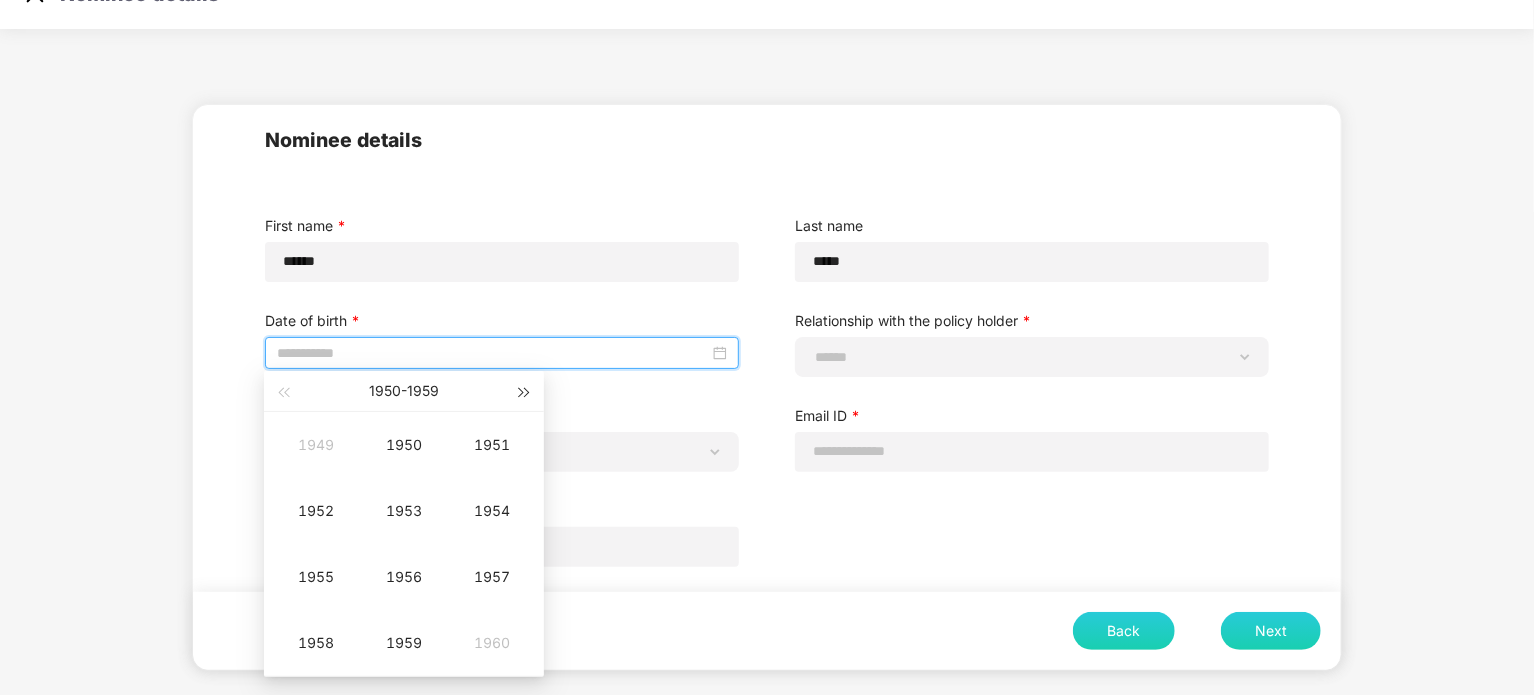 click at bounding box center (525, 393) 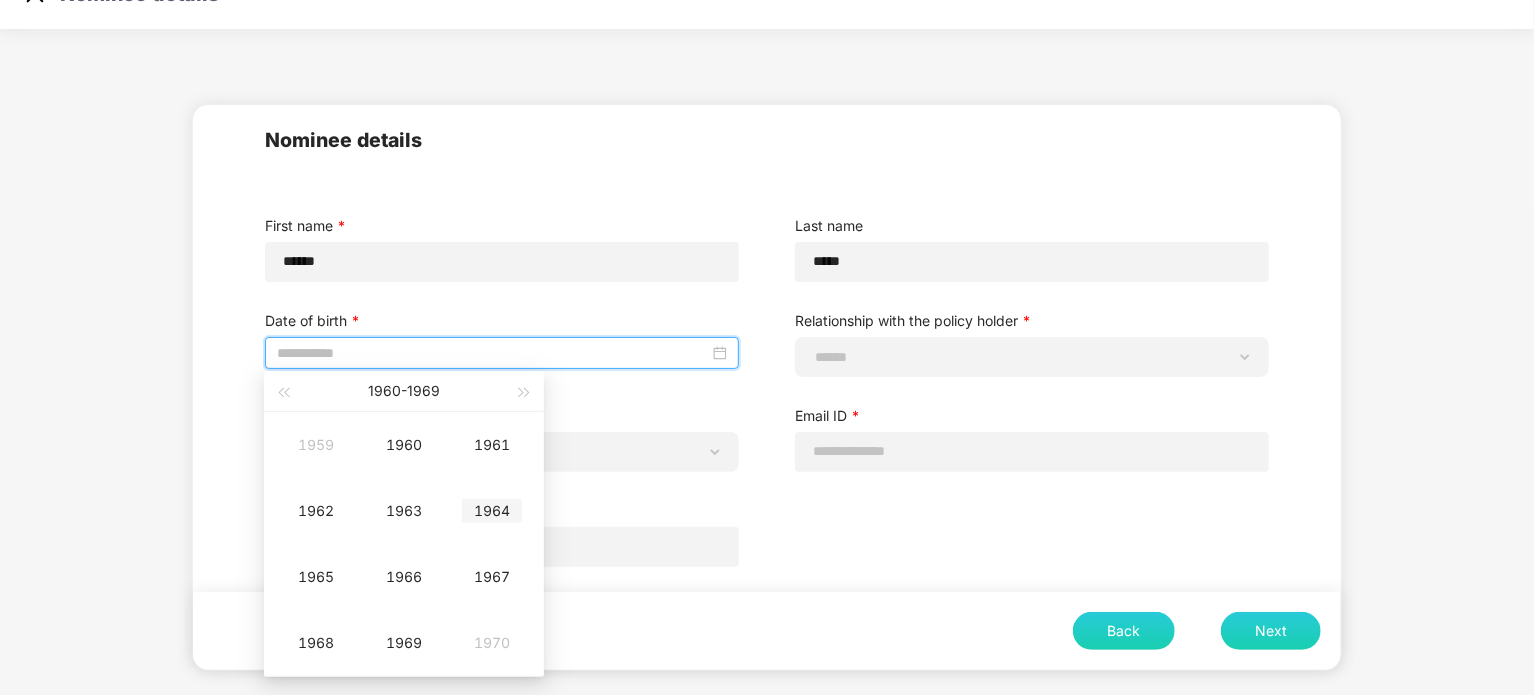 type on "**********" 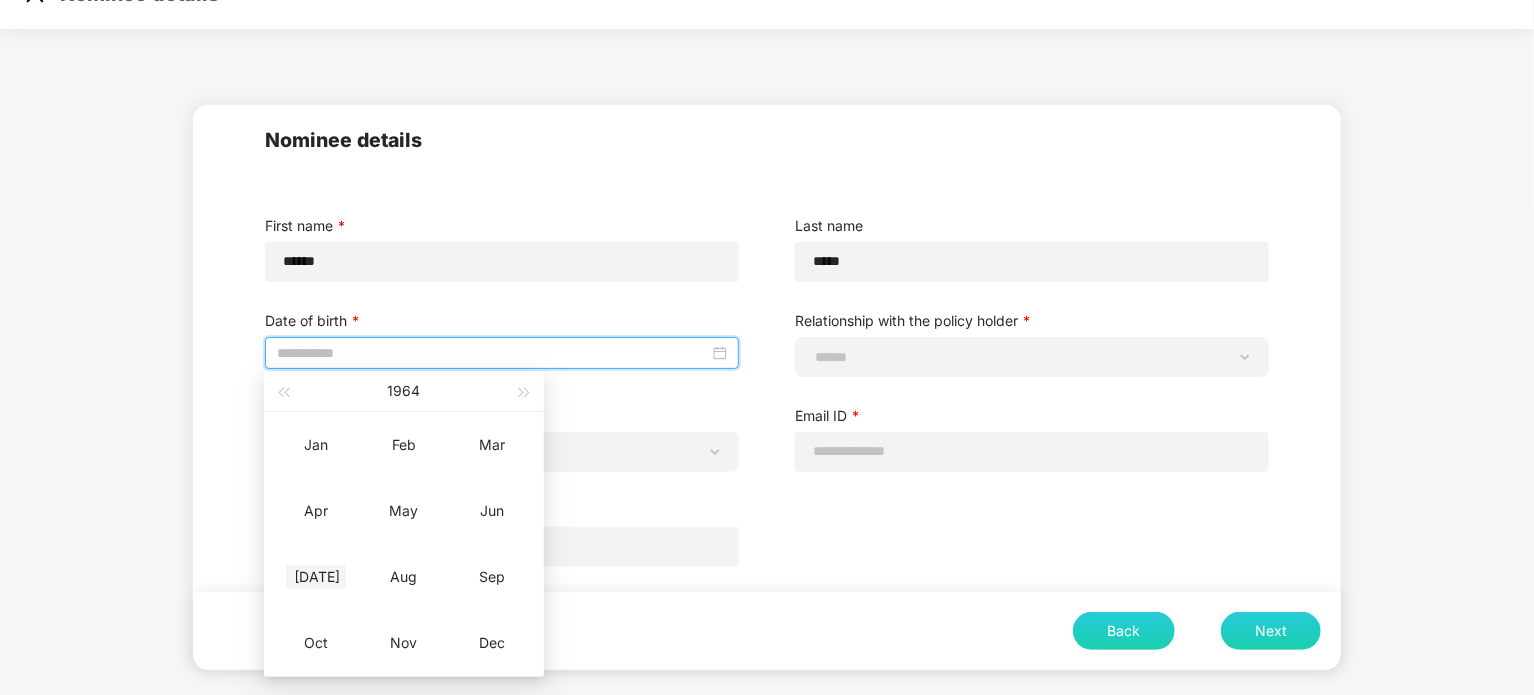type on "**********" 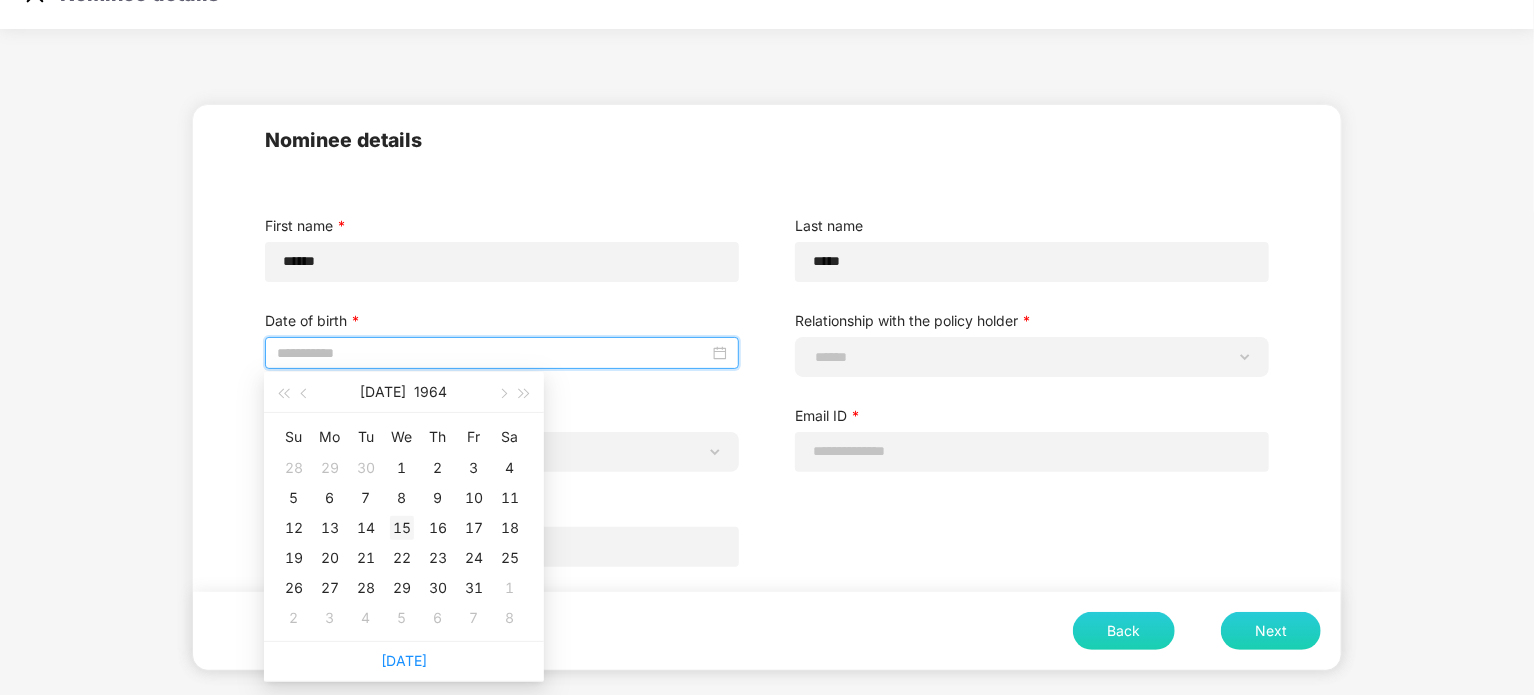 type on "**********" 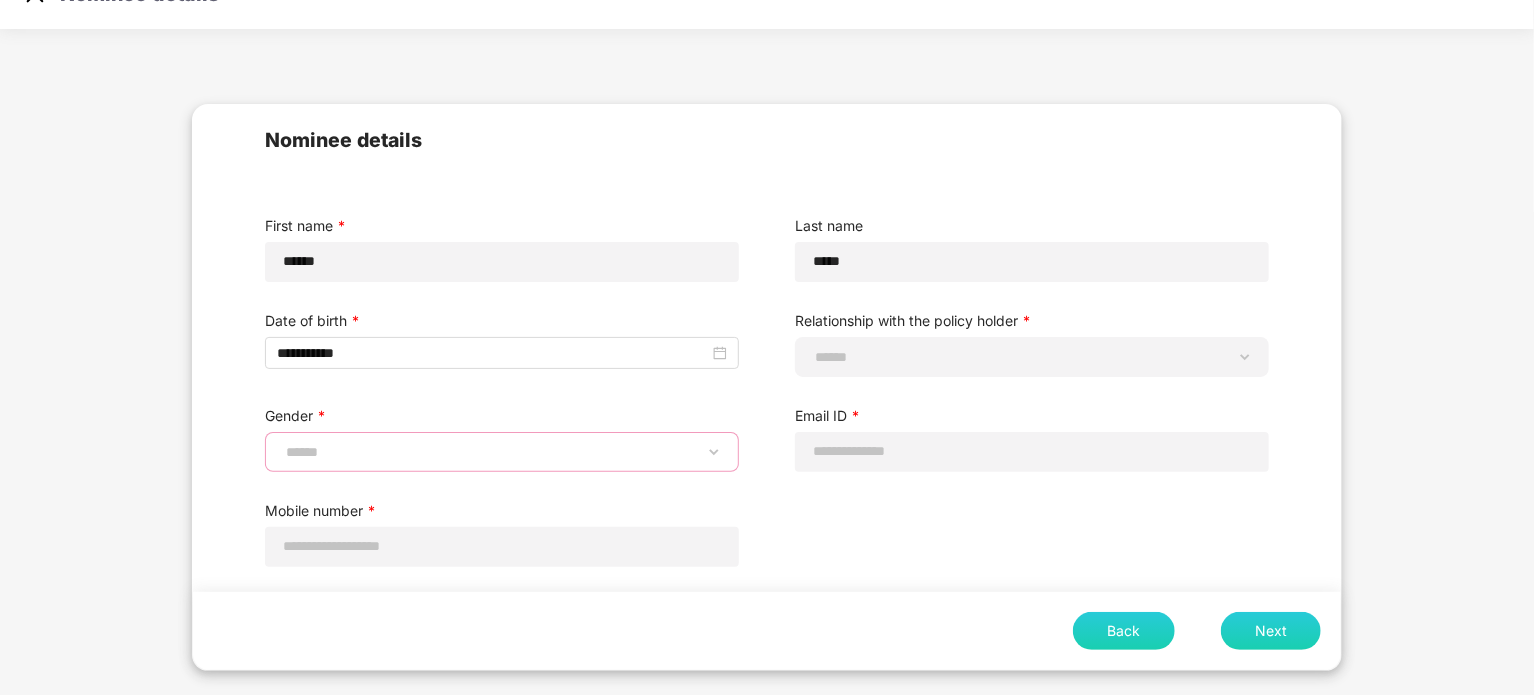 click on "**********" at bounding box center (502, 452) 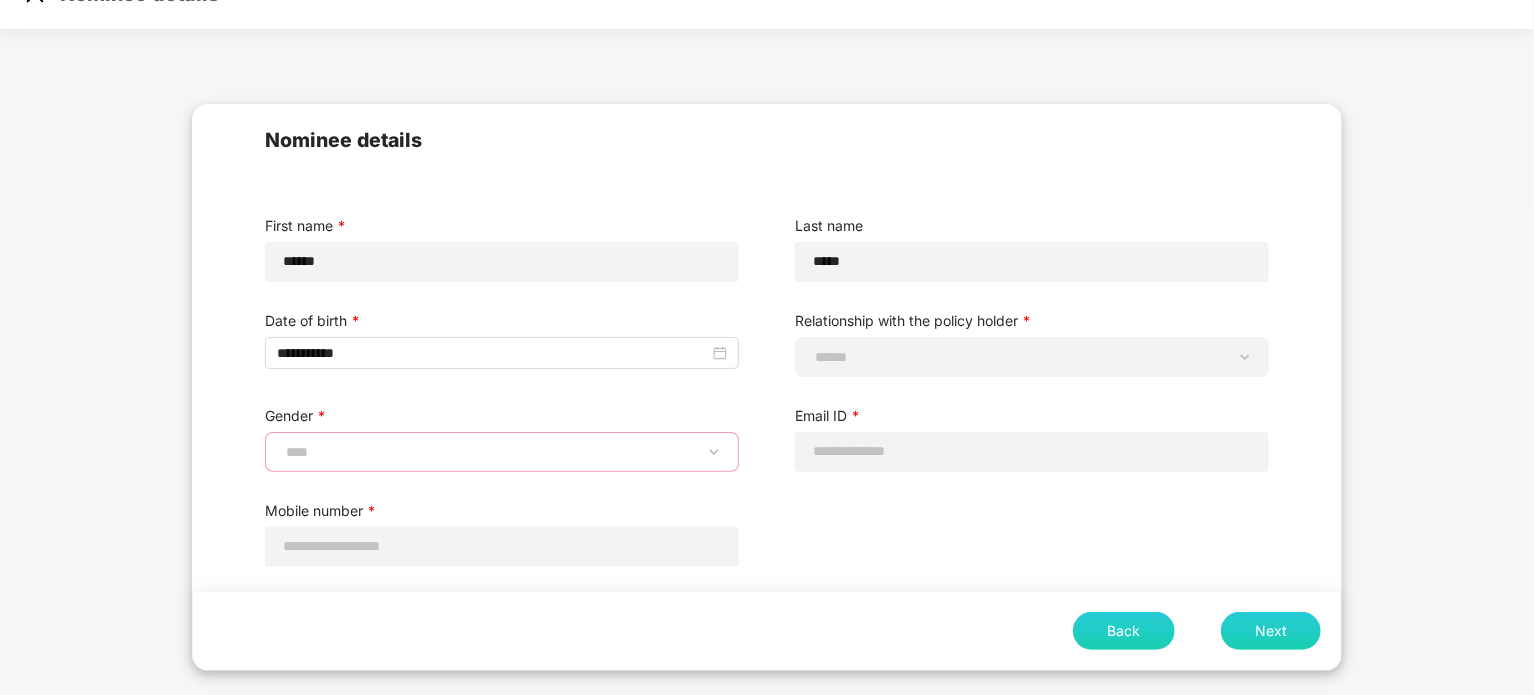 click on "**********" at bounding box center [502, 452] 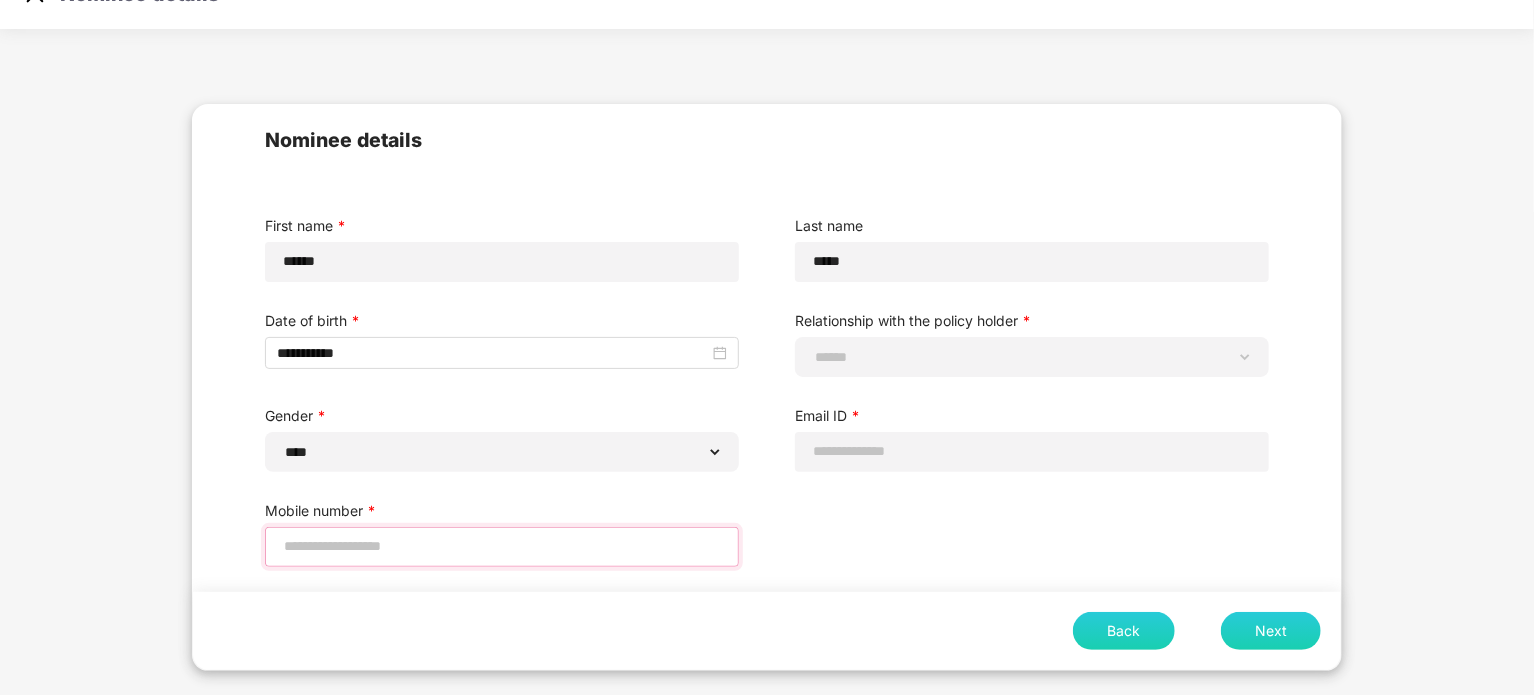 click at bounding box center (502, 546) 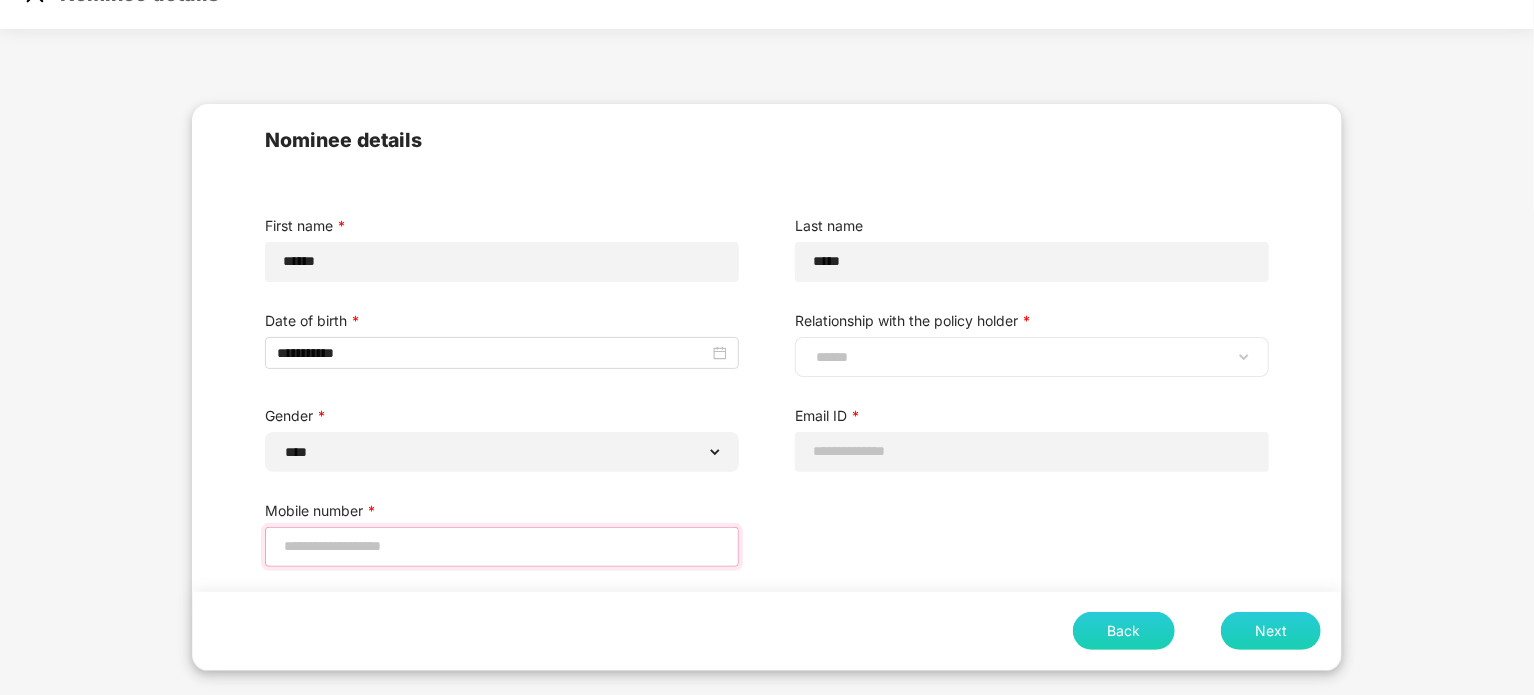 type on "**********" 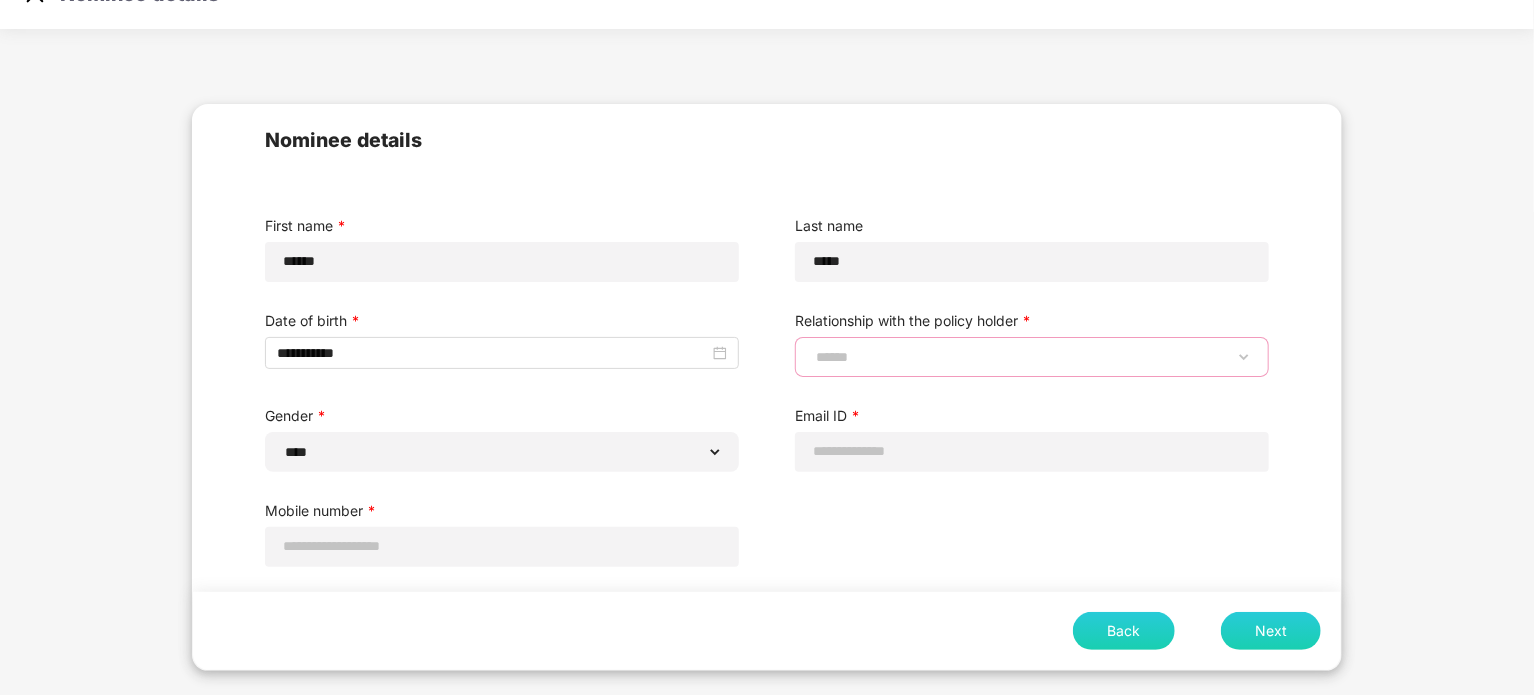 click on "**********" at bounding box center [1032, 357] 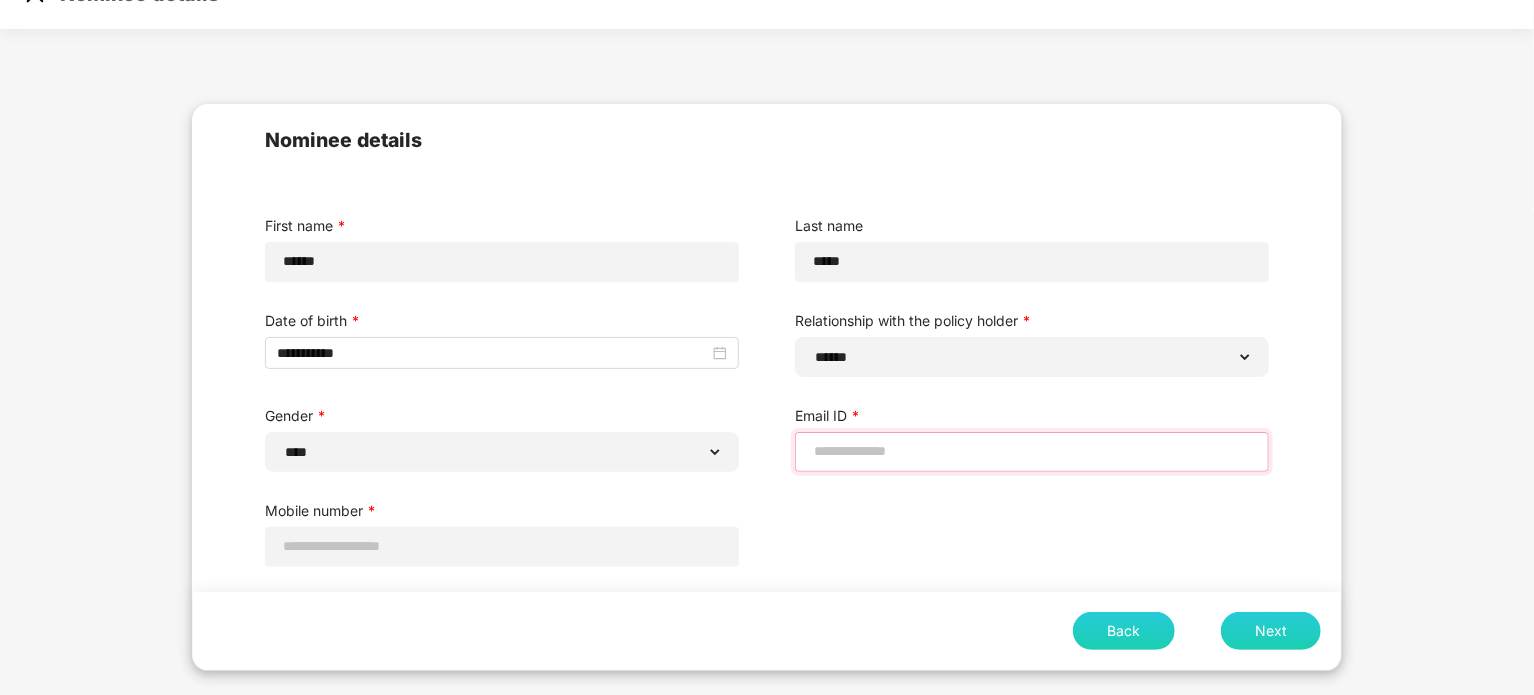 click at bounding box center [1032, 451] 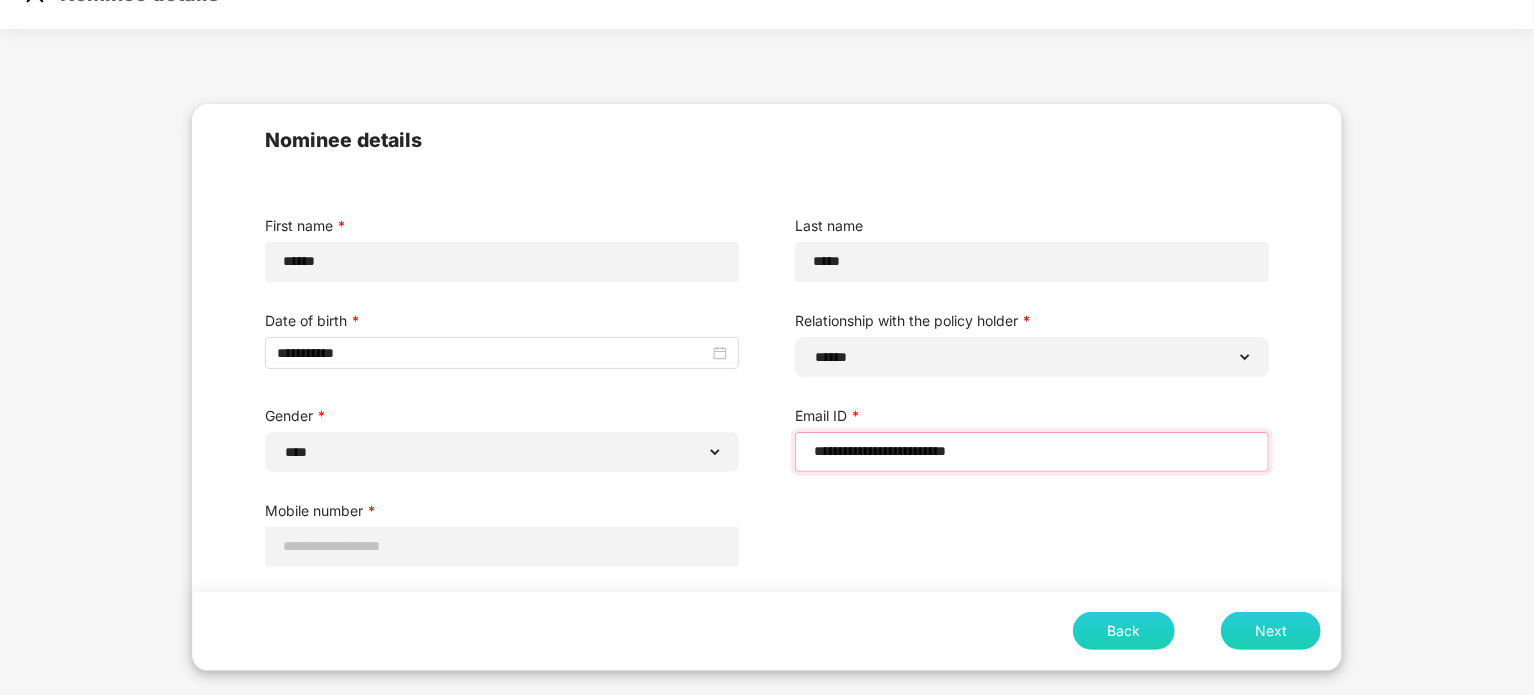 type on "**********" 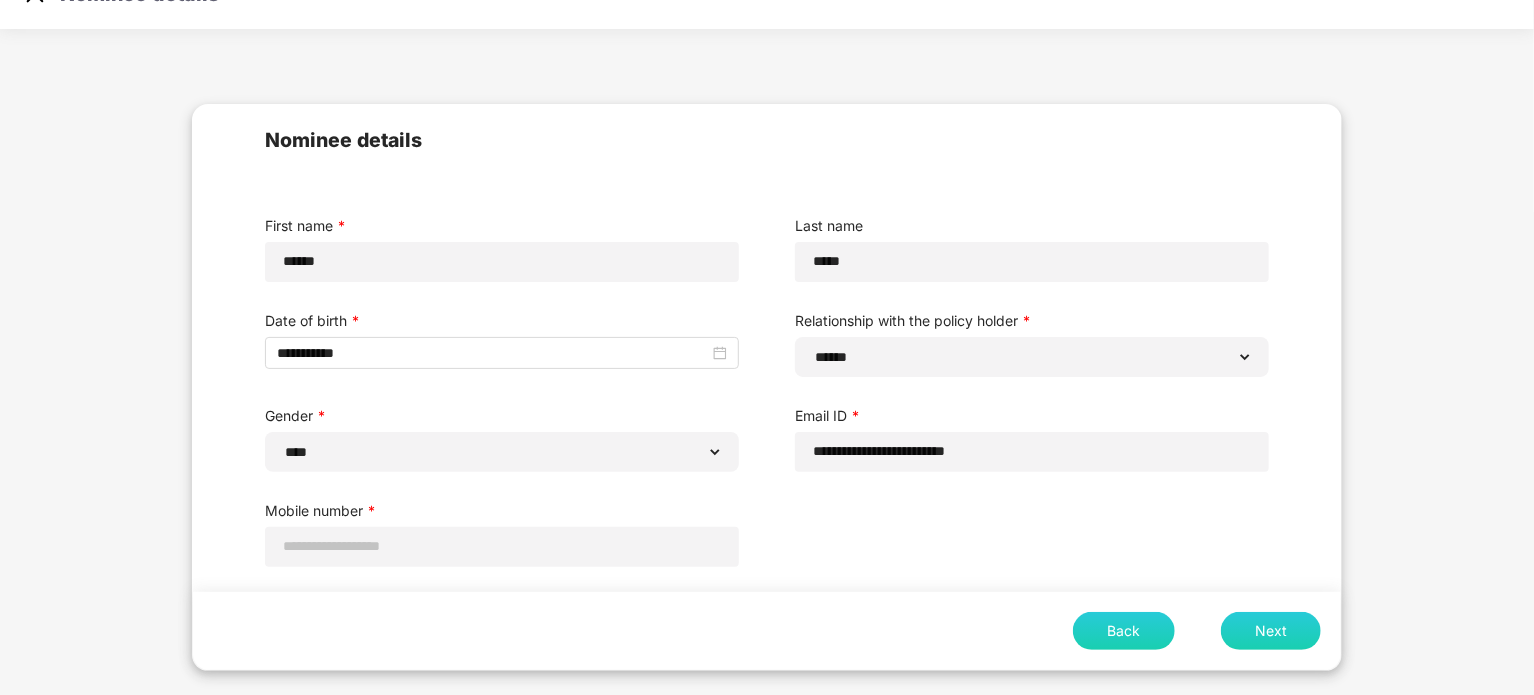 click on "Next" at bounding box center [1271, 631] 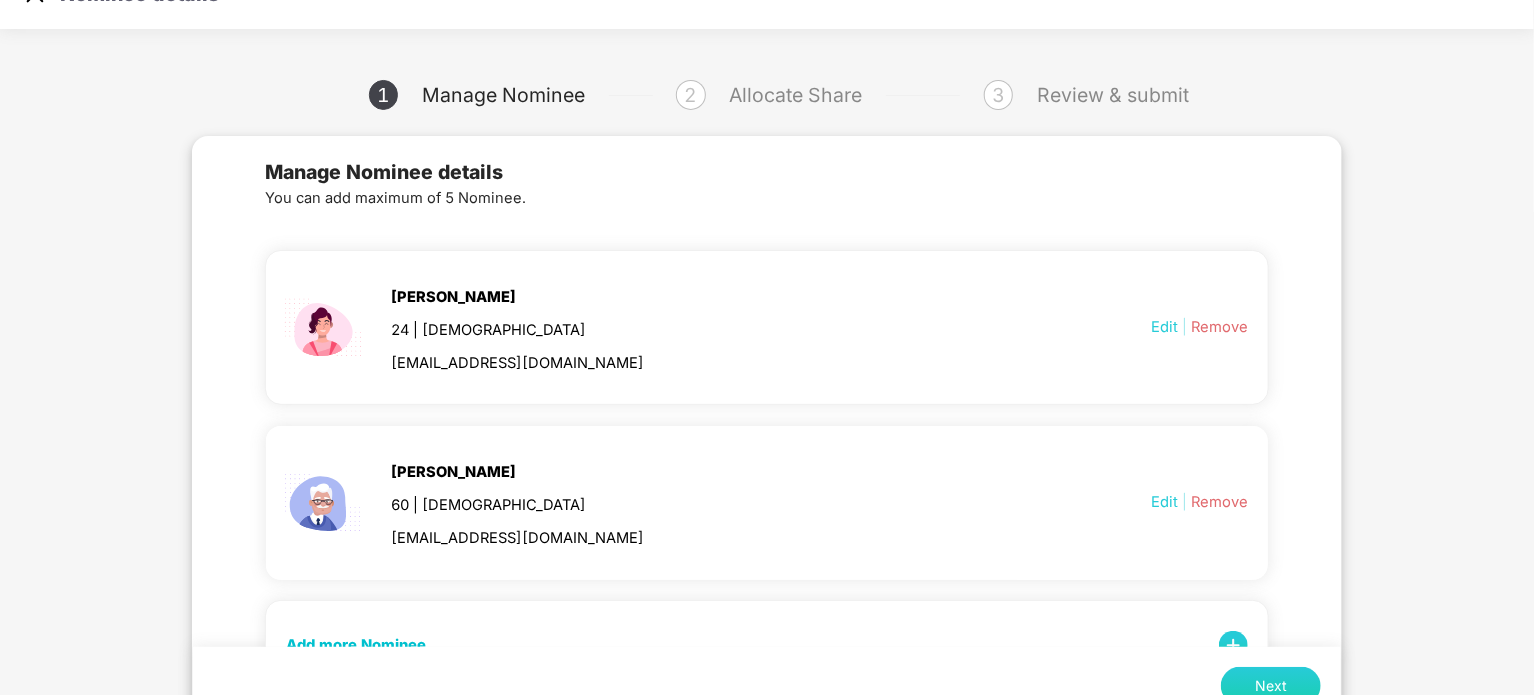 scroll, scrollTop: 64, scrollLeft: 0, axis: vertical 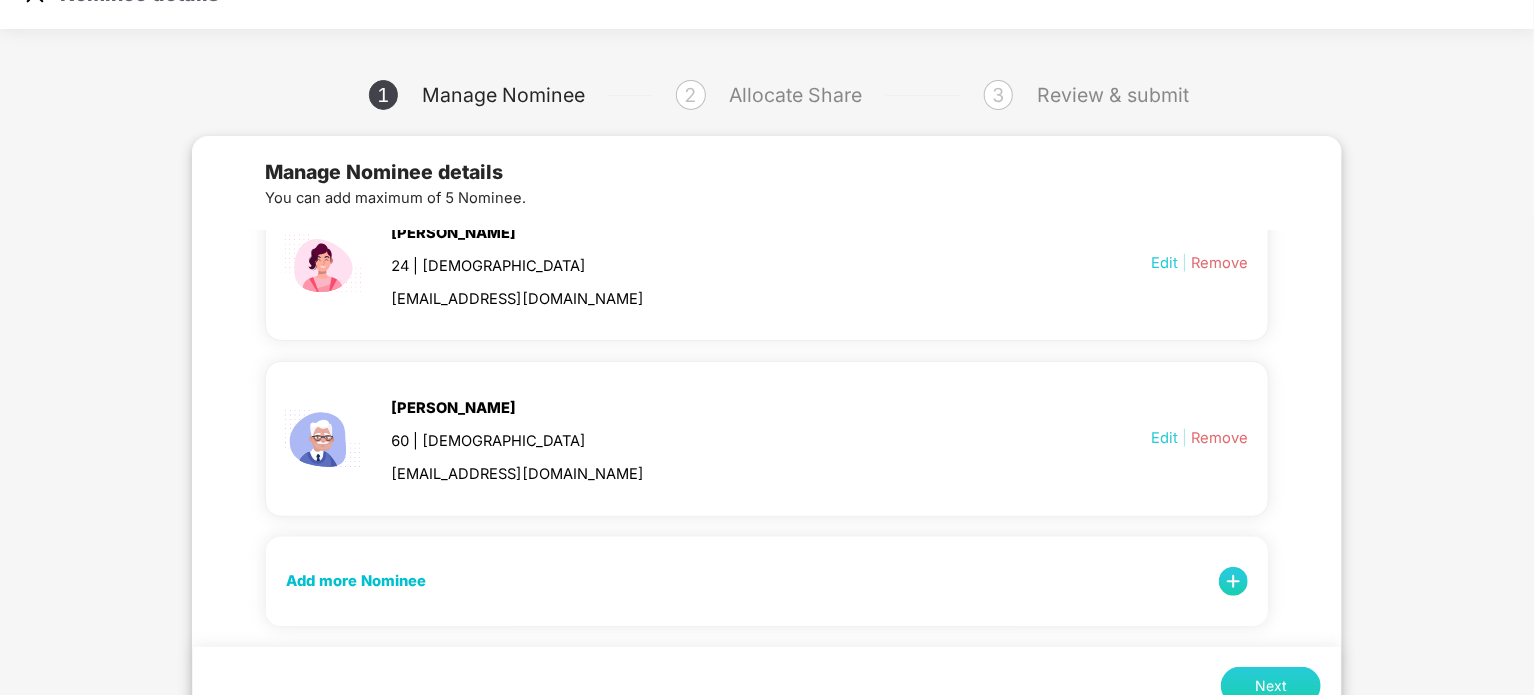 click at bounding box center [1233, 581] 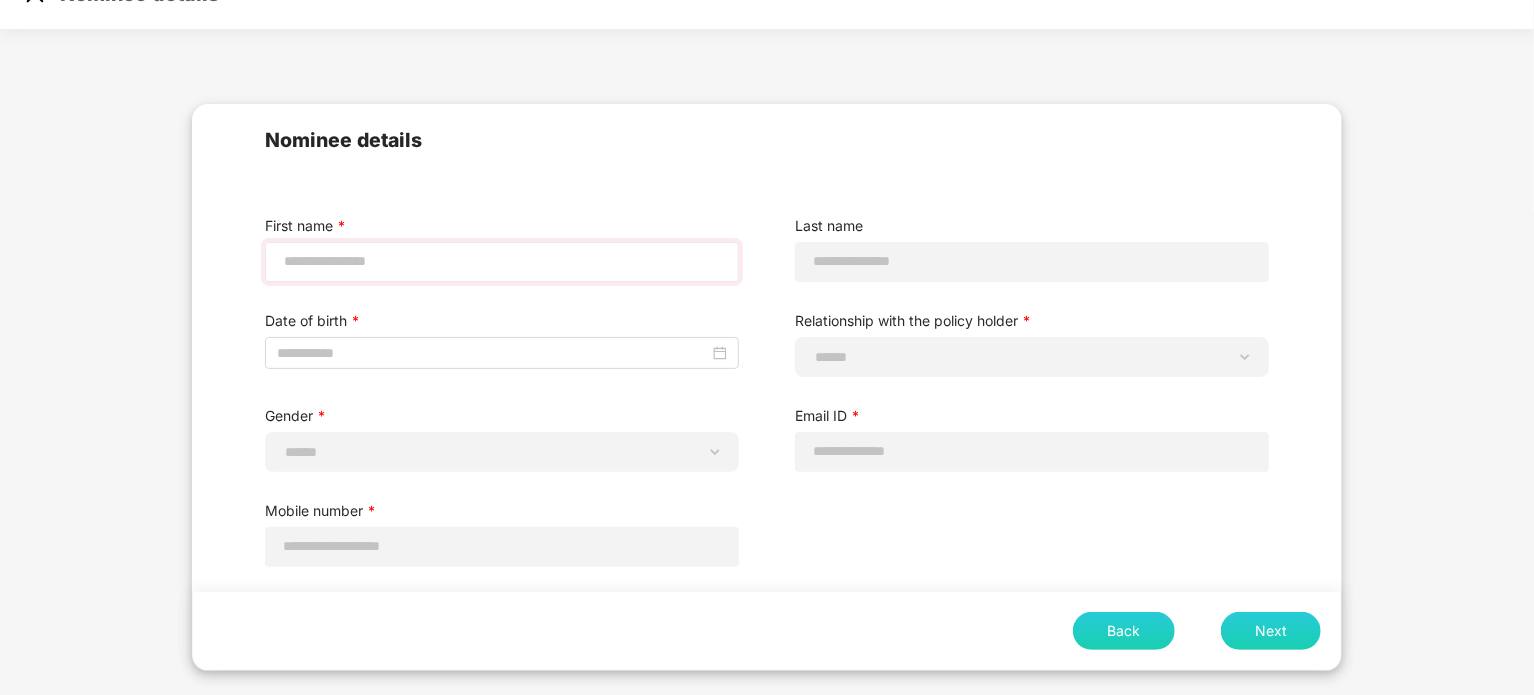 click at bounding box center [502, 262] 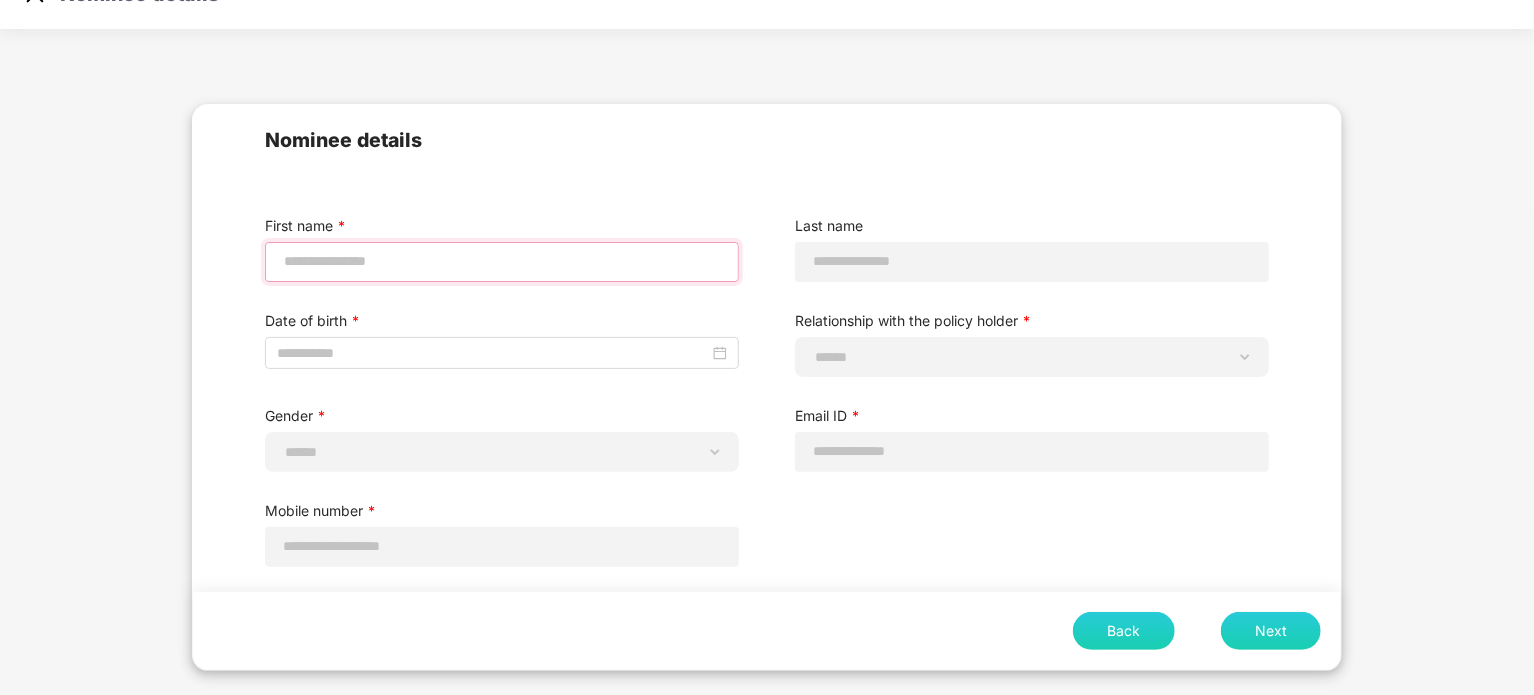 click at bounding box center (502, 261) 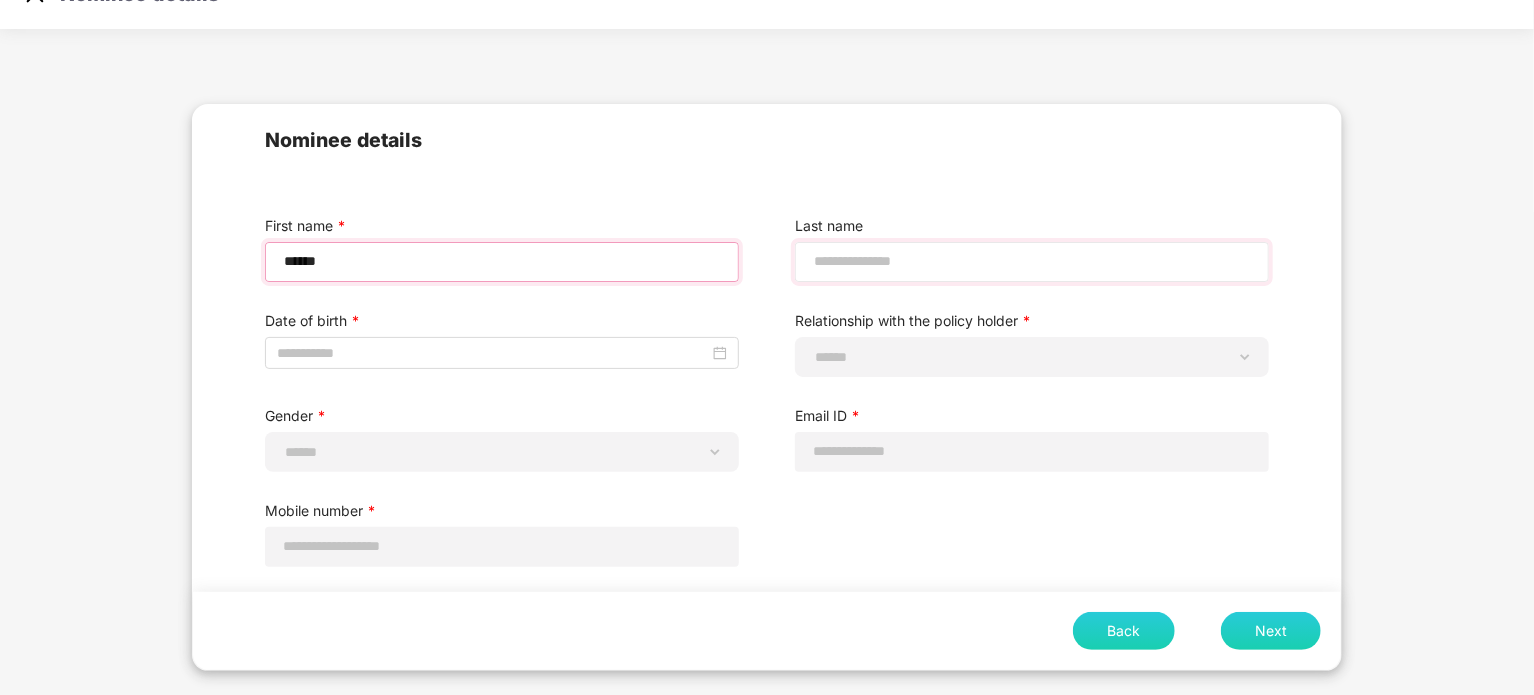 type on "******" 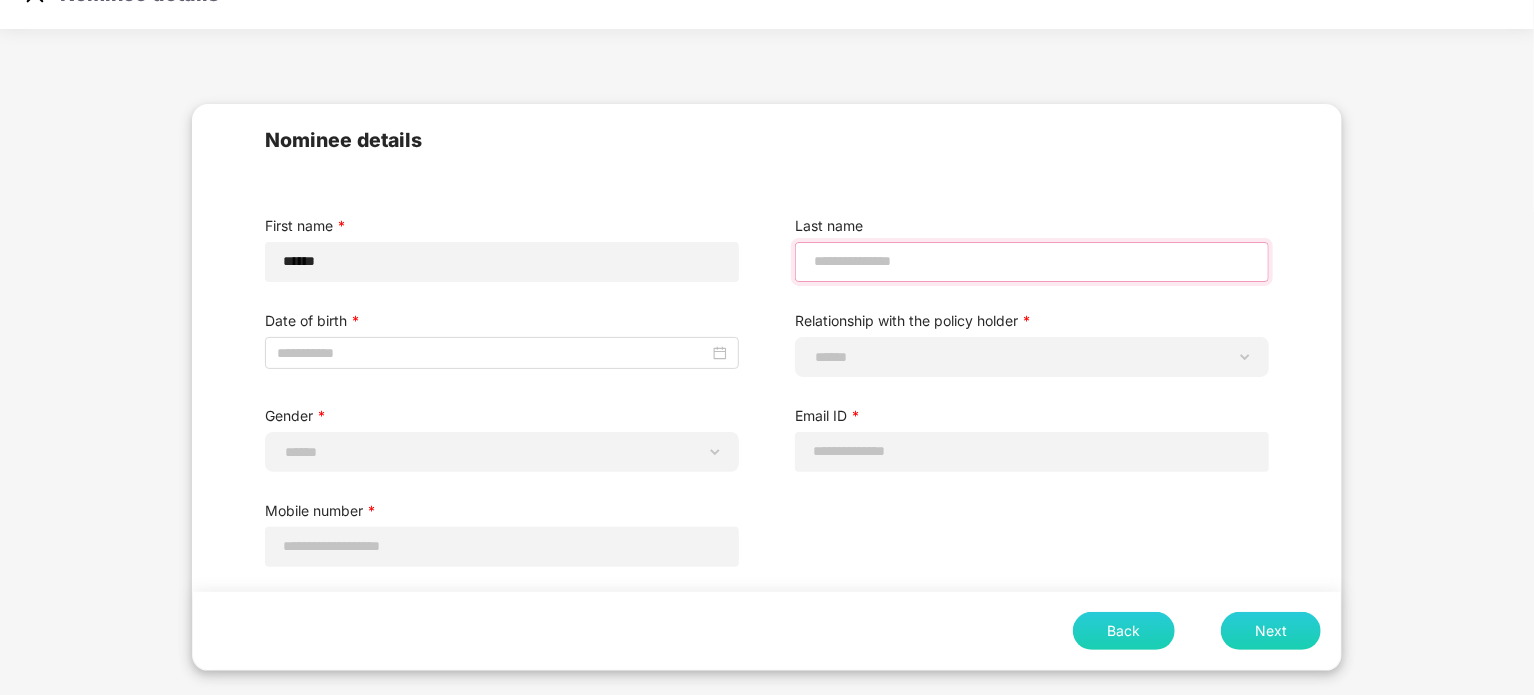 click at bounding box center [1032, 261] 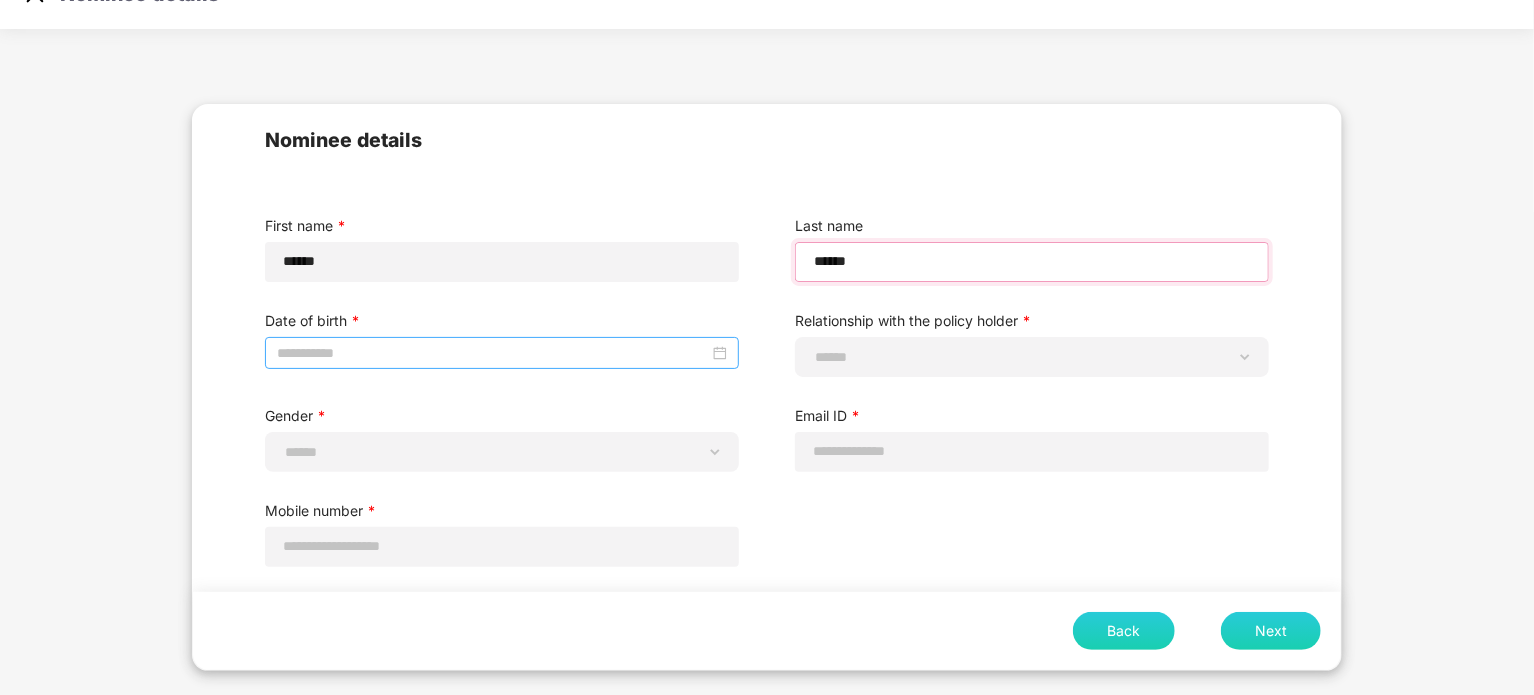 type on "******" 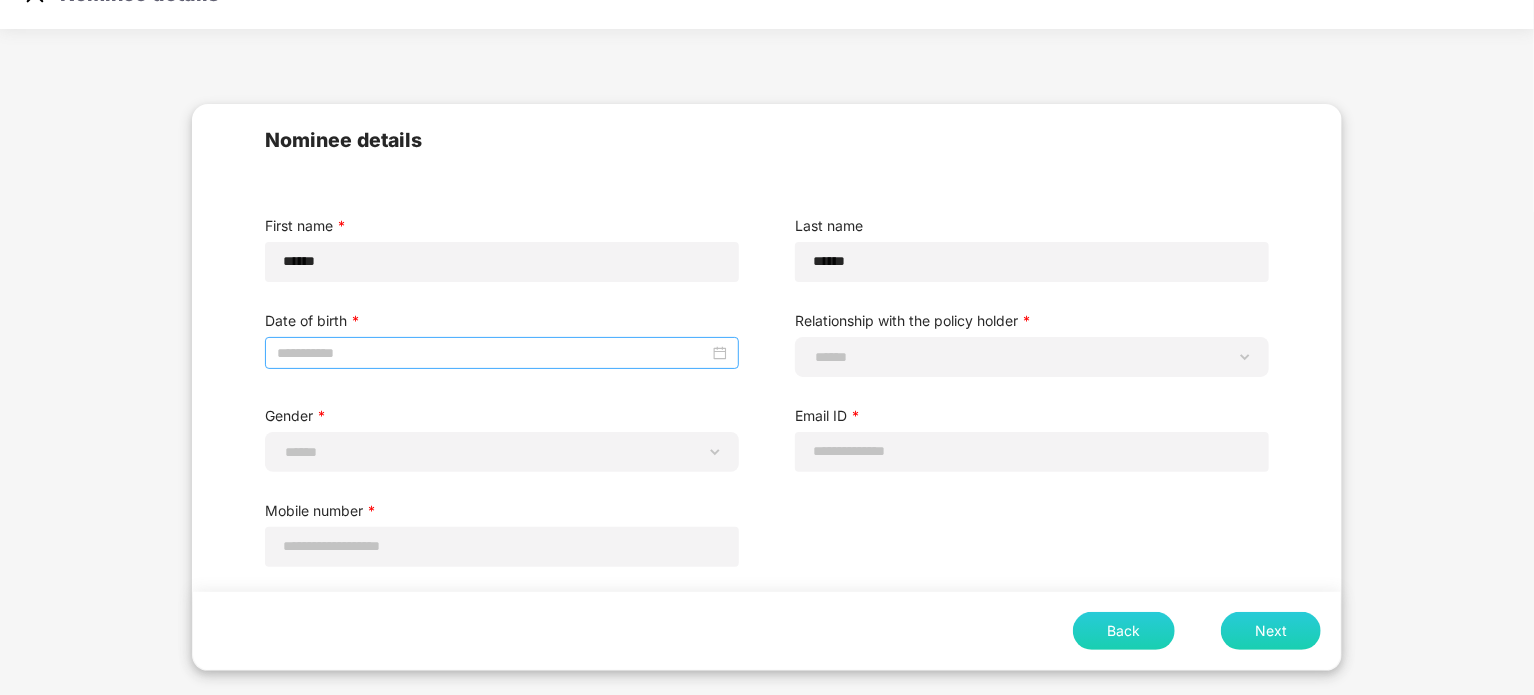 click at bounding box center (502, 353) 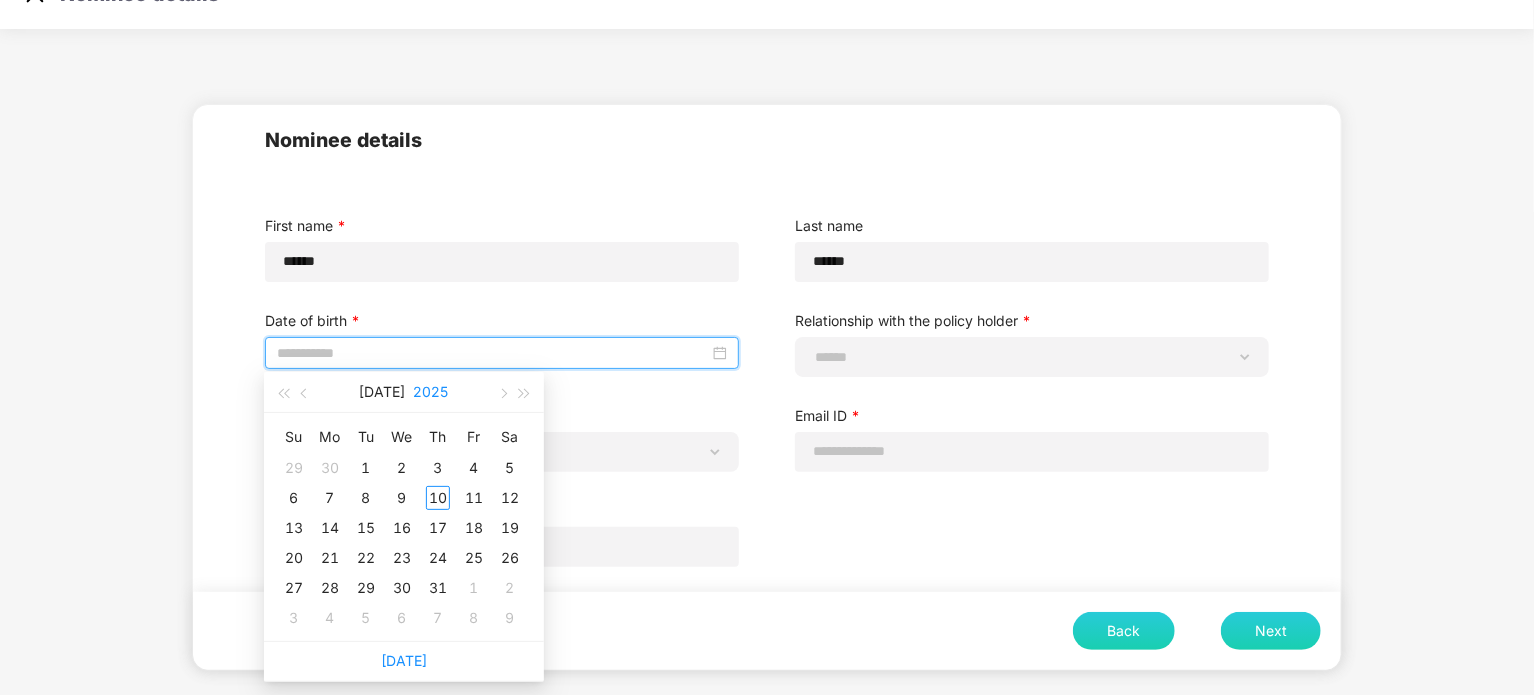 click on "2025" at bounding box center [431, 392] 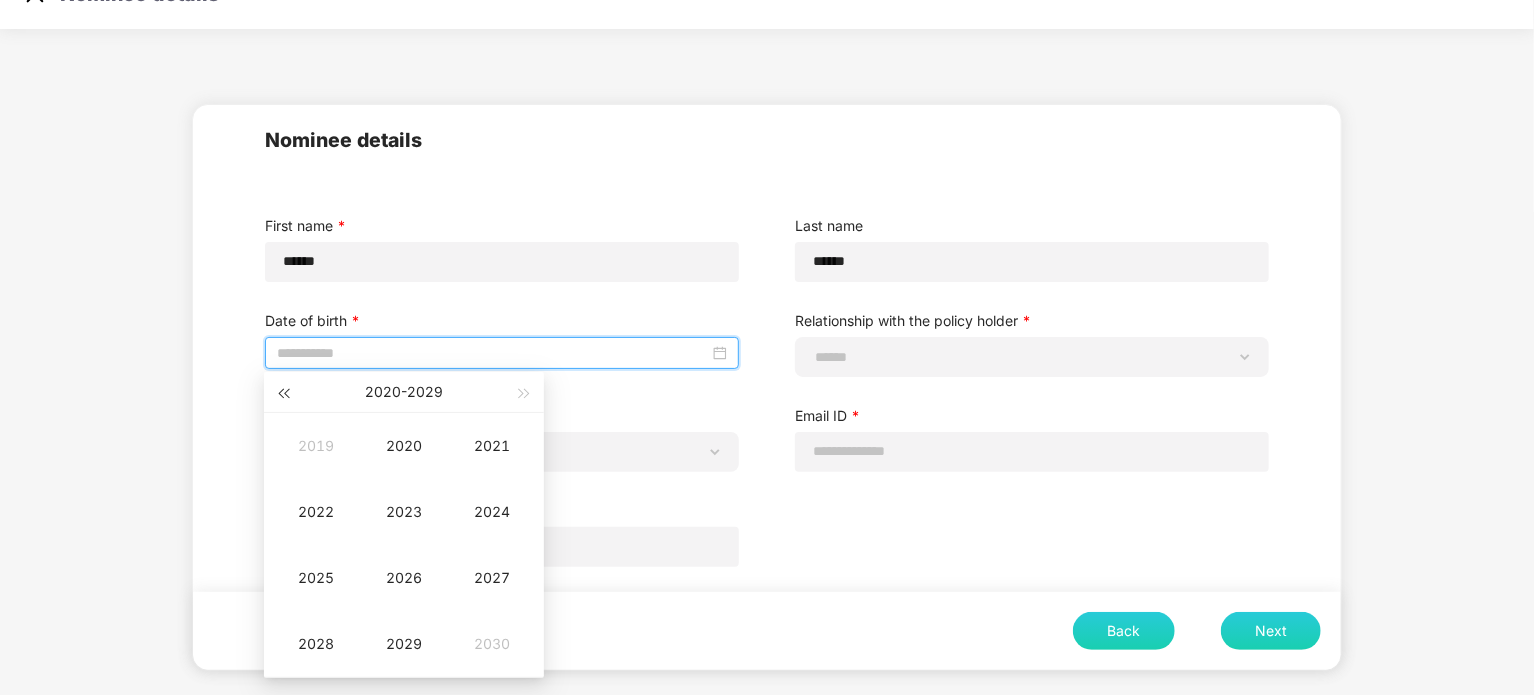 click at bounding box center [283, 393] 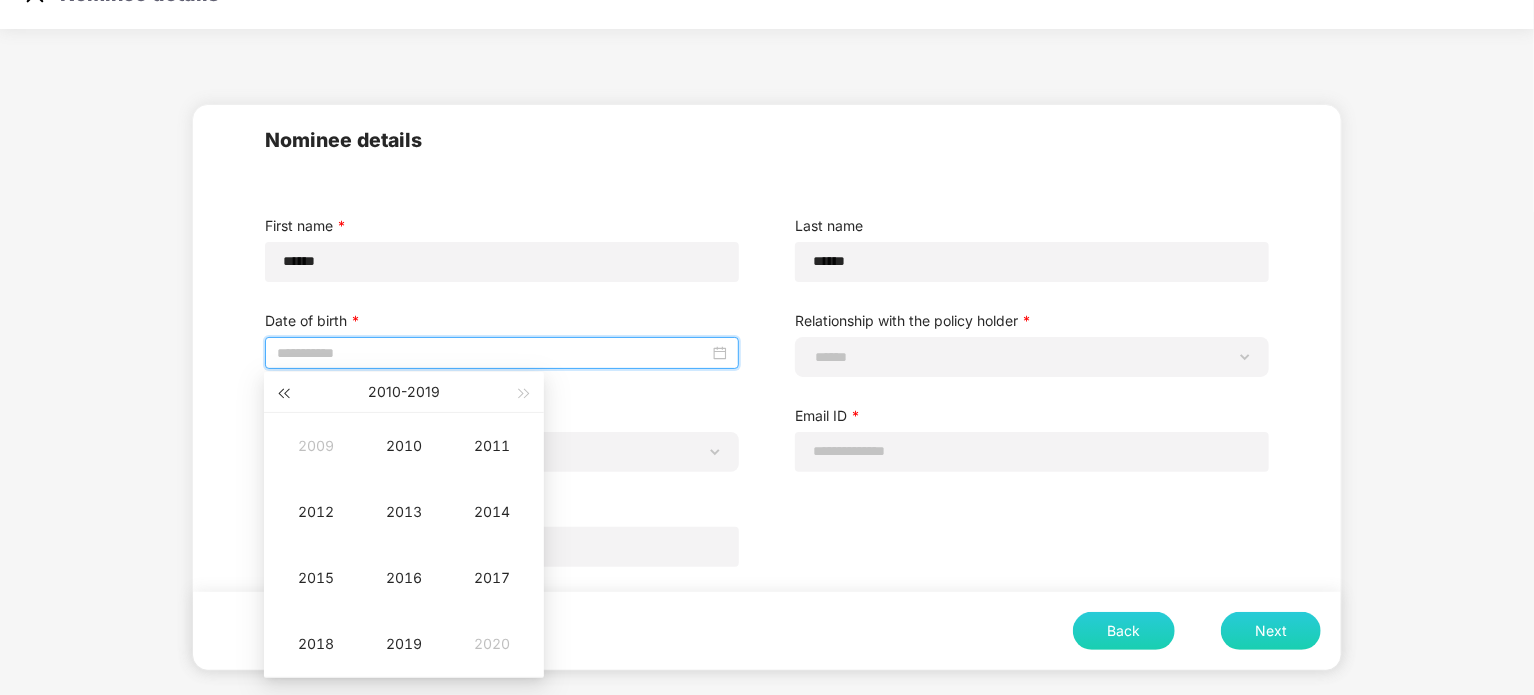 click at bounding box center [283, 393] 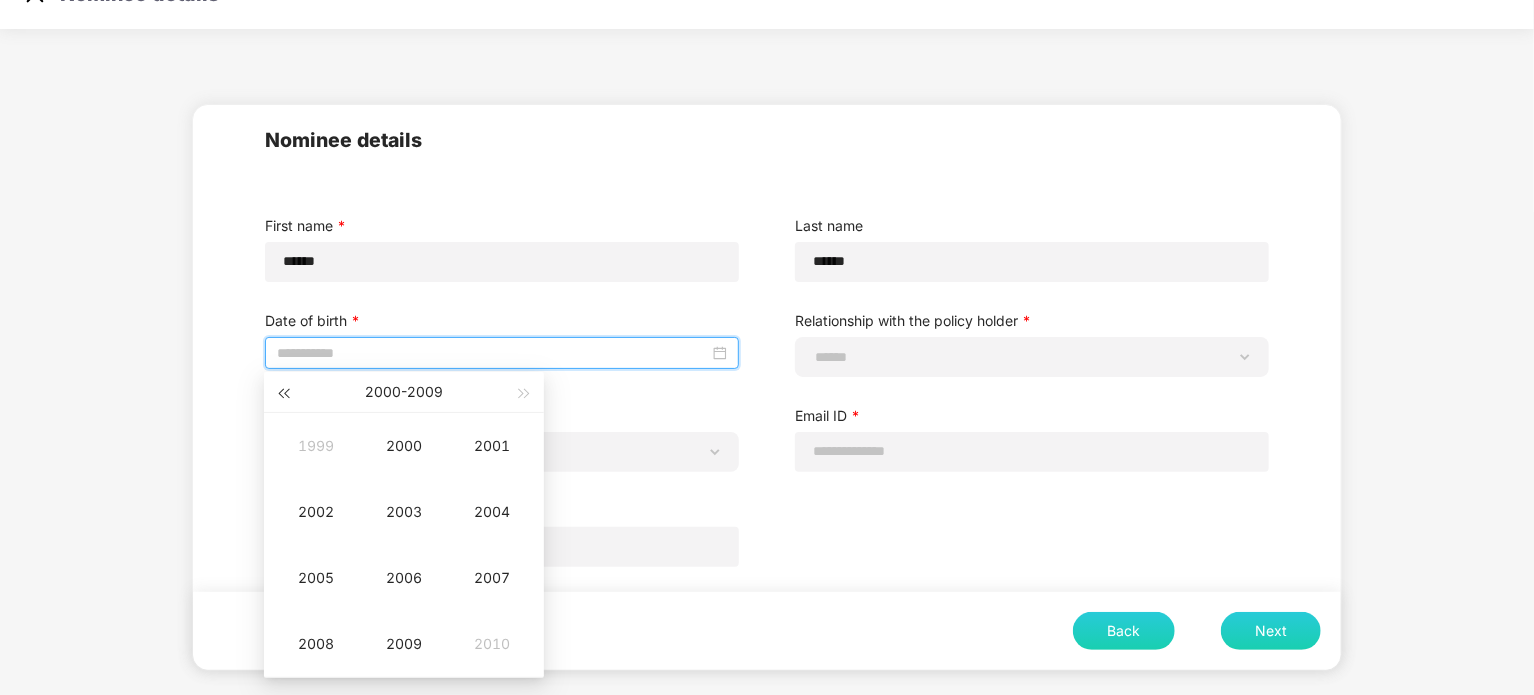 click at bounding box center (283, 393) 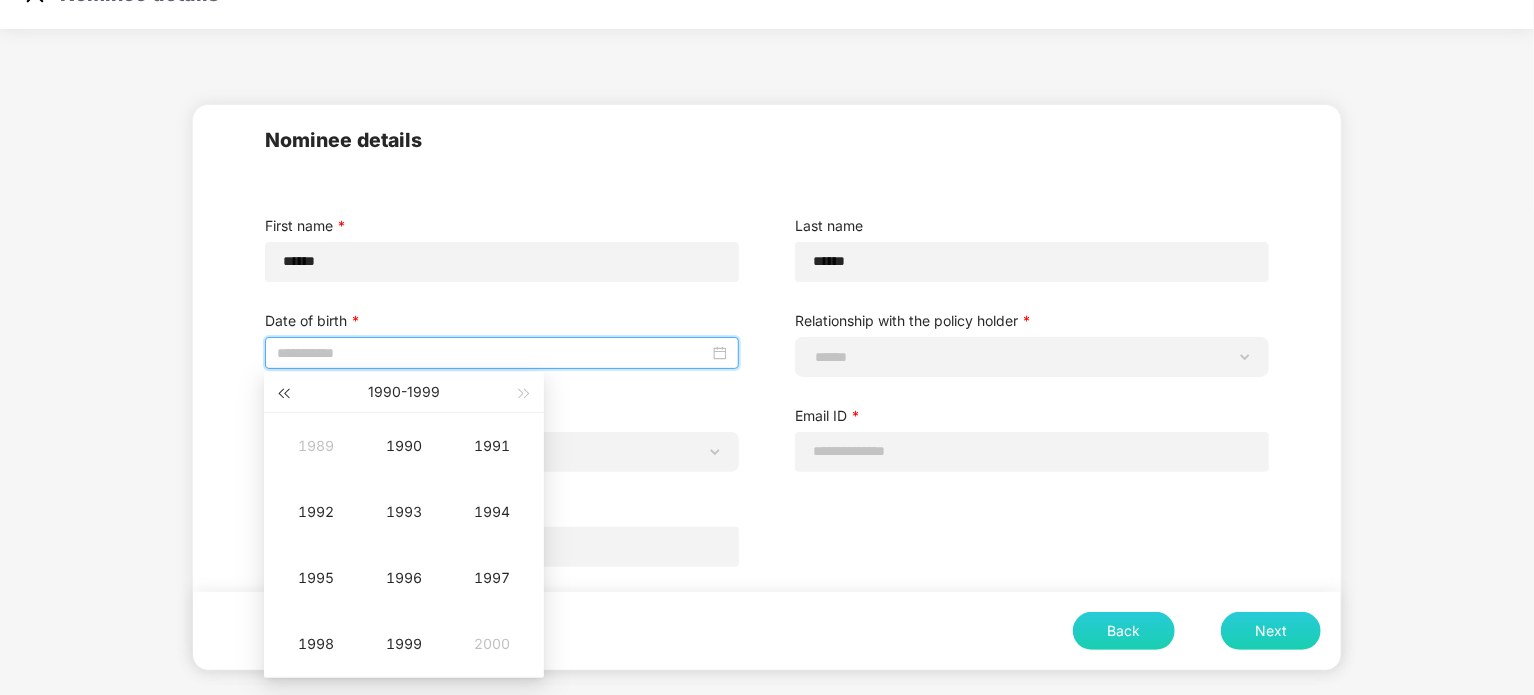 click at bounding box center [283, 393] 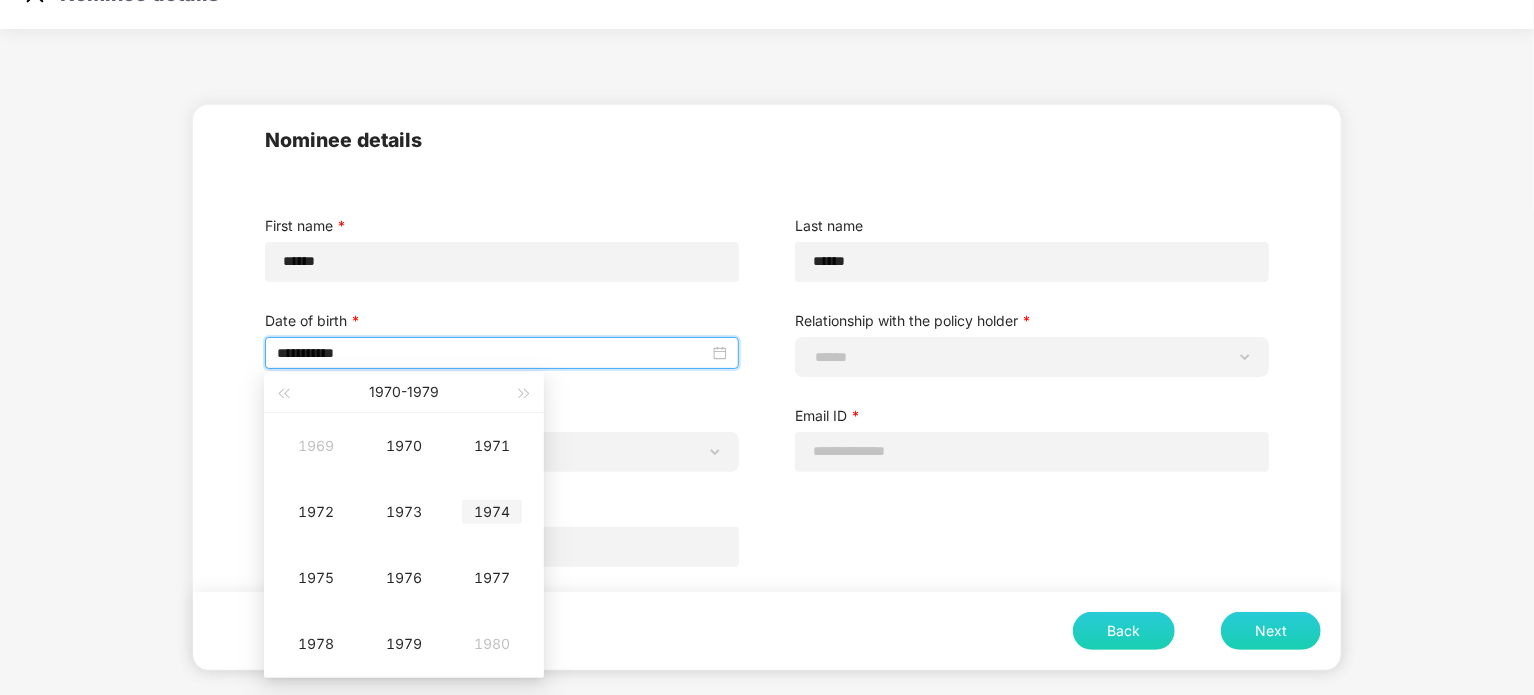 type on "**********" 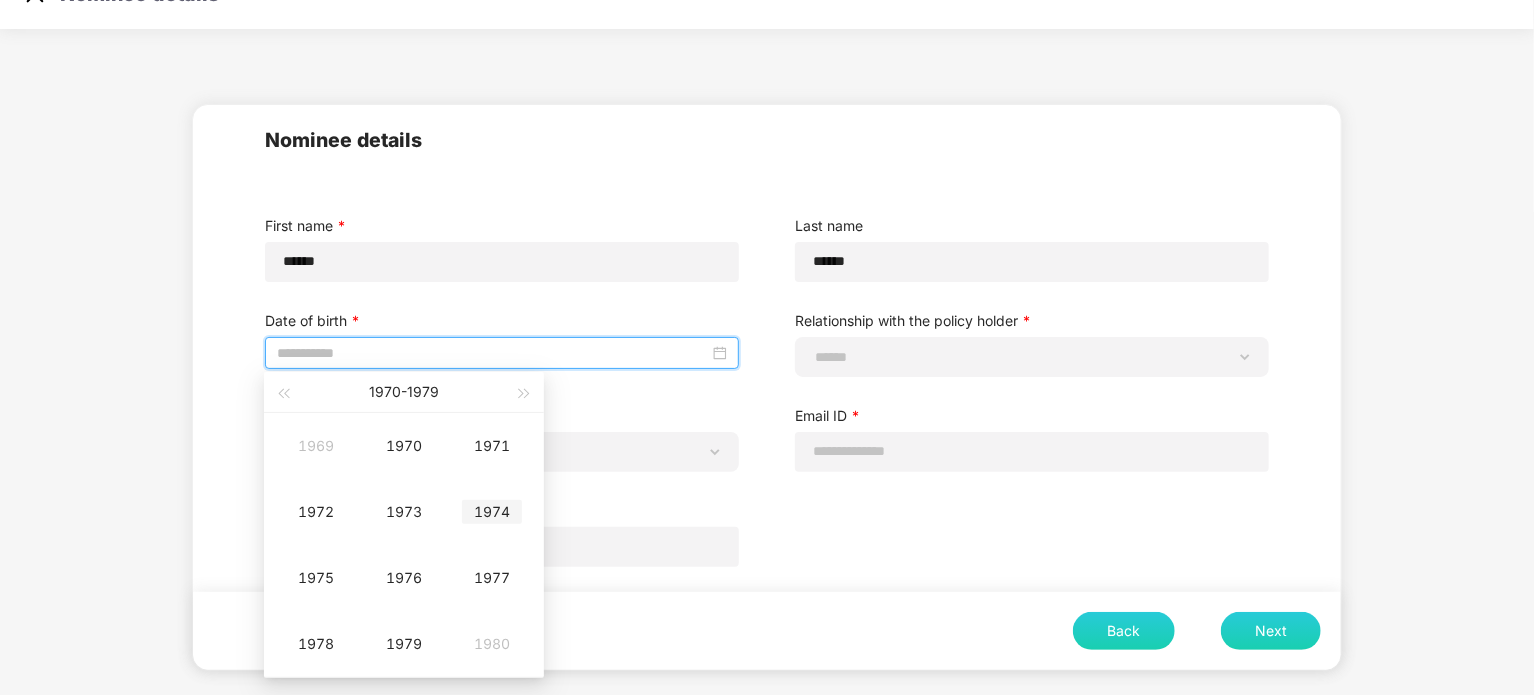 click on "1974" at bounding box center [492, 512] 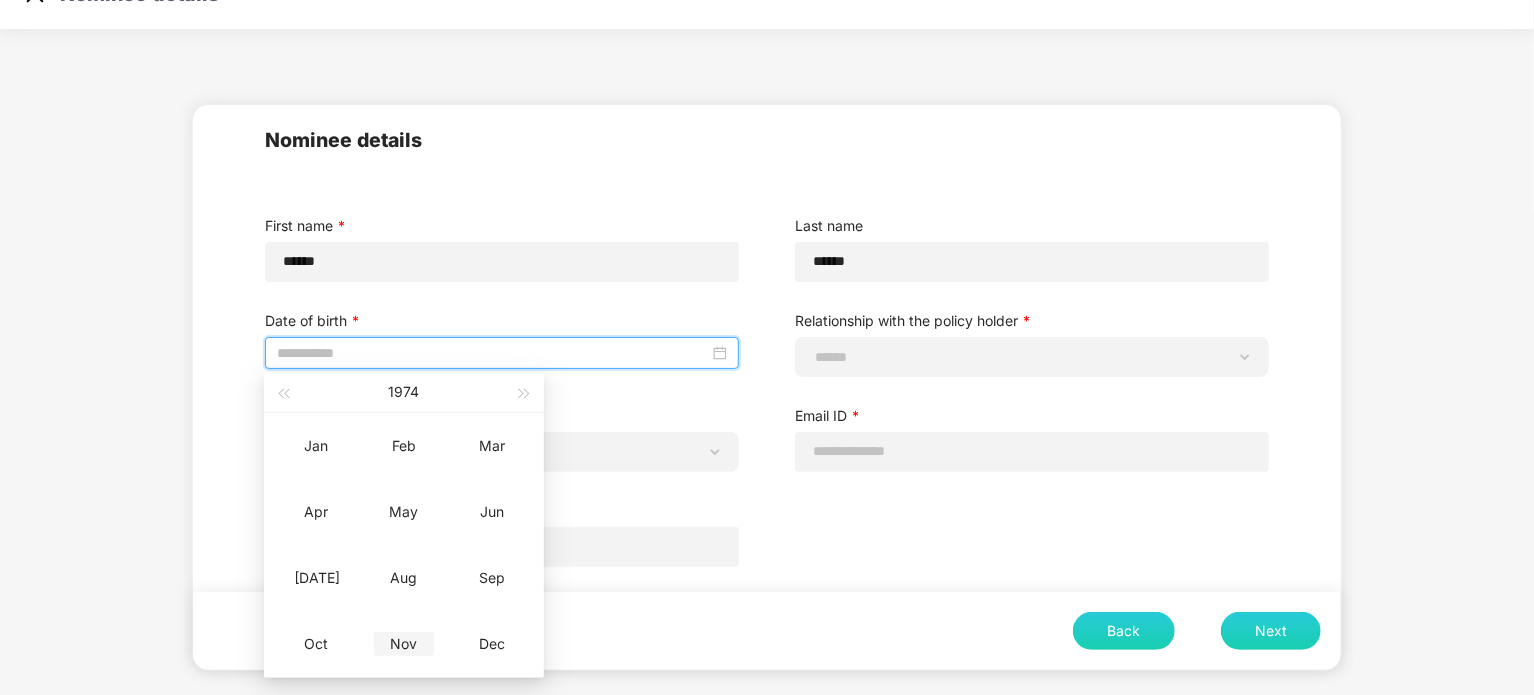 type on "**********" 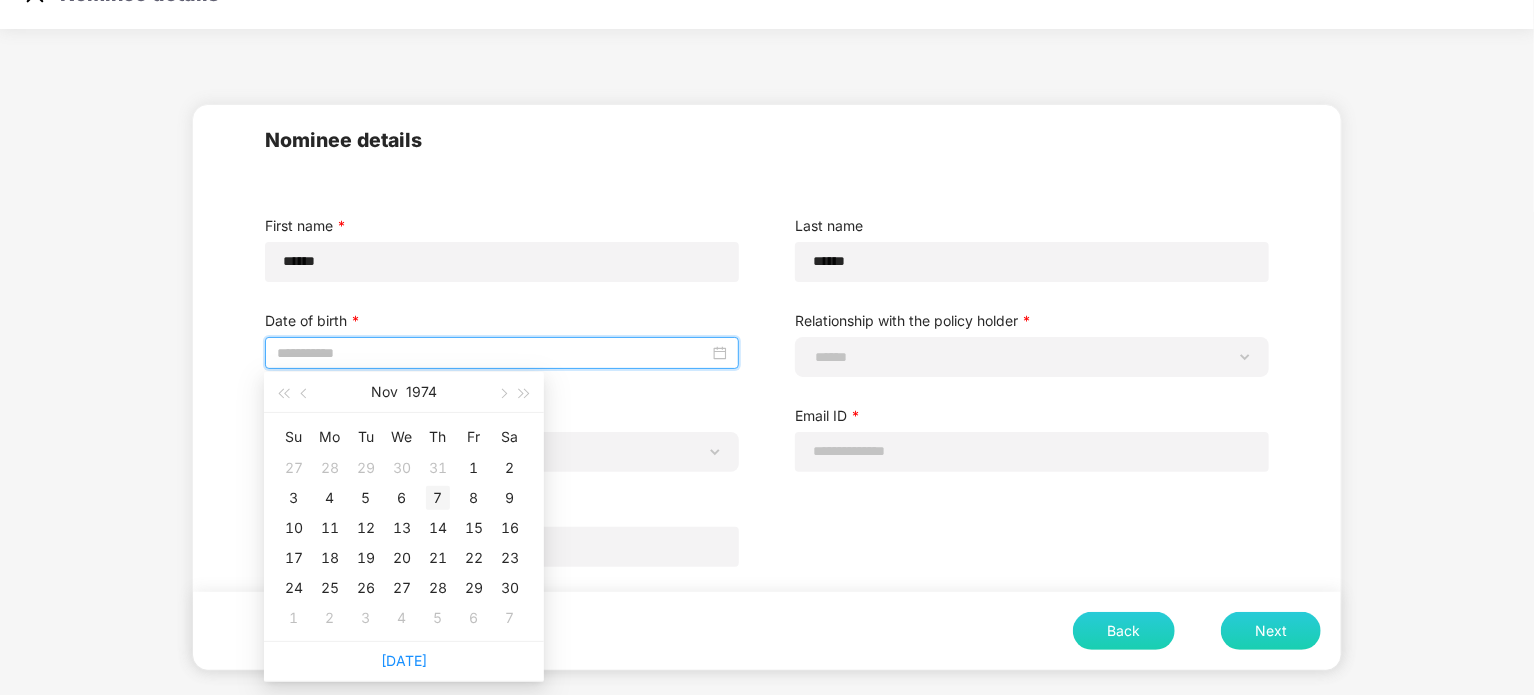 type on "**********" 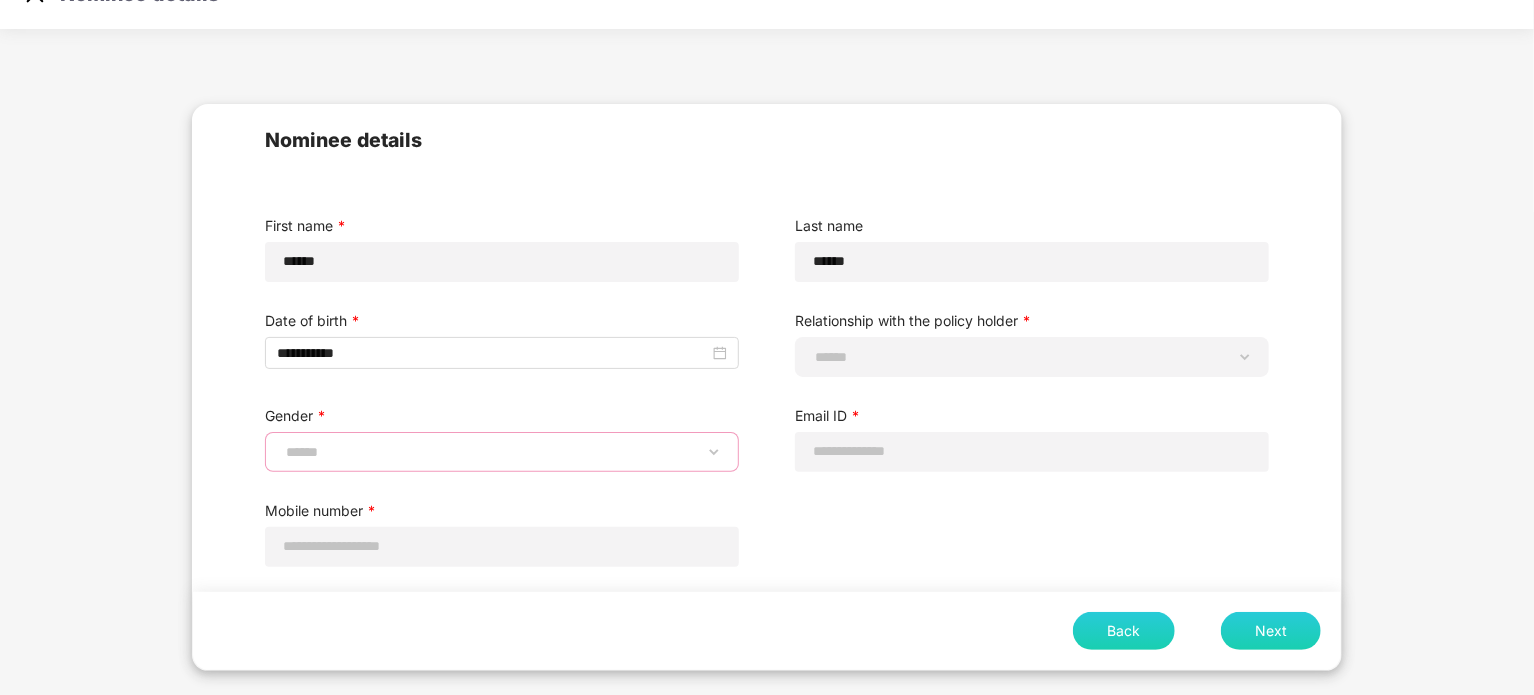 click on "**********" at bounding box center [502, 452] 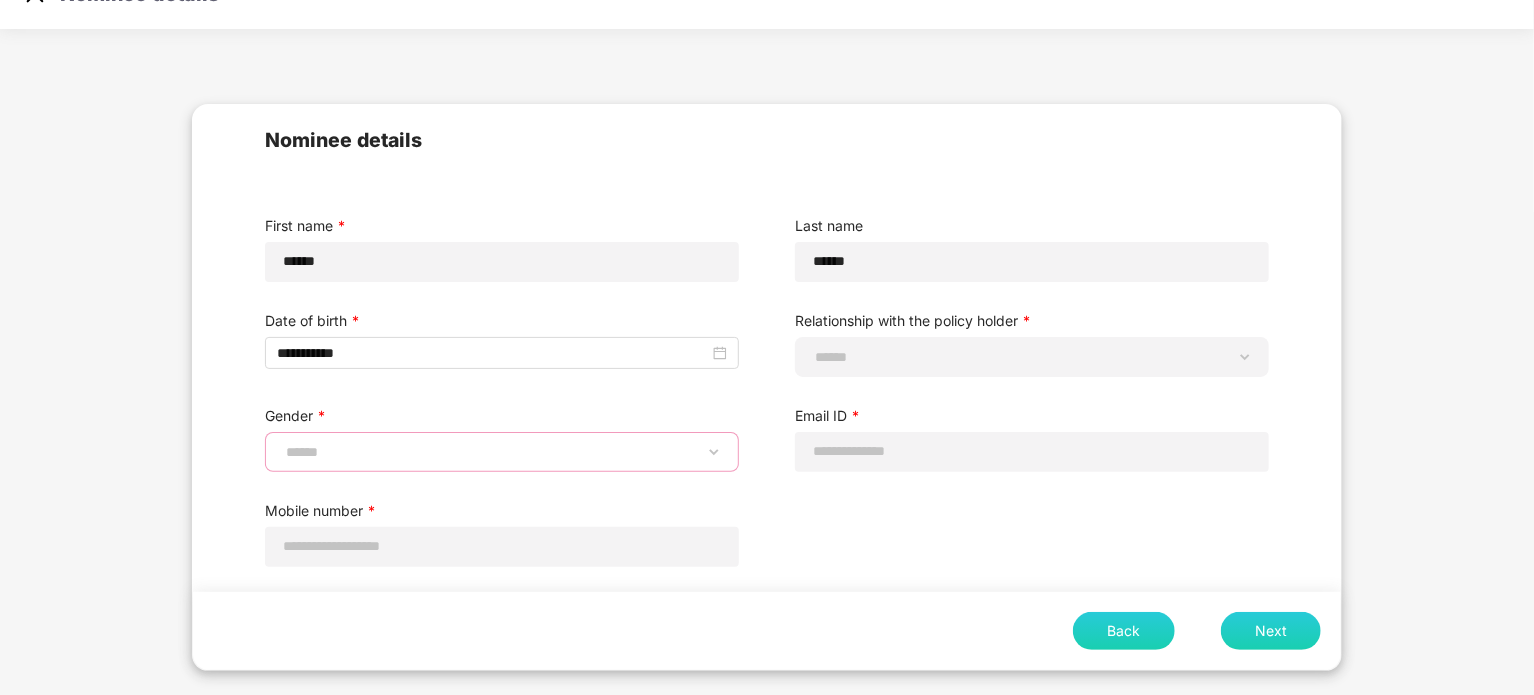 select on "******" 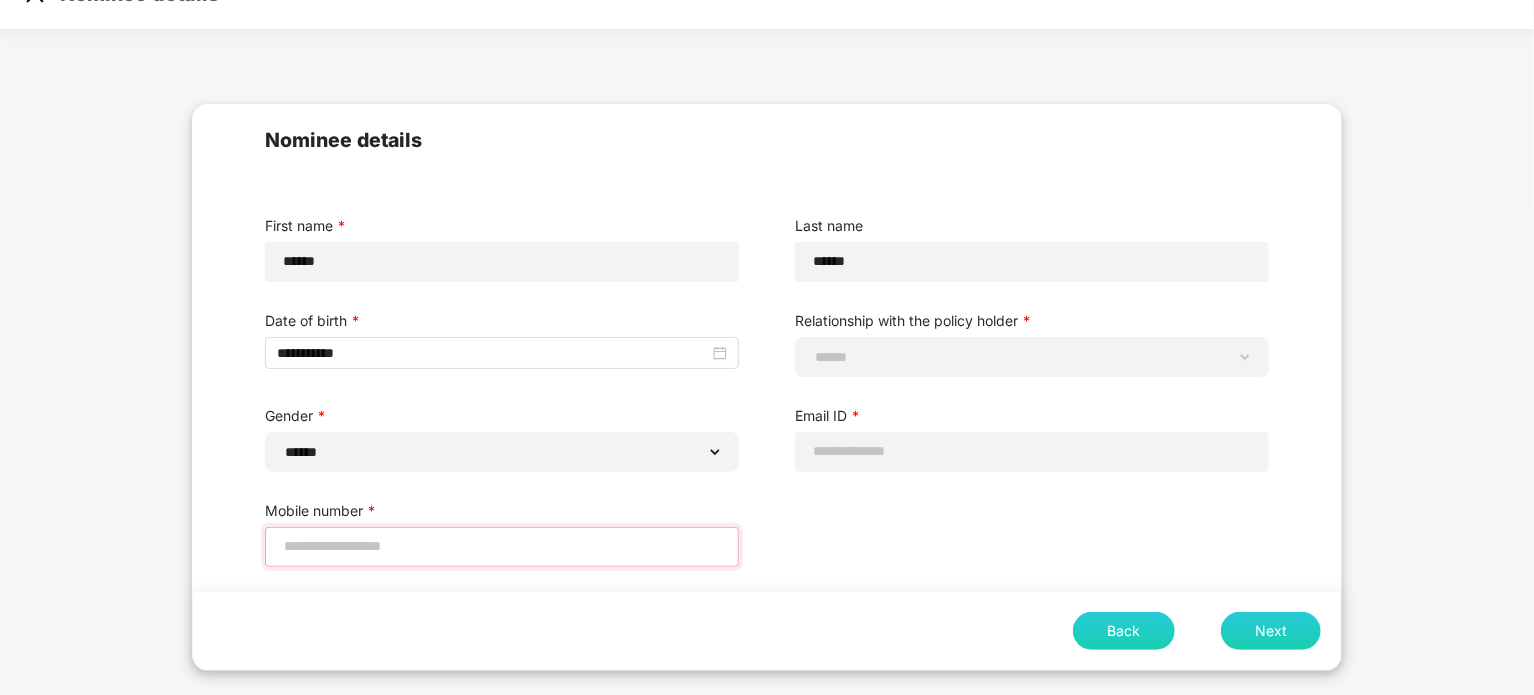 click at bounding box center (502, 546) 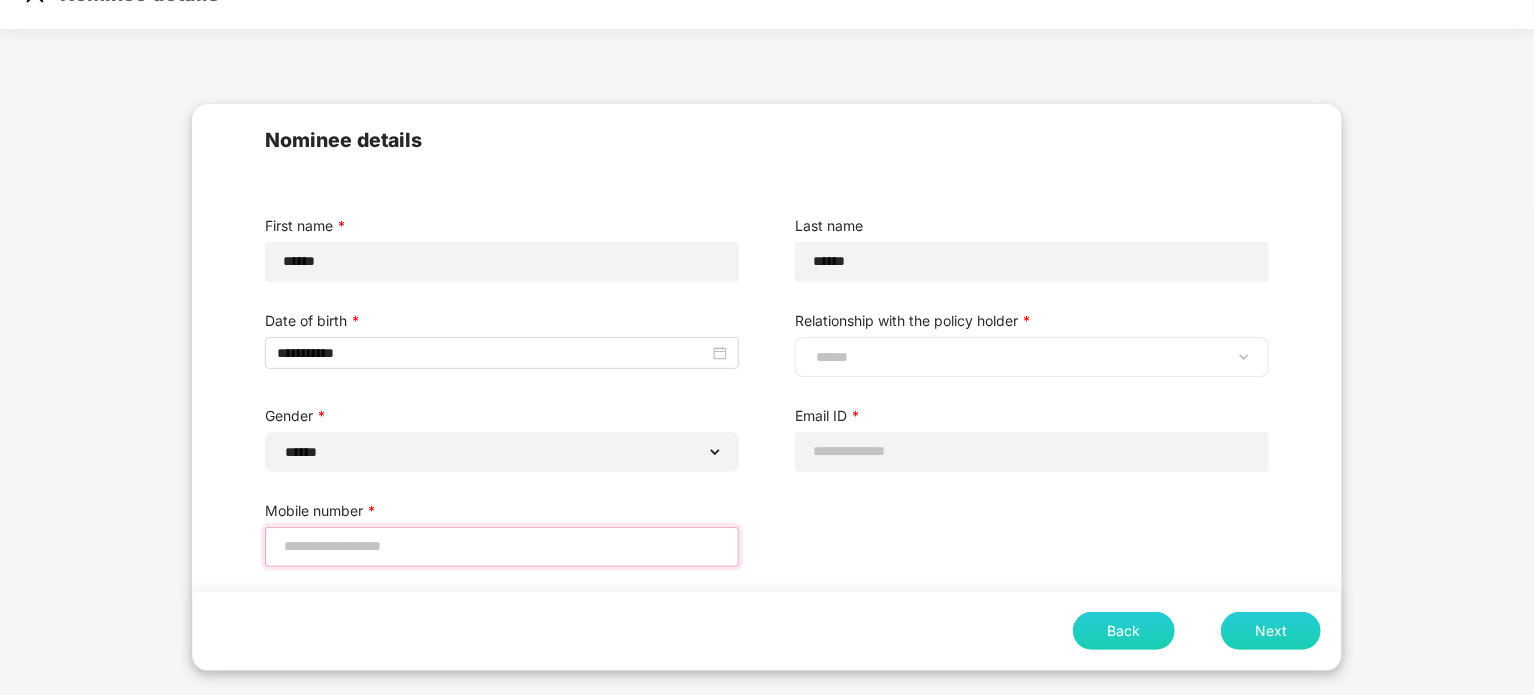 type on "**********" 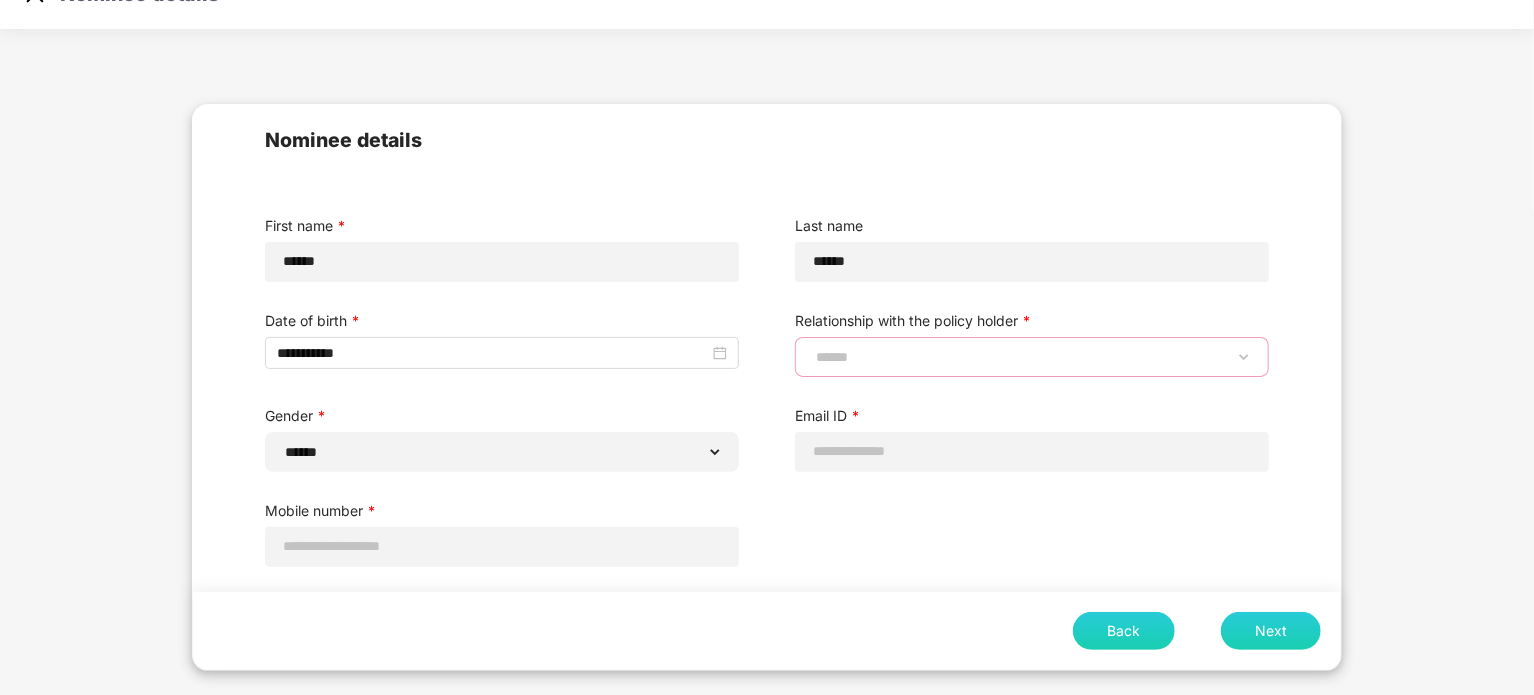 click on "**********" at bounding box center (1032, 357) 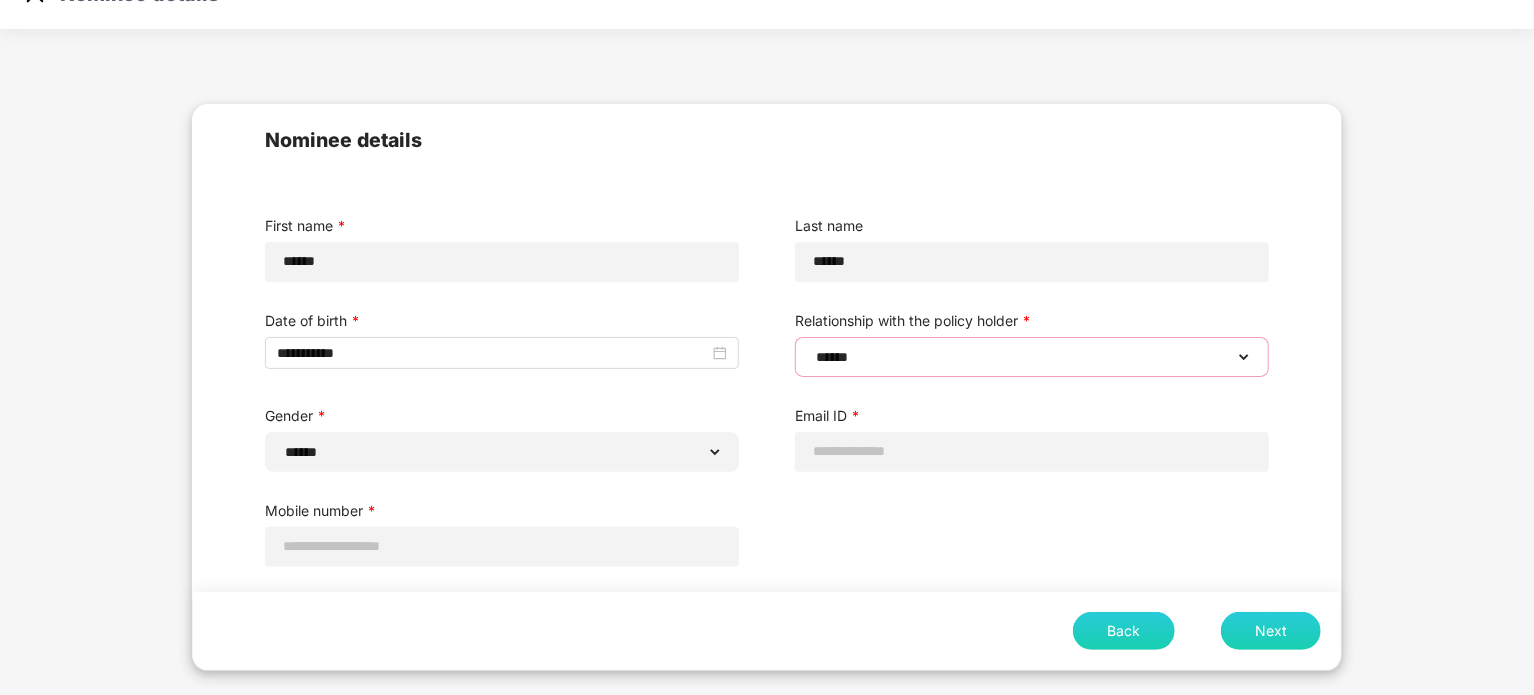 click on "**********" at bounding box center (1032, 357) 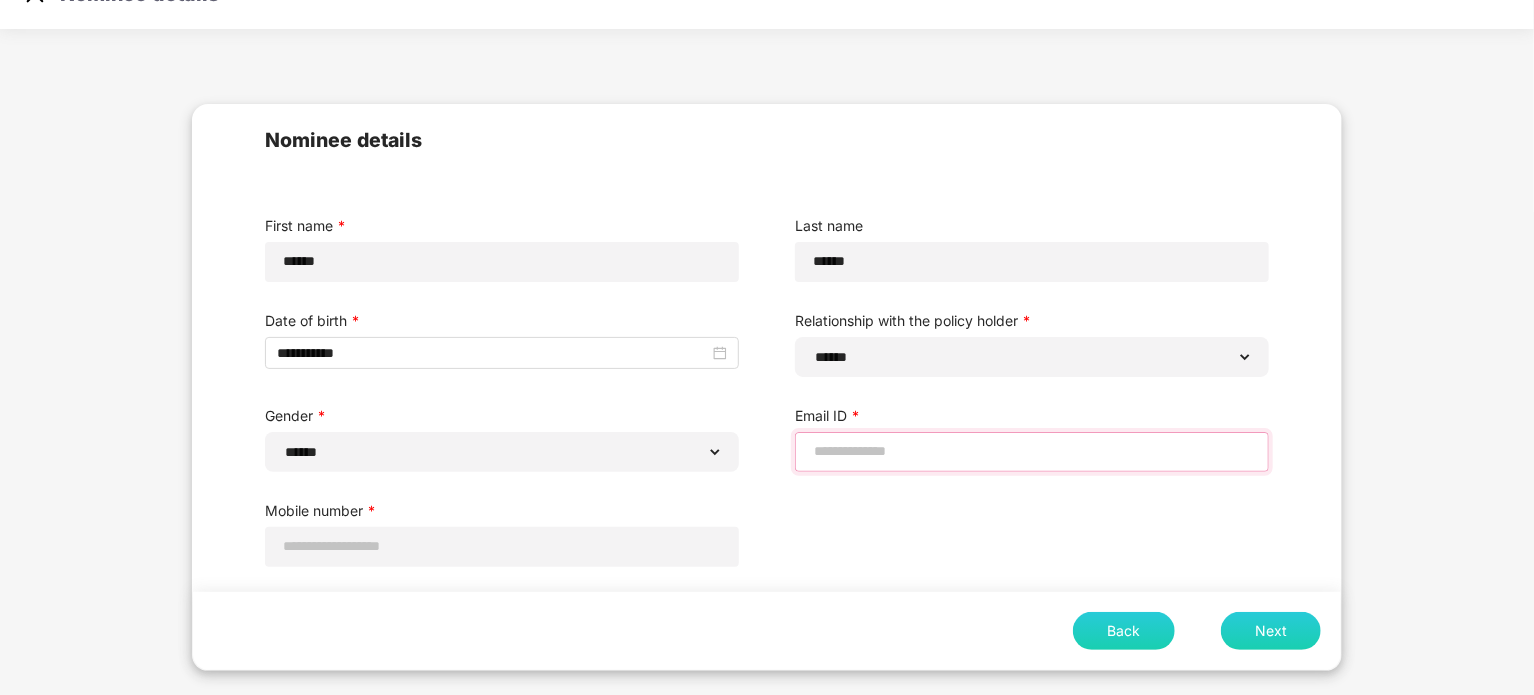 click at bounding box center [1032, 451] 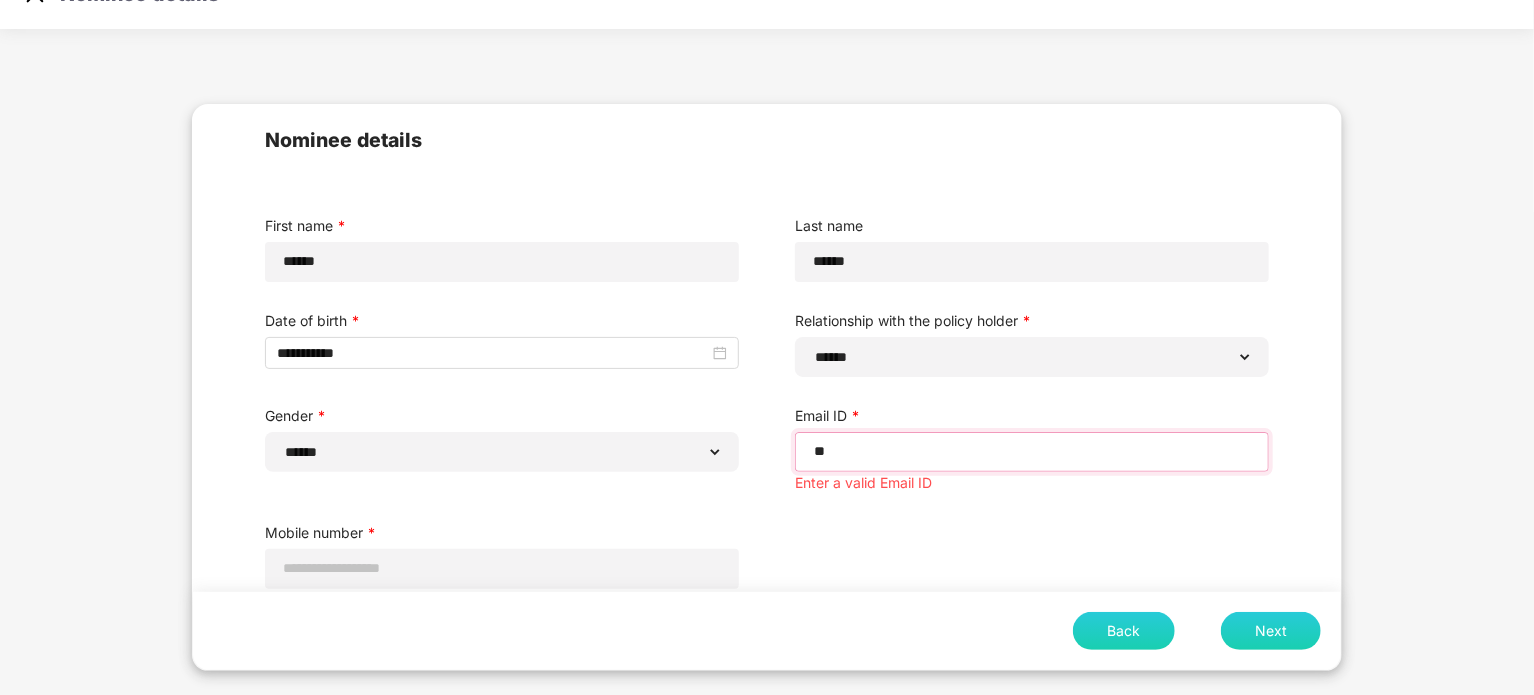 type on "**********" 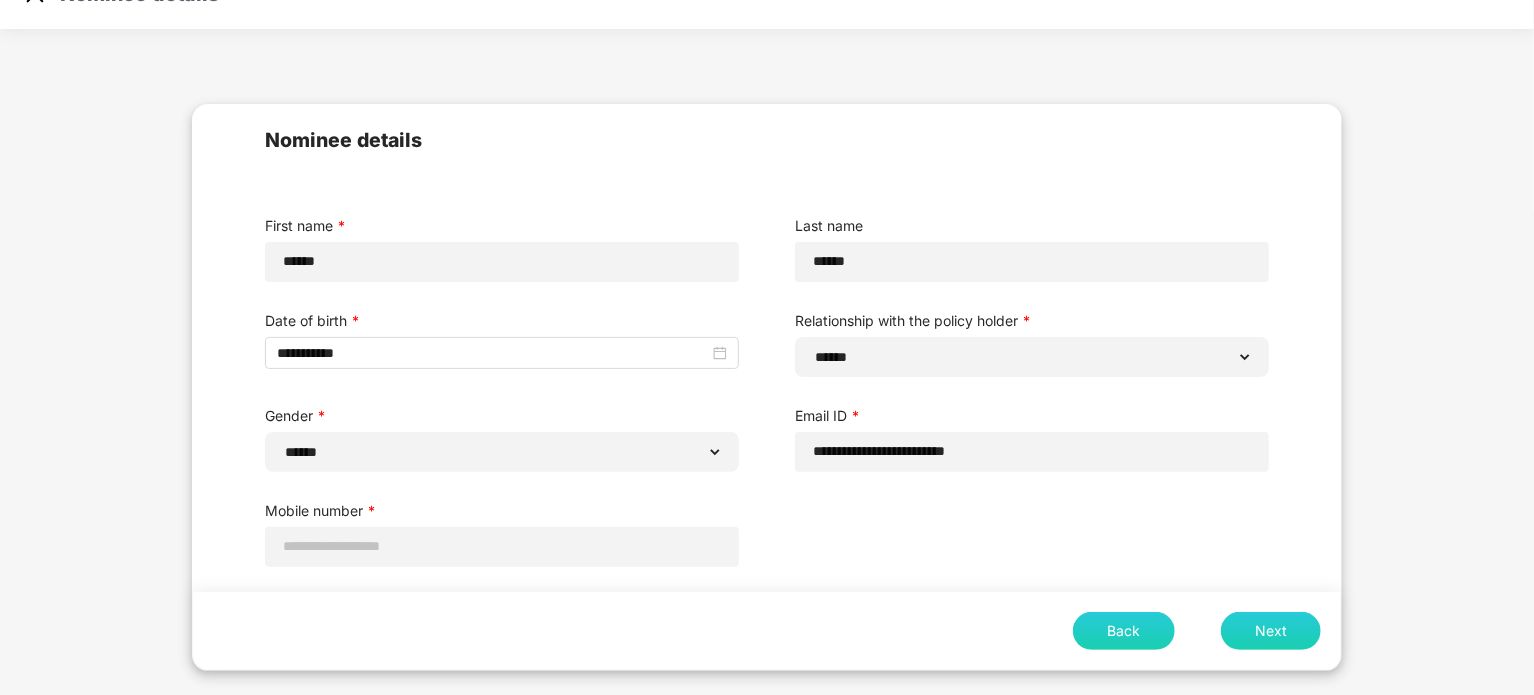 click on "Next" at bounding box center [1271, 631] 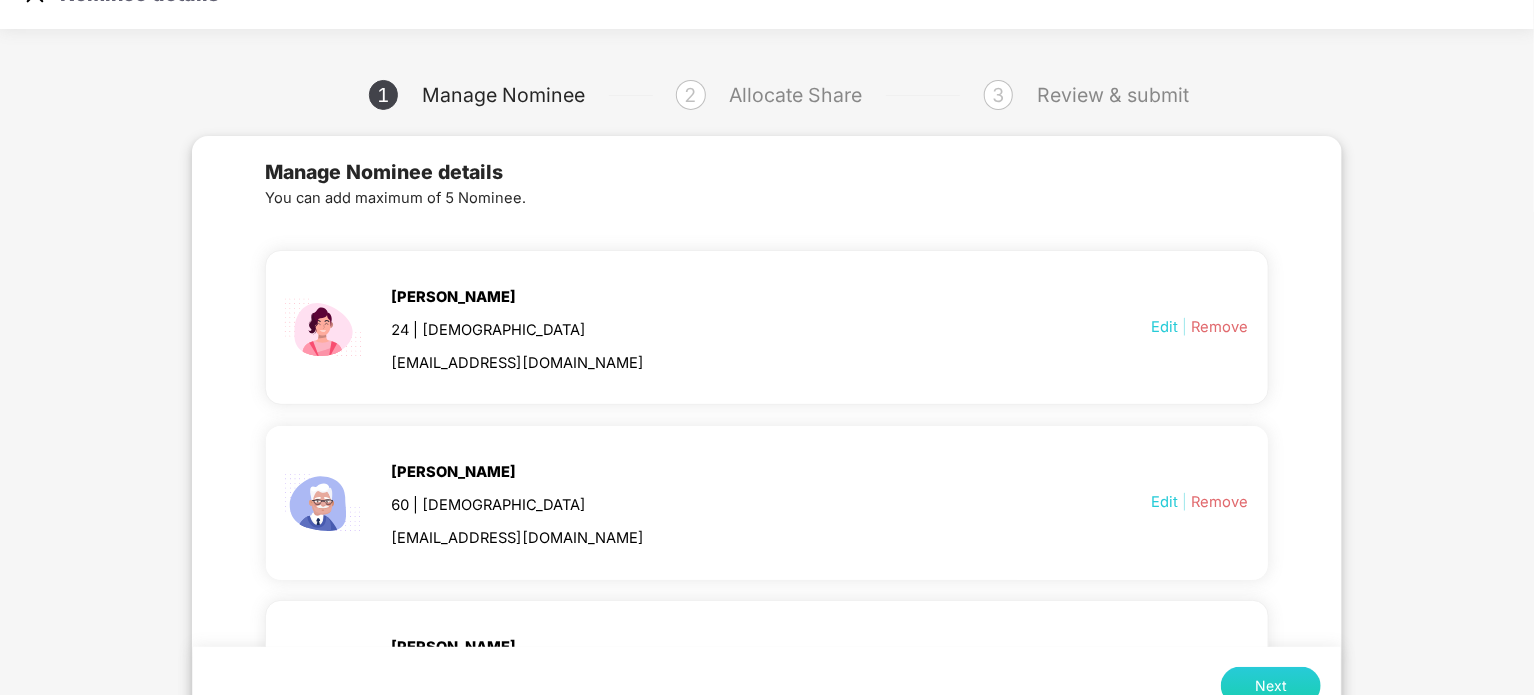 scroll, scrollTop: 256, scrollLeft: 0, axis: vertical 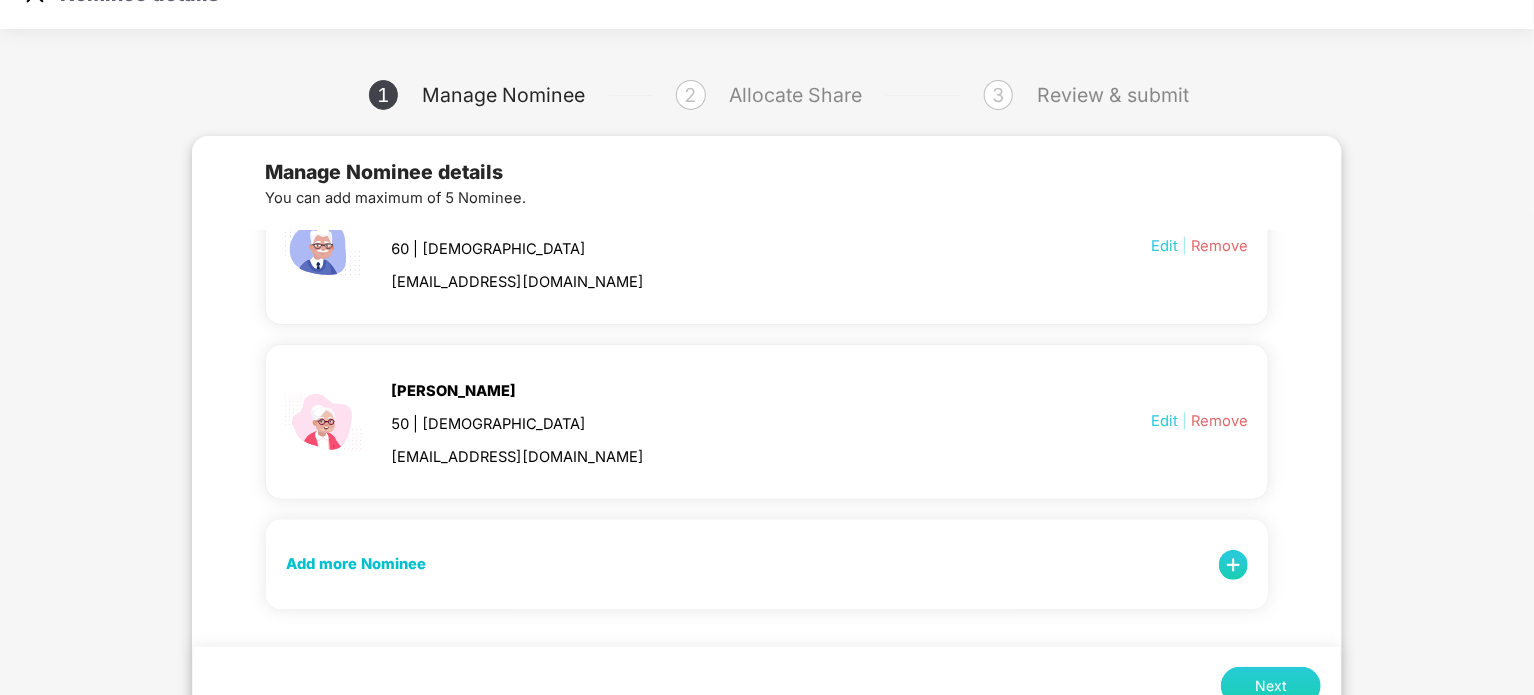 click at bounding box center [1233, 564] 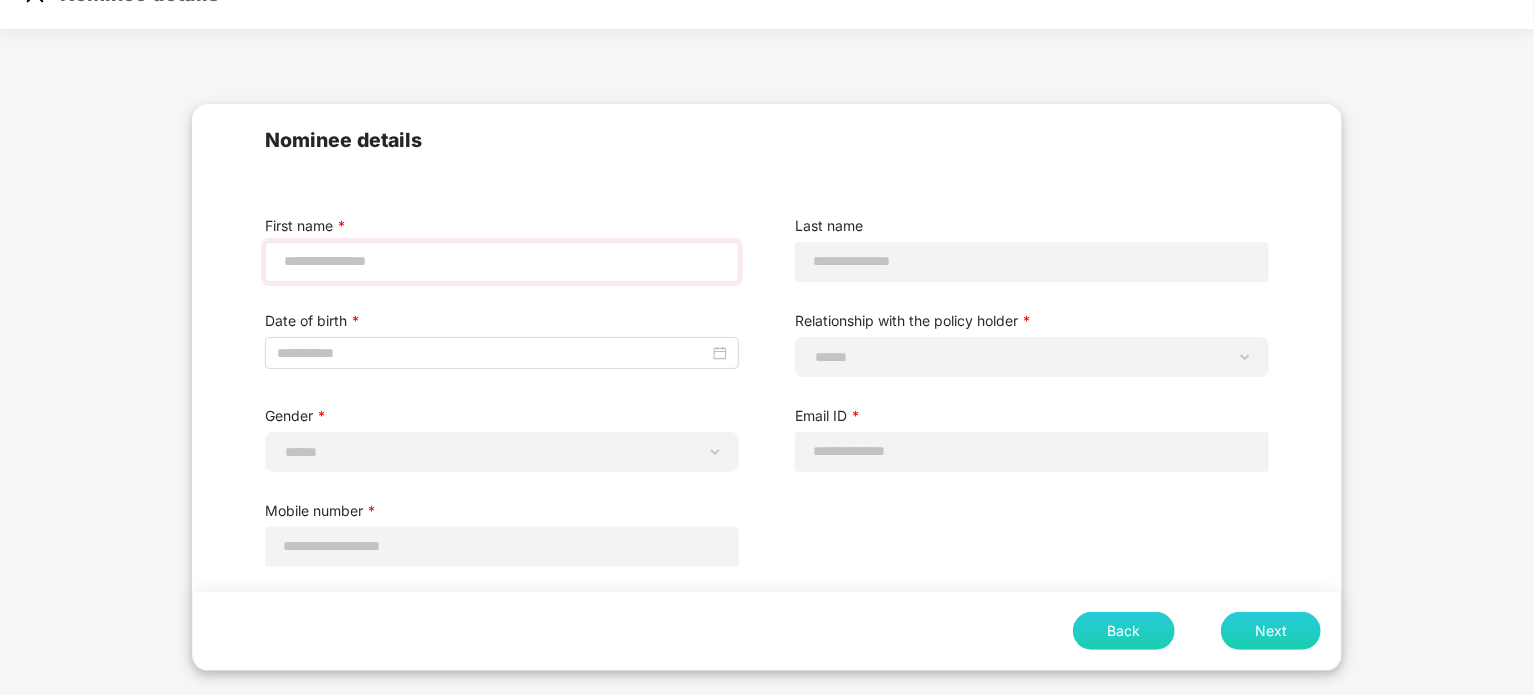 click at bounding box center (502, 262) 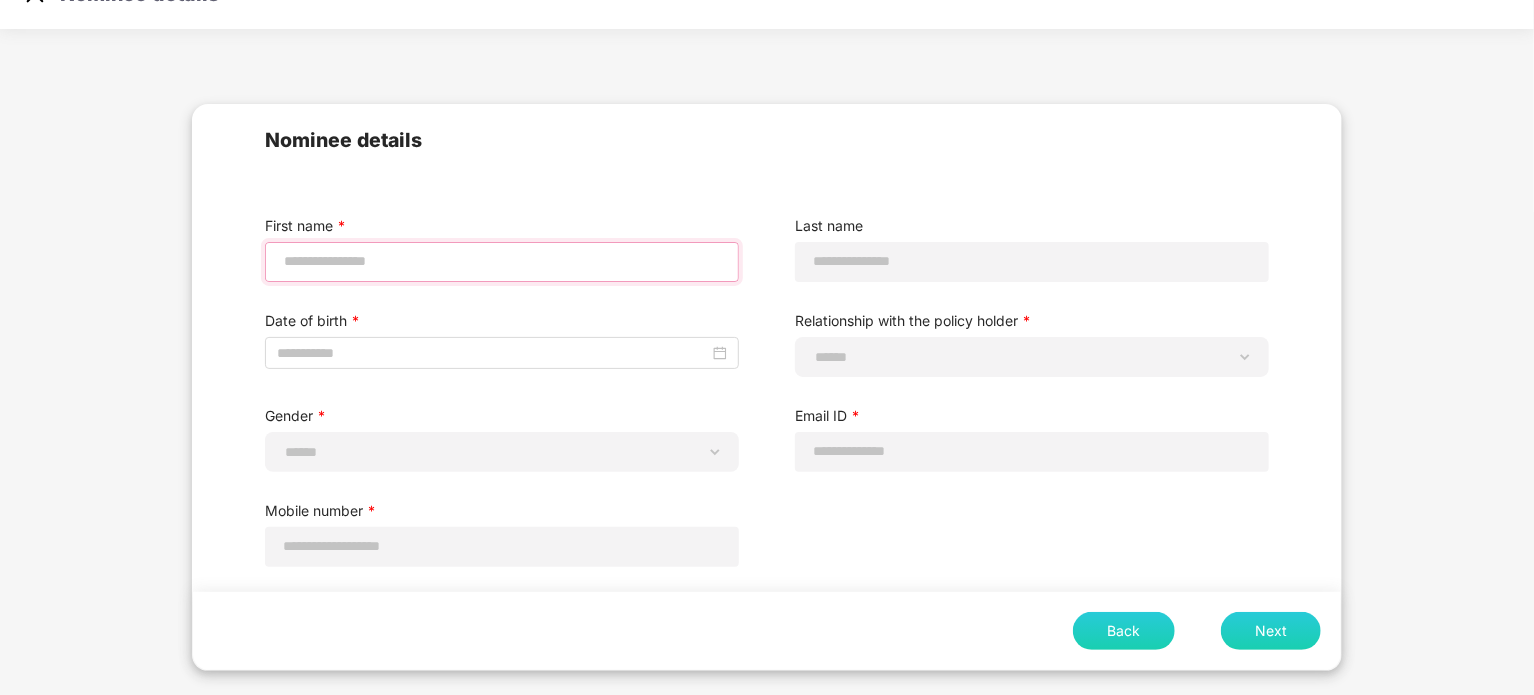 click at bounding box center [502, 261] 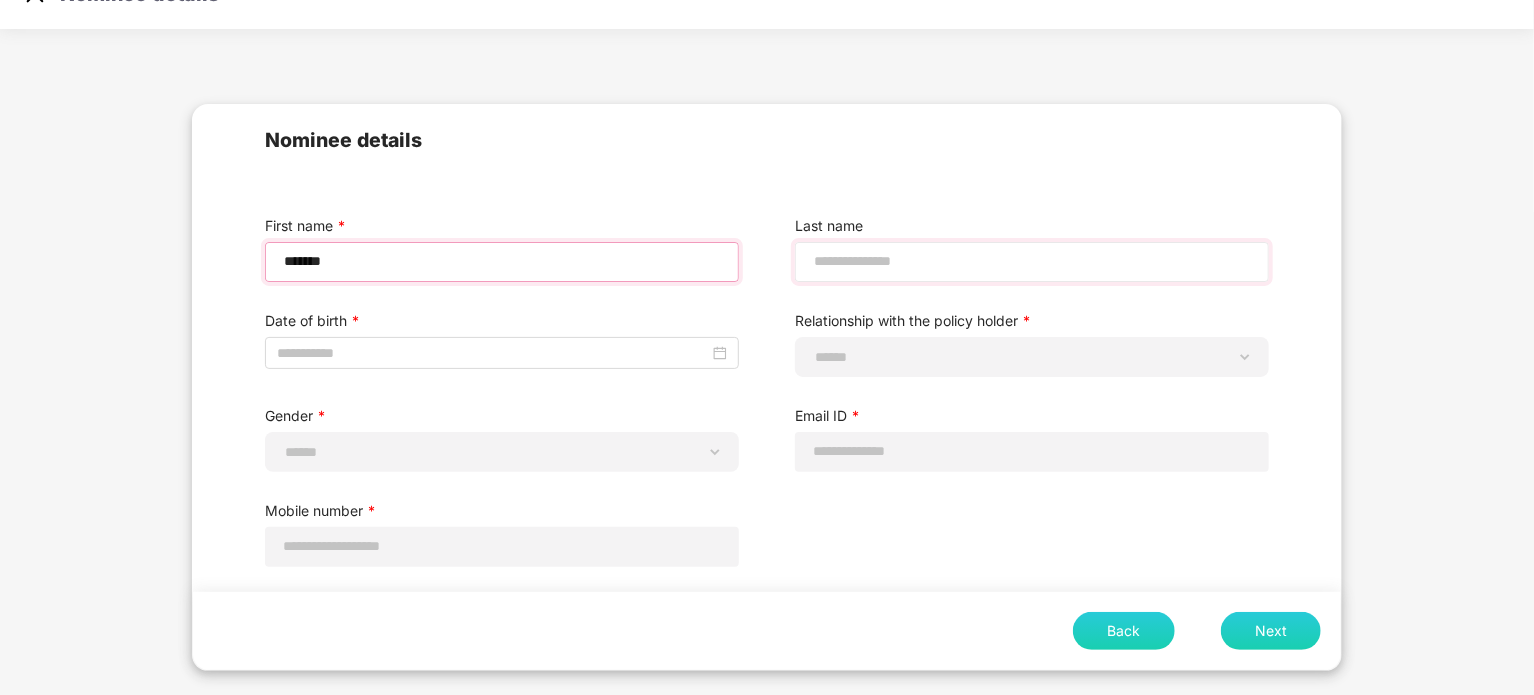 type on "*******" 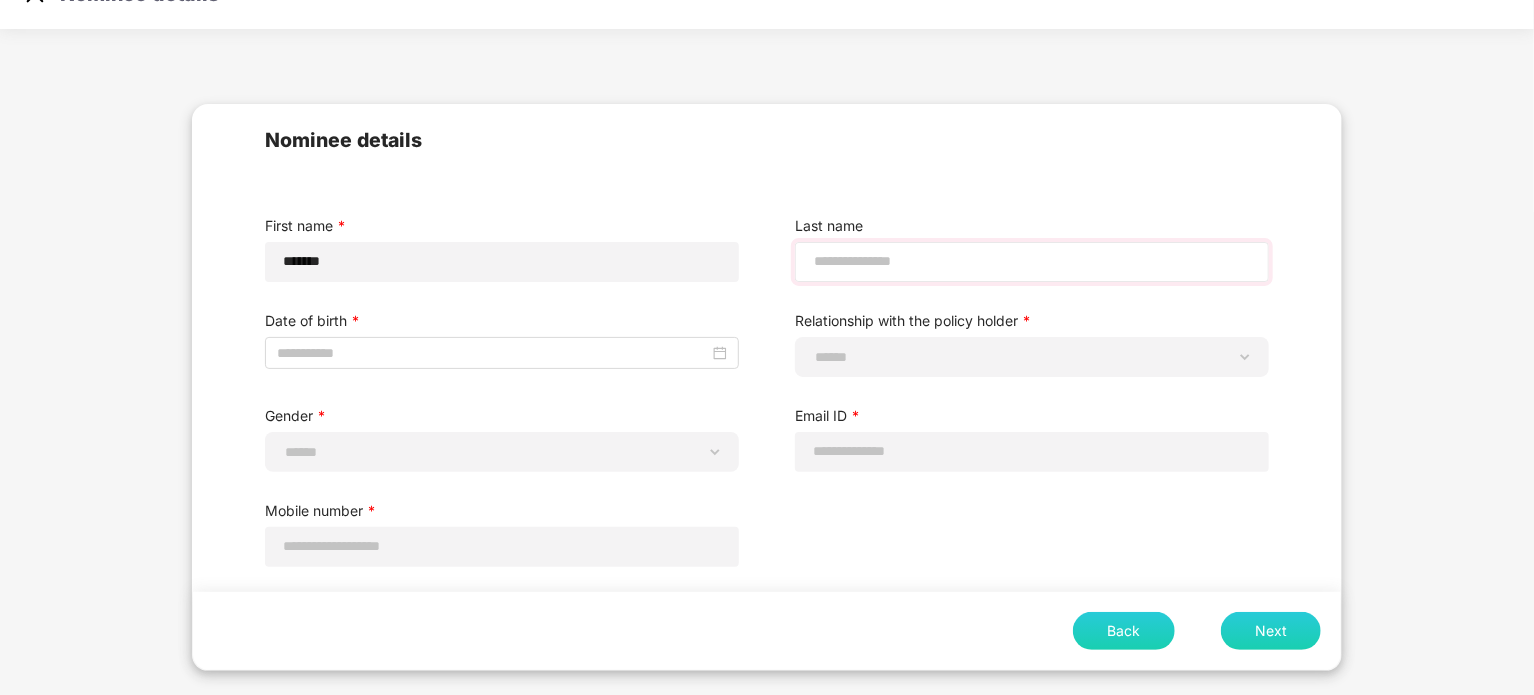 click at bounding box center (1032, 262) 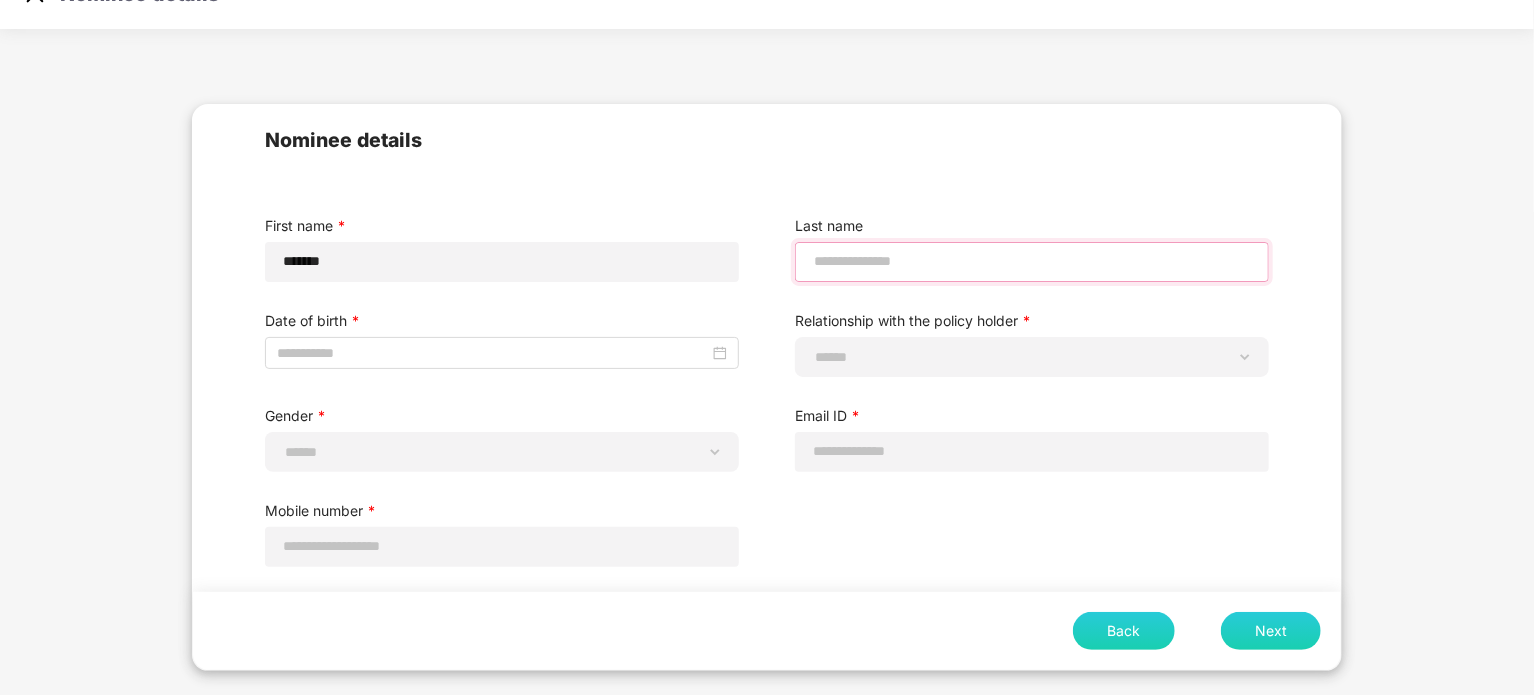 click at bounding box center [1032, 261] 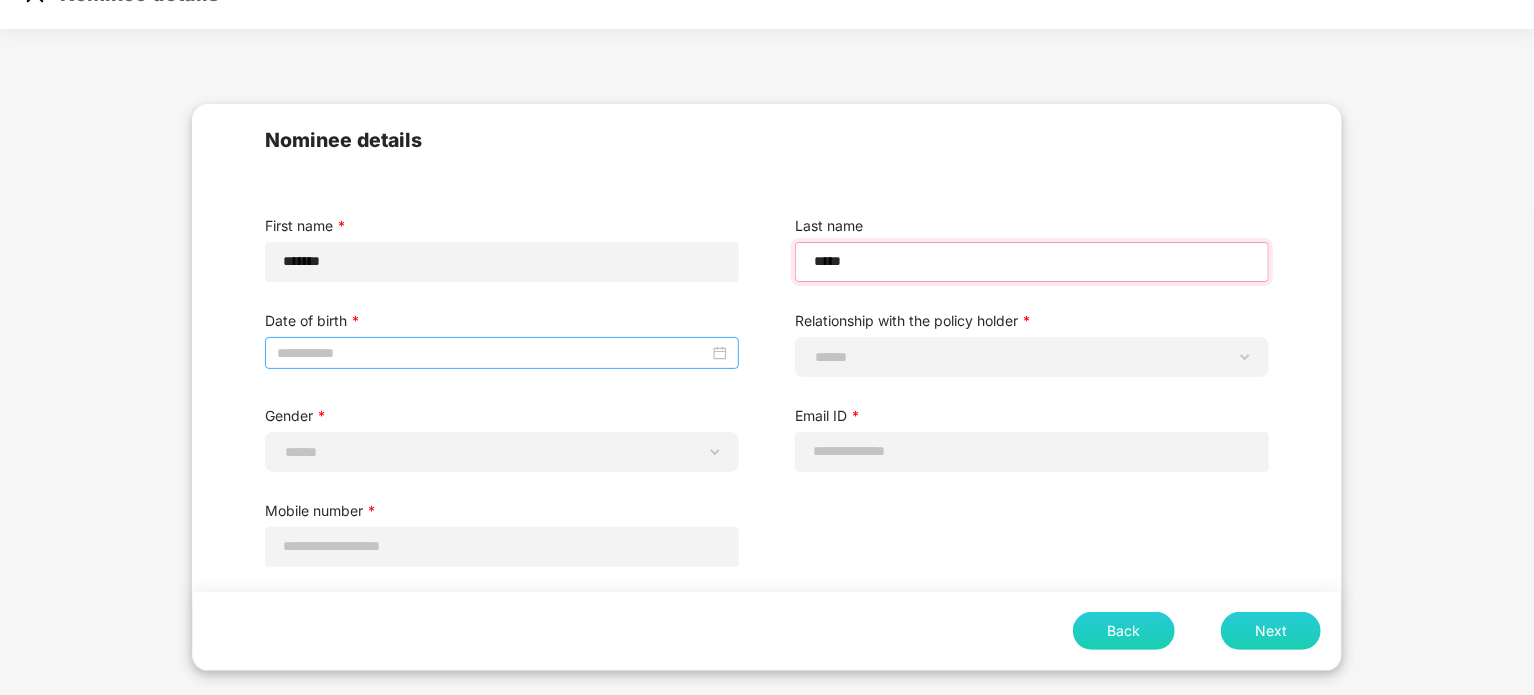 type on "*****" 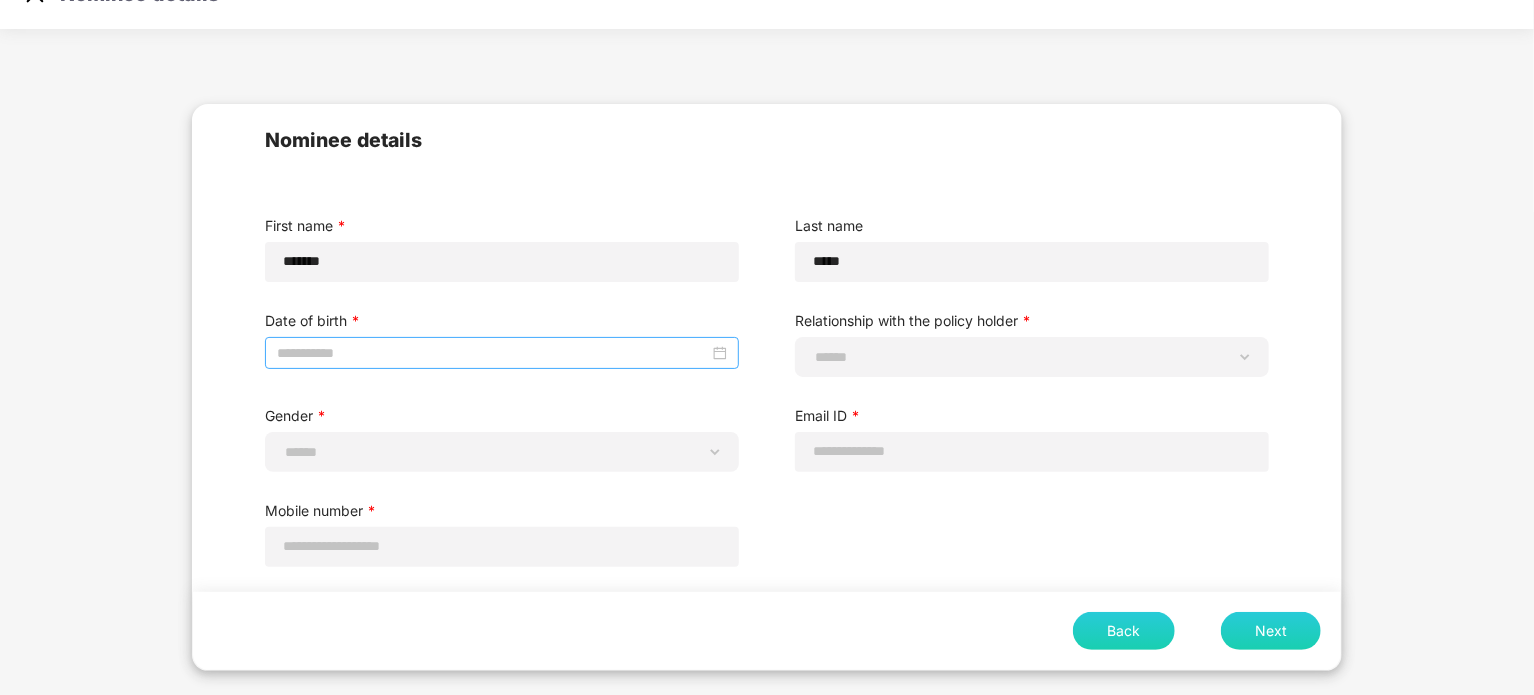 click at bounding box center [502, 353] 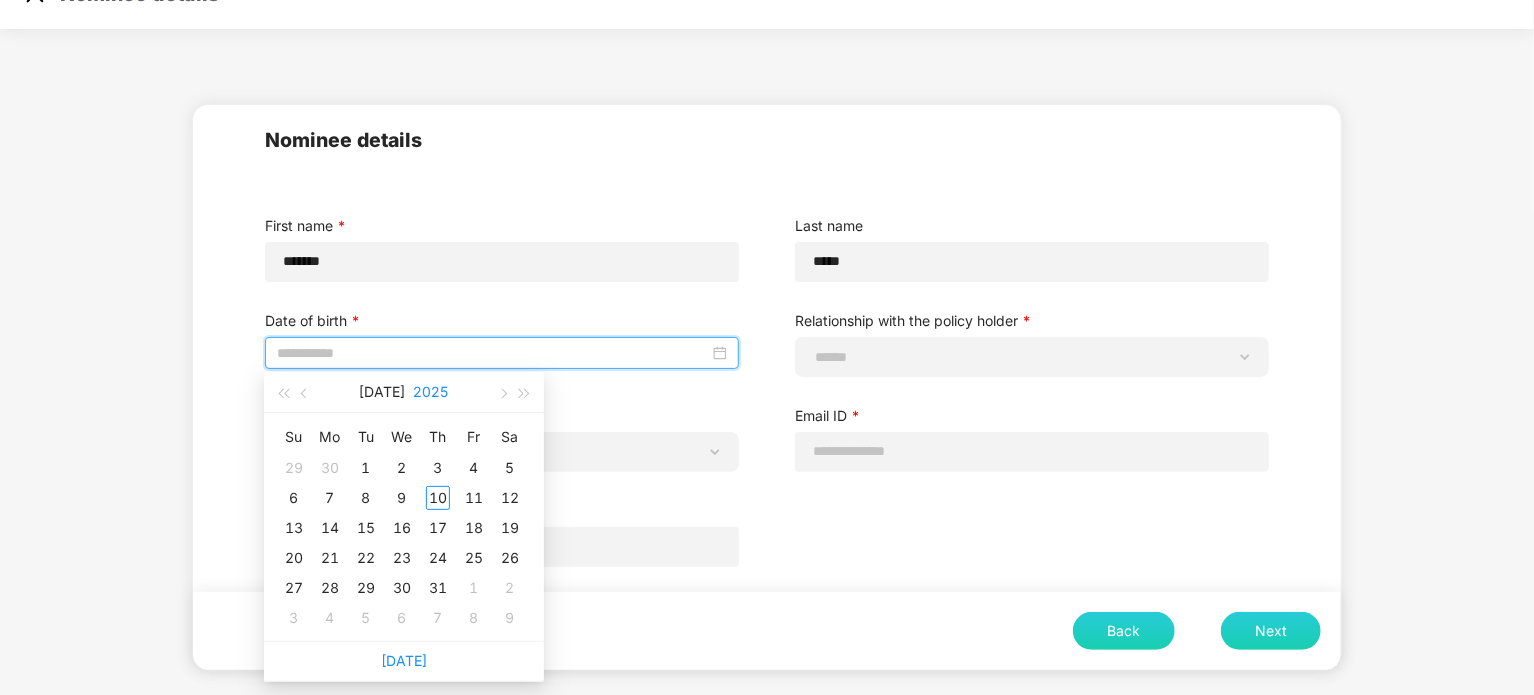 click on "2025" at bounding box center (431, 392) 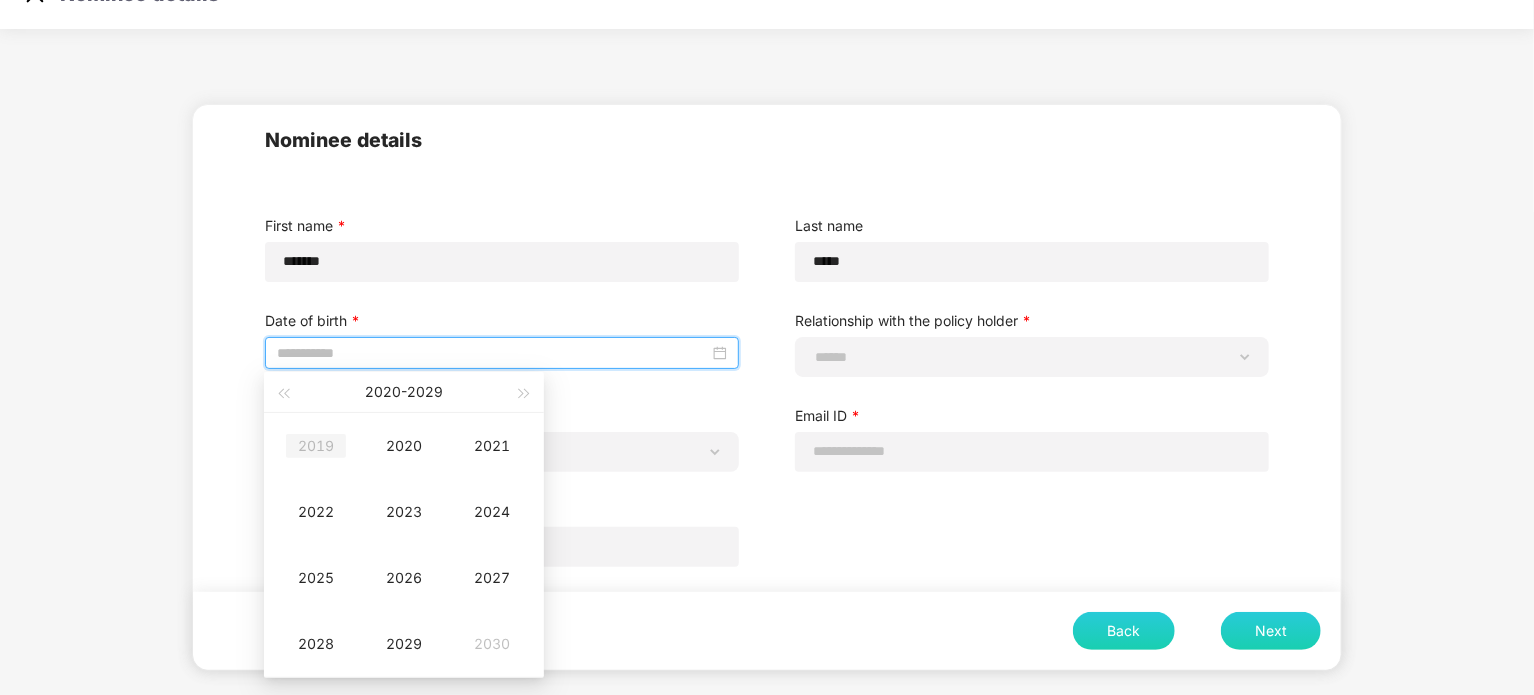 type on "**********" 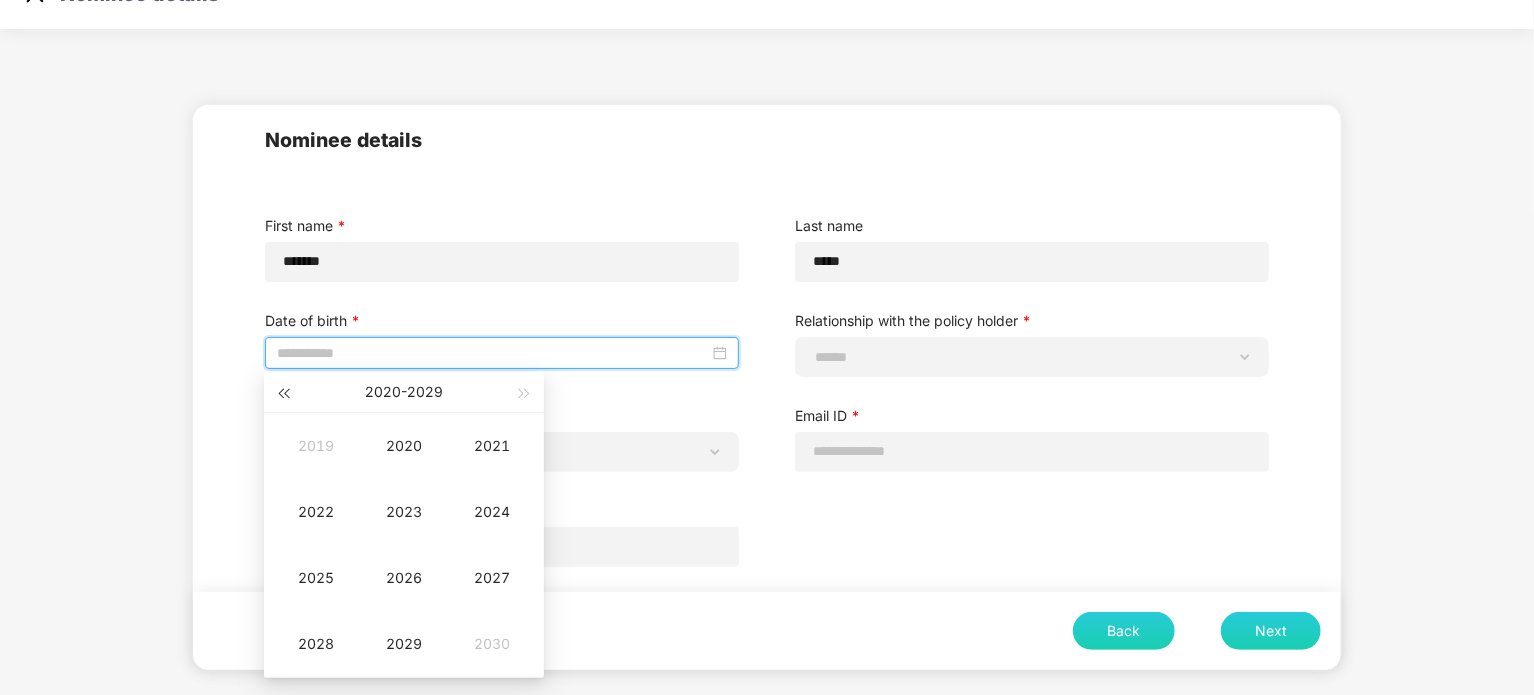 click at bounding box center [283, 393] 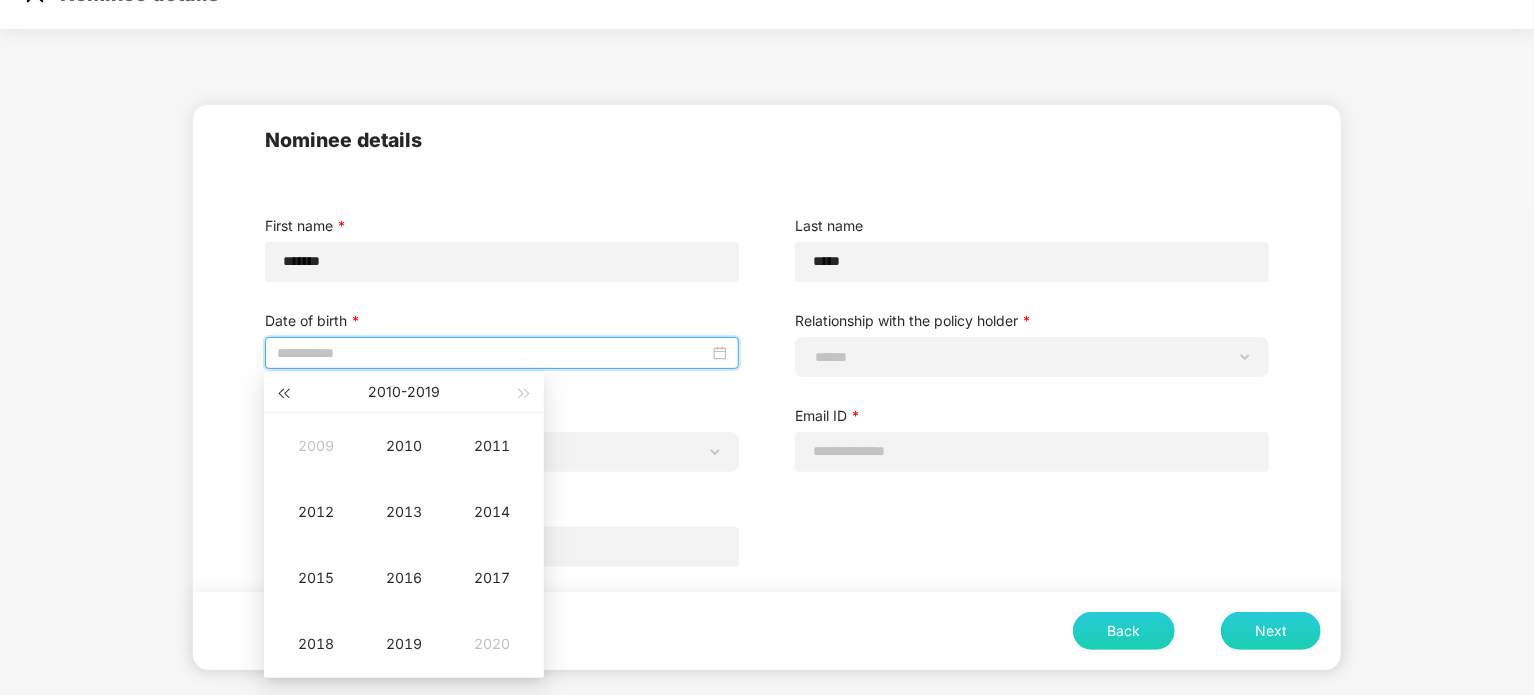 click at bounding box center [283, 393] 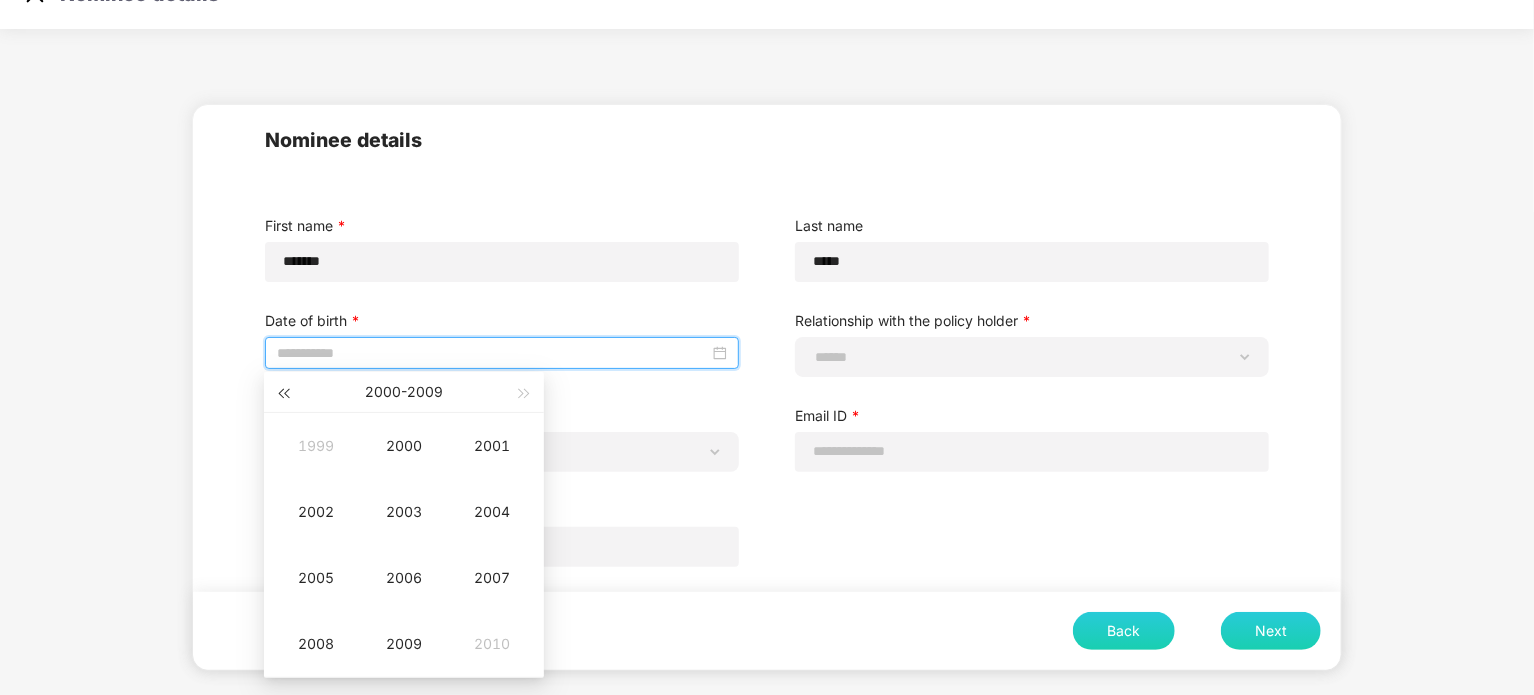 click at bounding box center (283, 393) 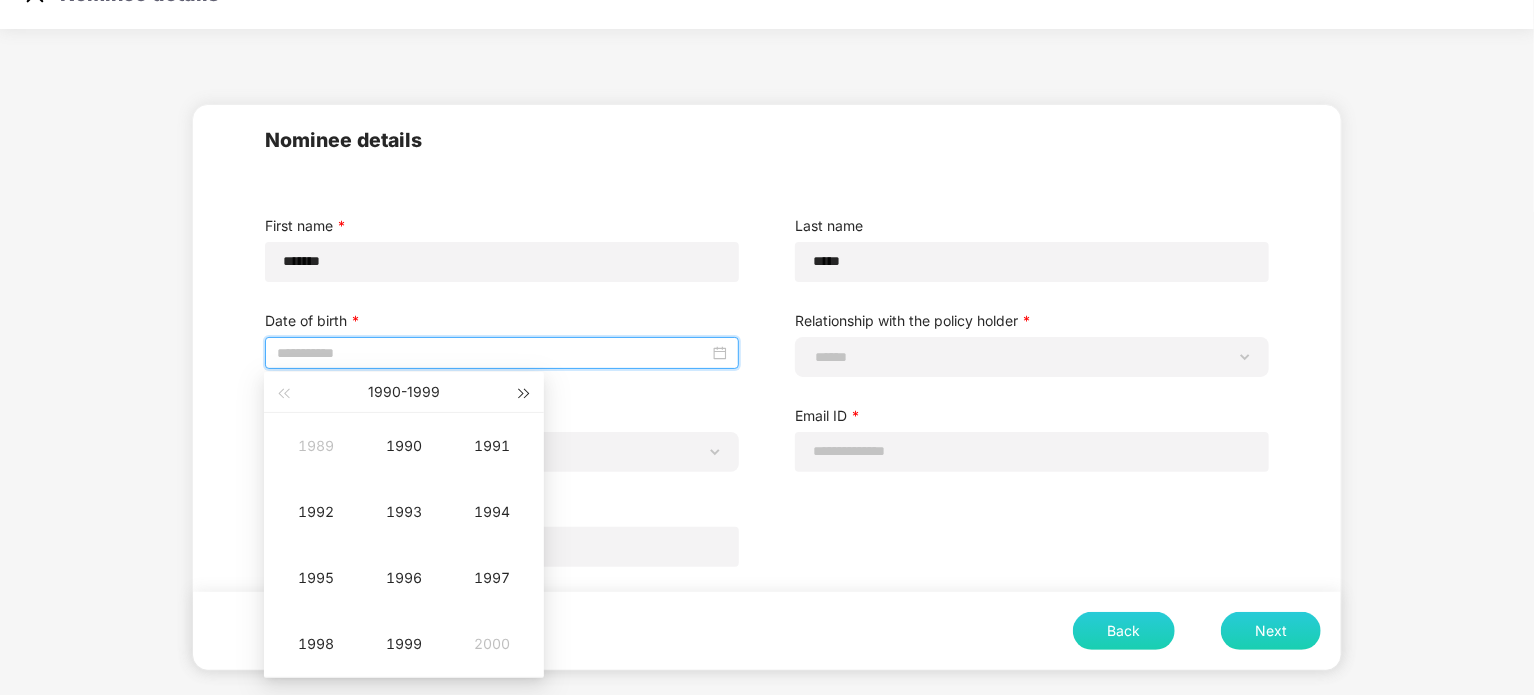 click at bounding box center [525, 393] 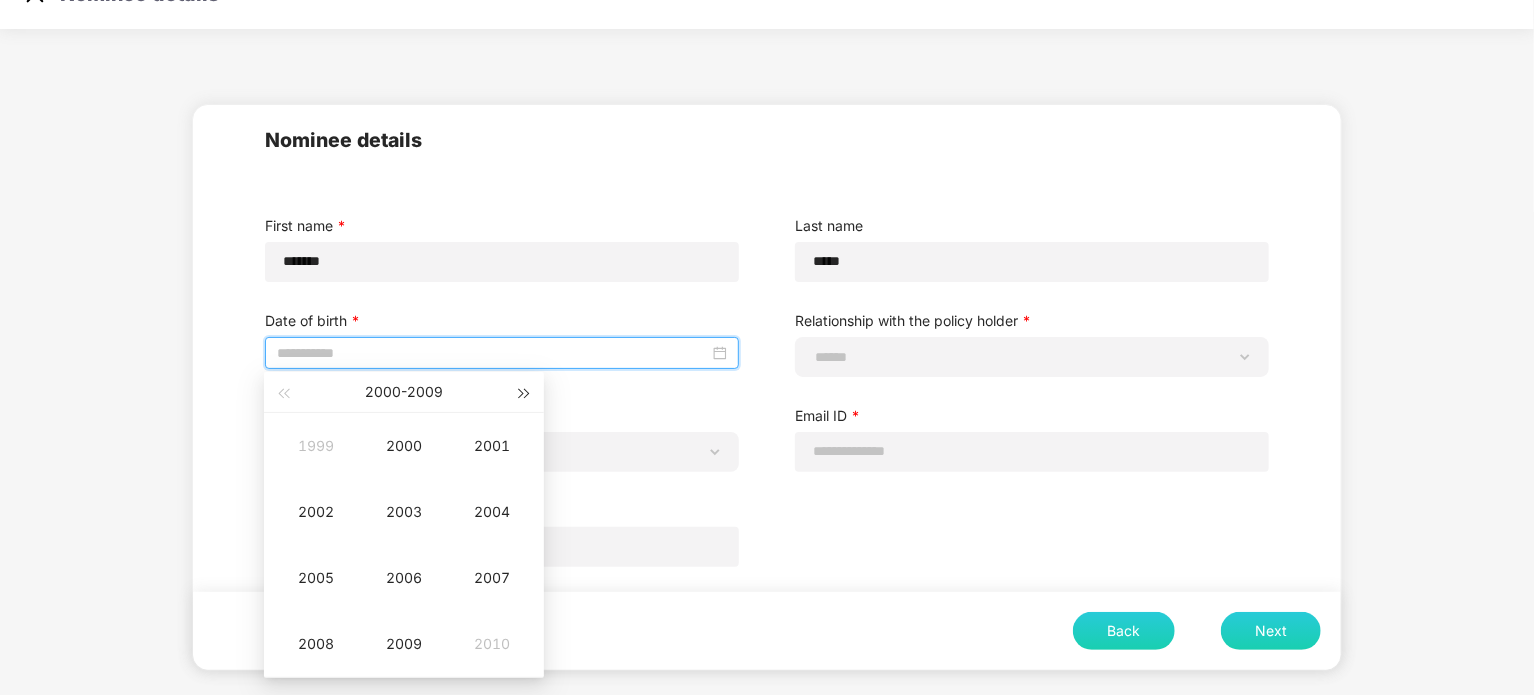 click at bounding box center (525, 393) 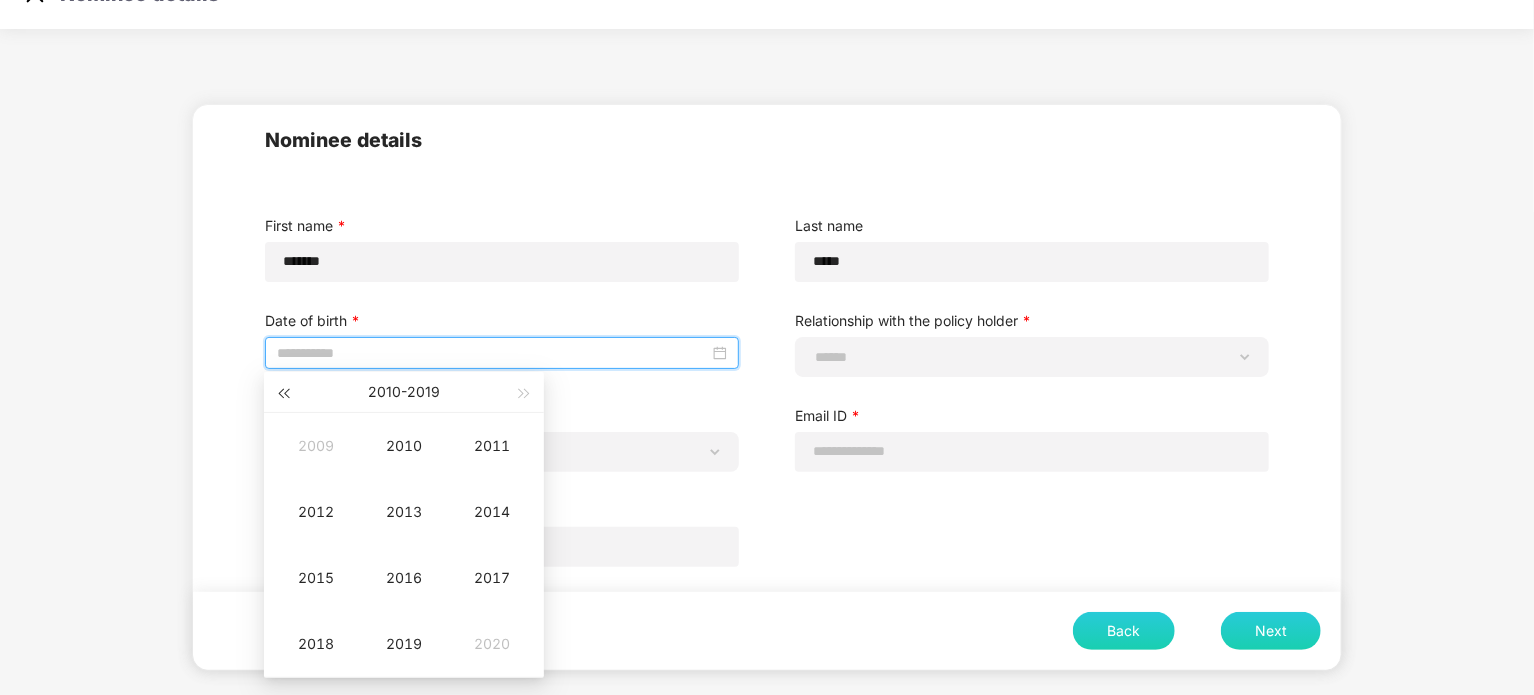 click at bounding box center (283, 392) 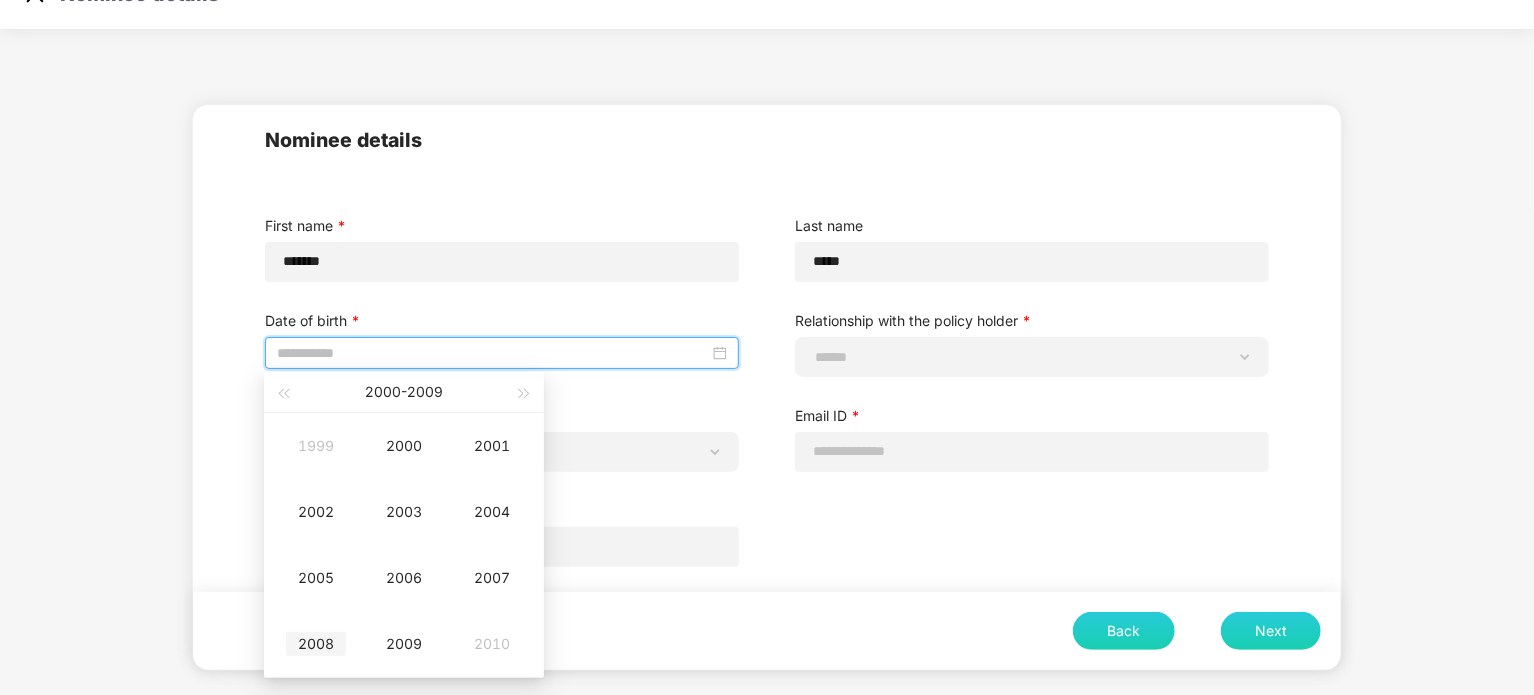type on "**********" 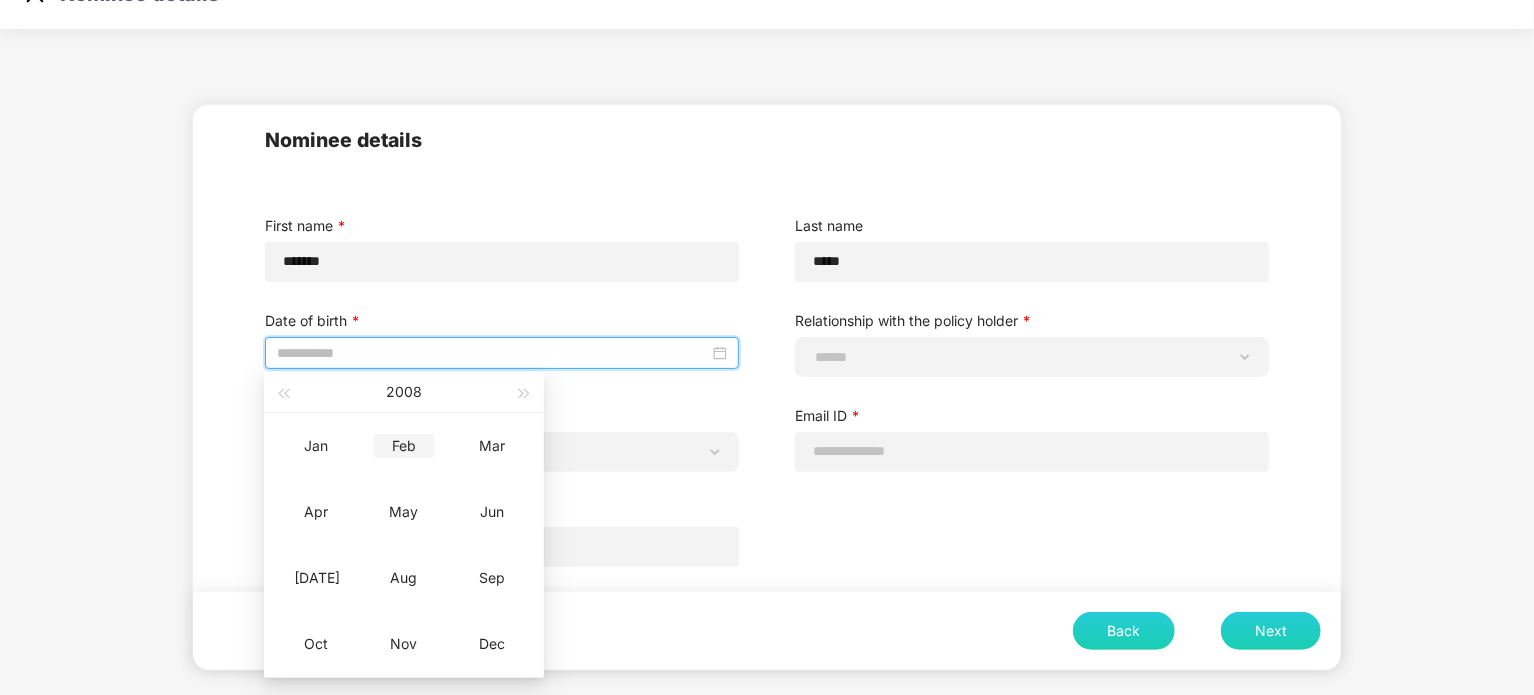 type on "**********" 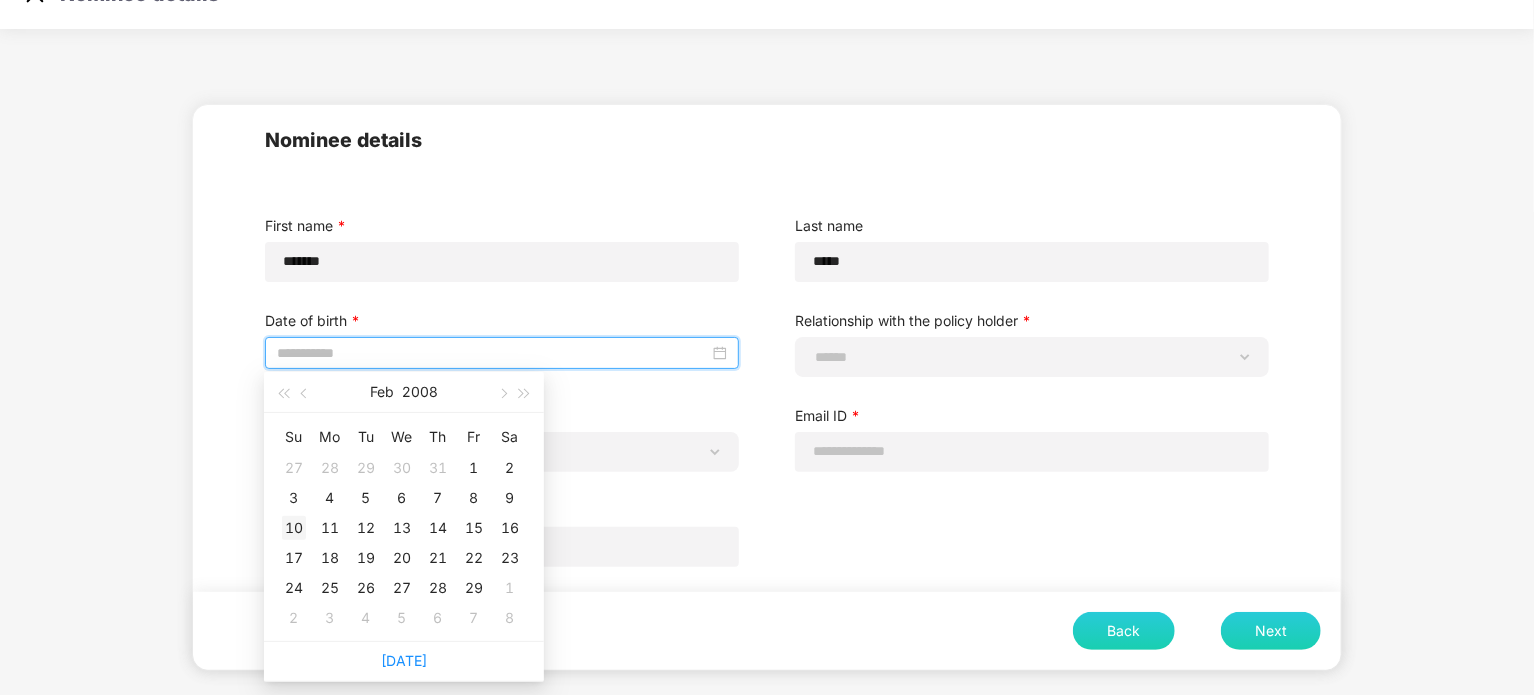 type on "**********" 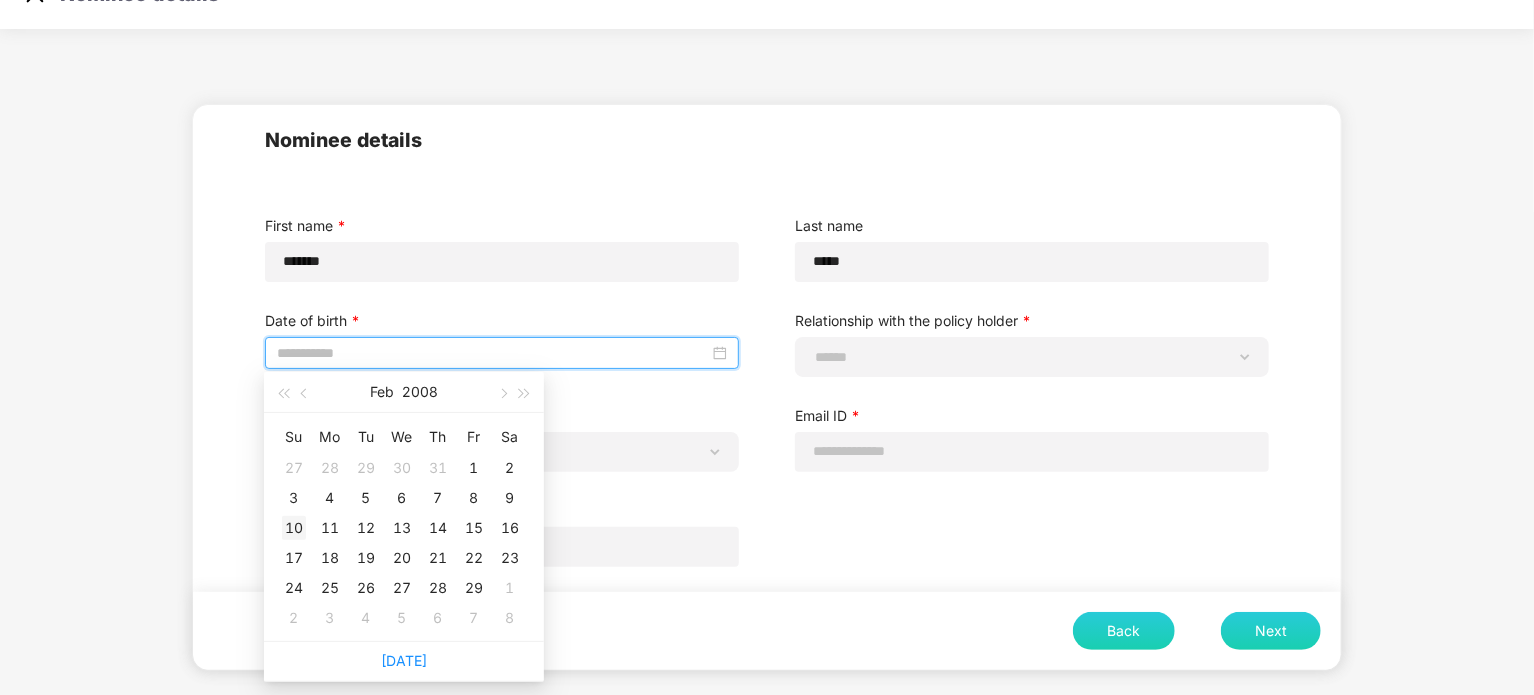 click on "10" at bounding box center [294, 528] 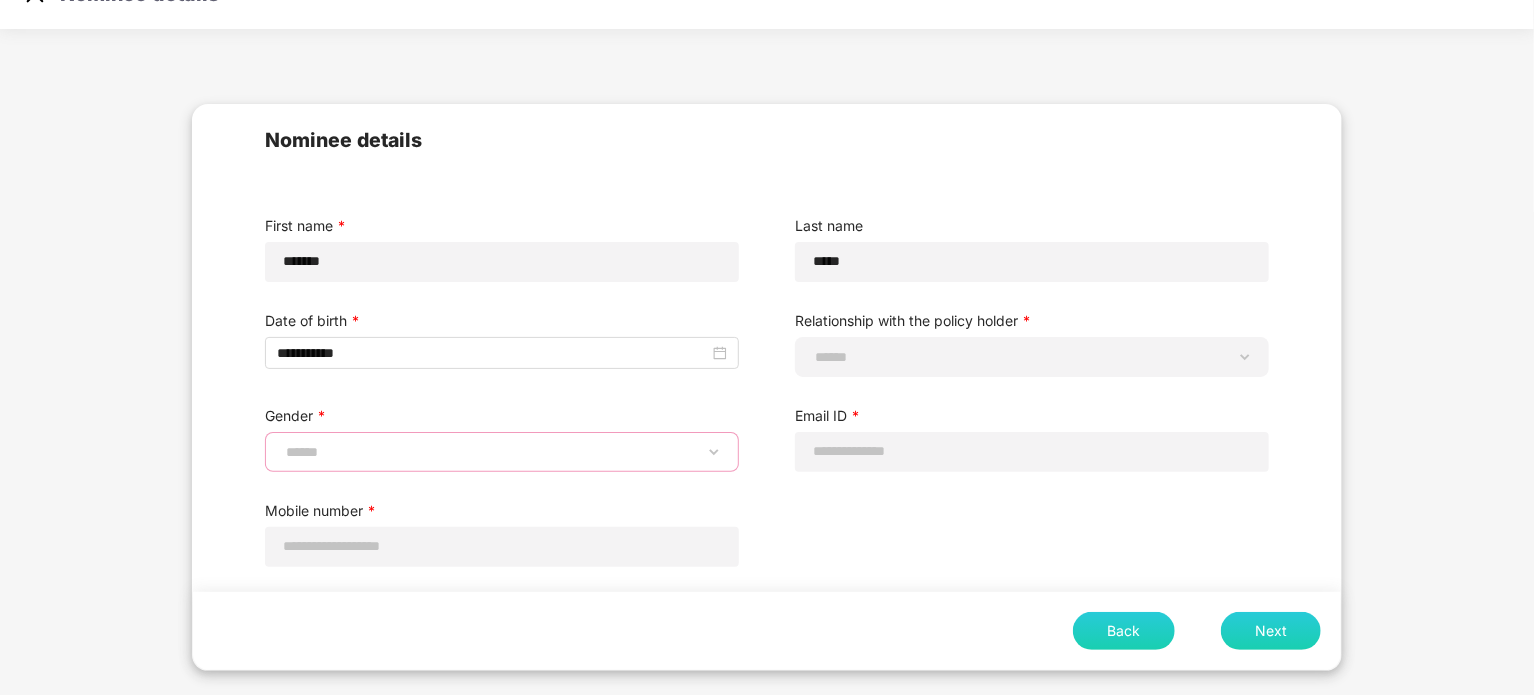click on "**********" at bounding box center (502, 452) 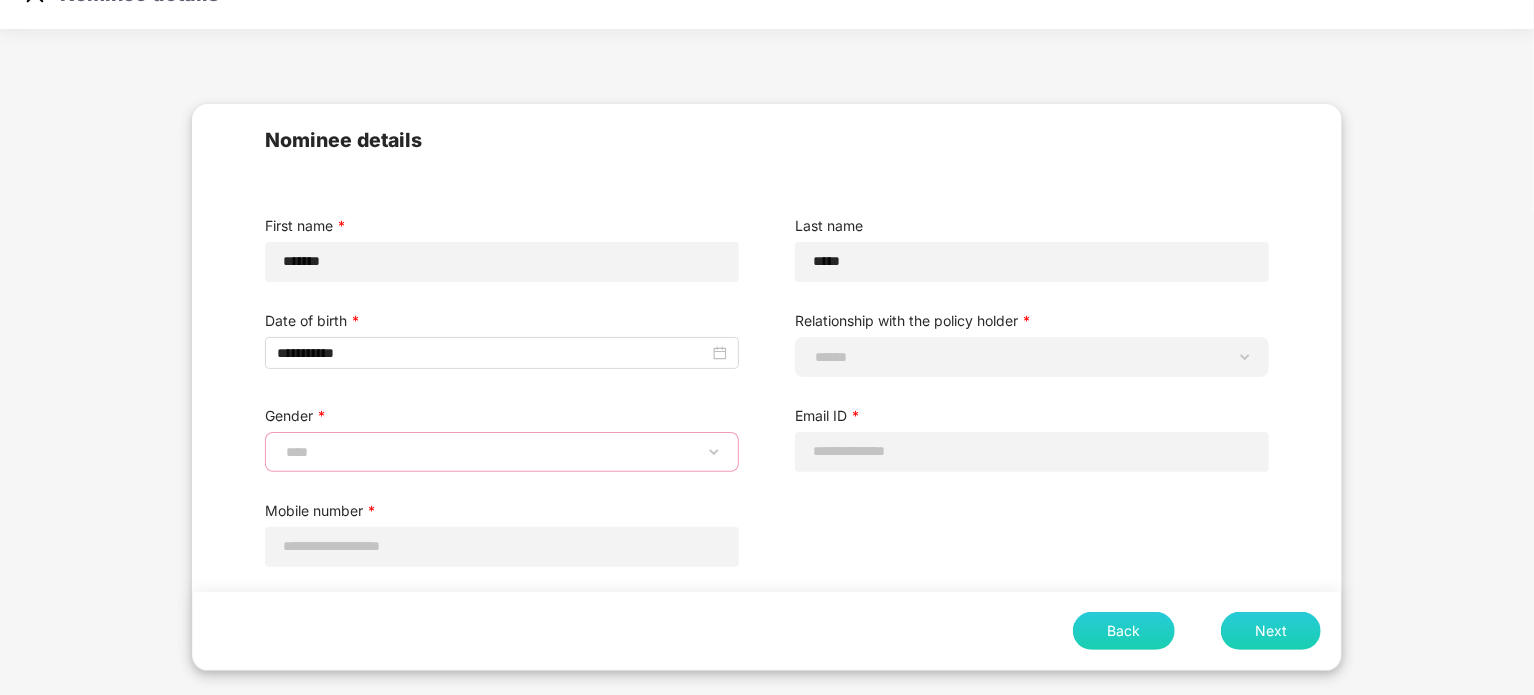 click on "**********" at bounding box center [502, 452] 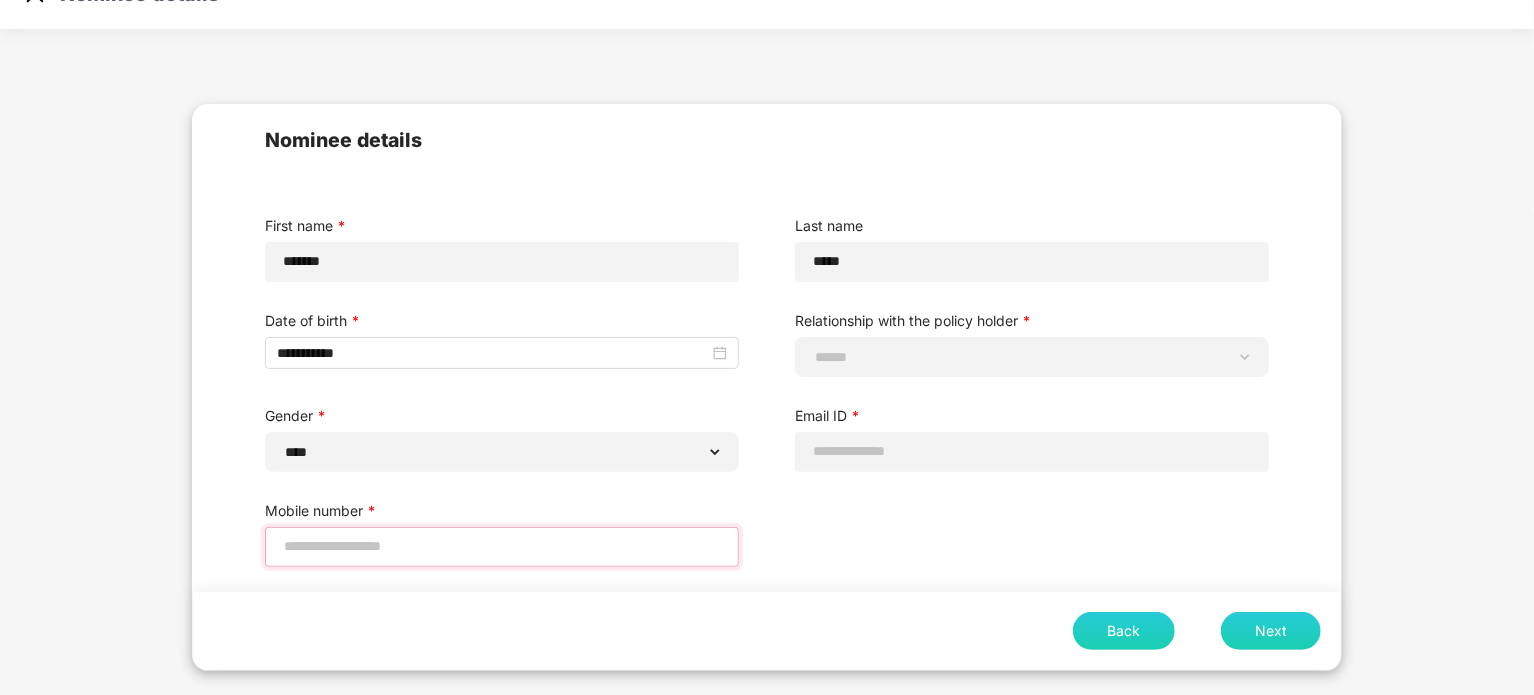 click at bounding box center [502, 546] 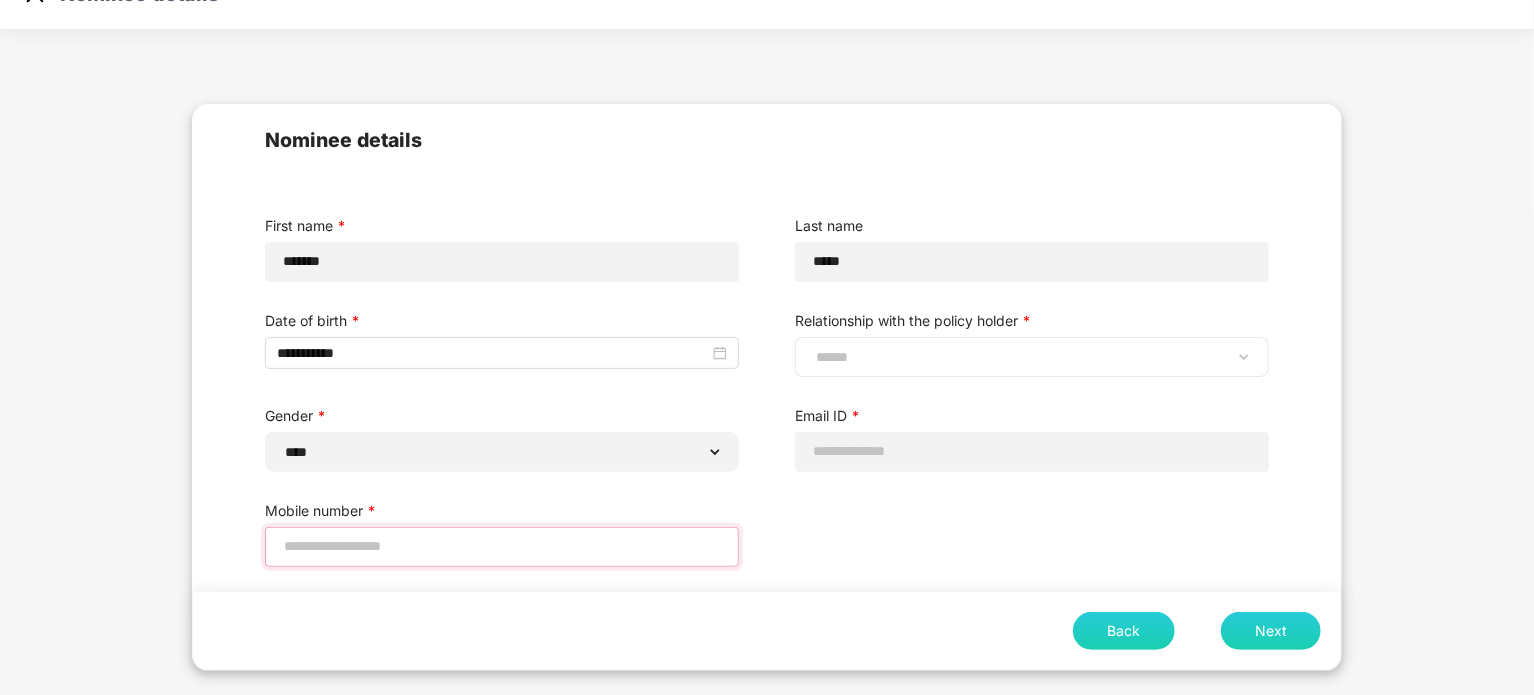 type on "**********" 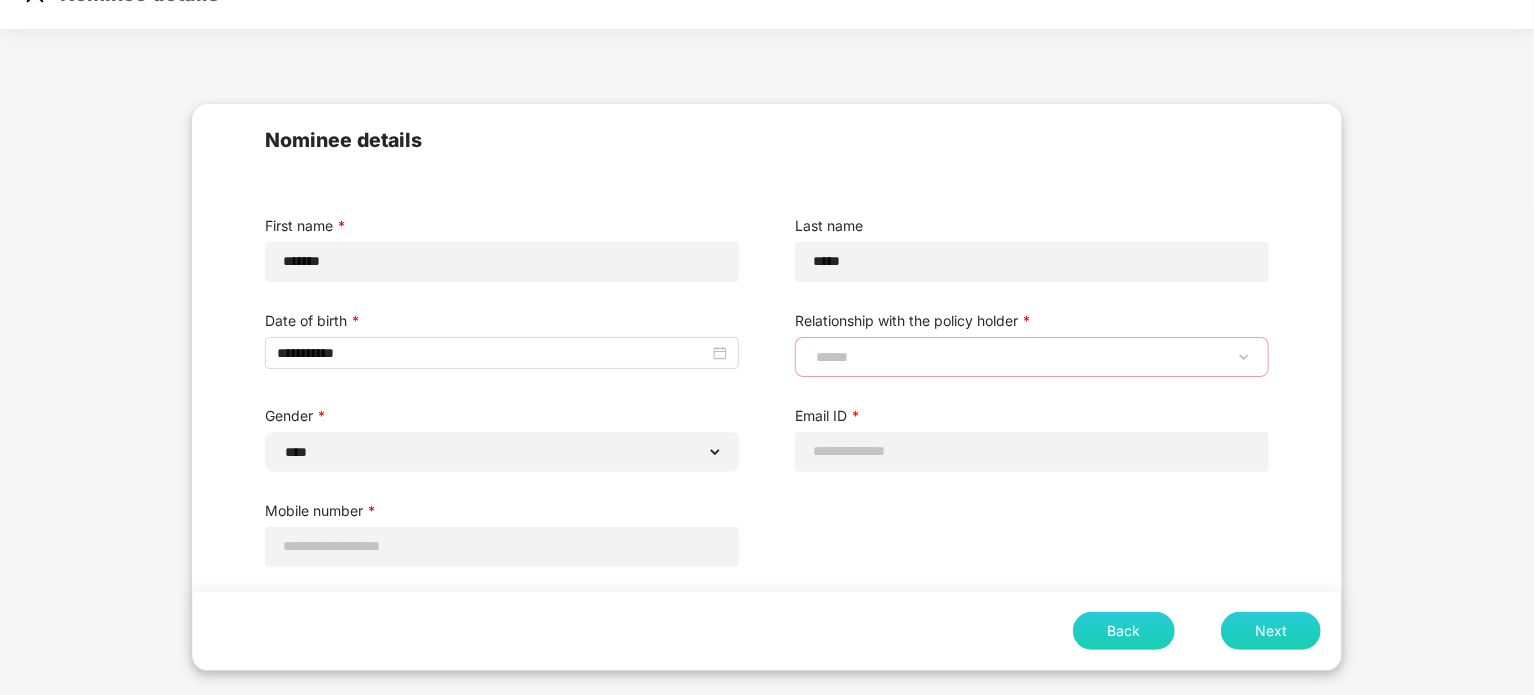 click on "**********" at bounding box center [1032, 357] 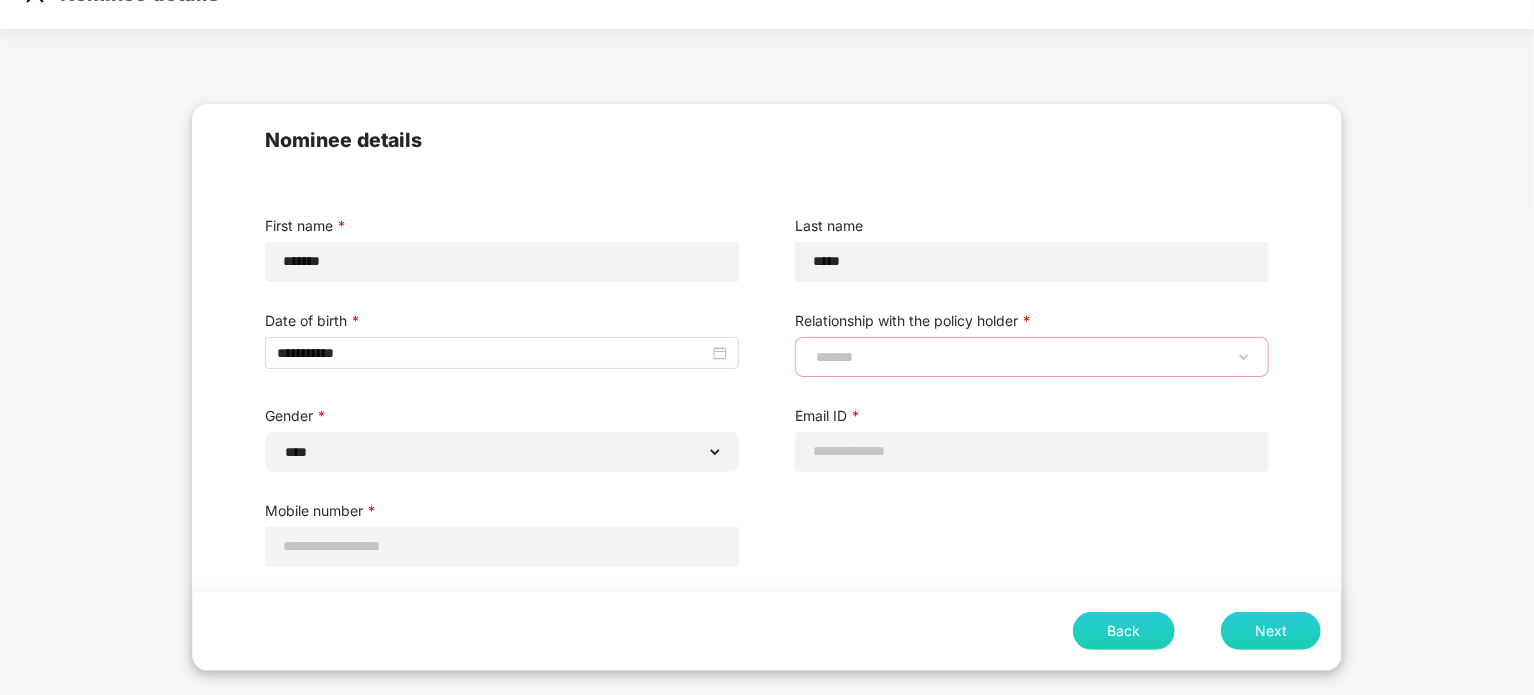 click on "**********" at bounding box center (1032, 357) 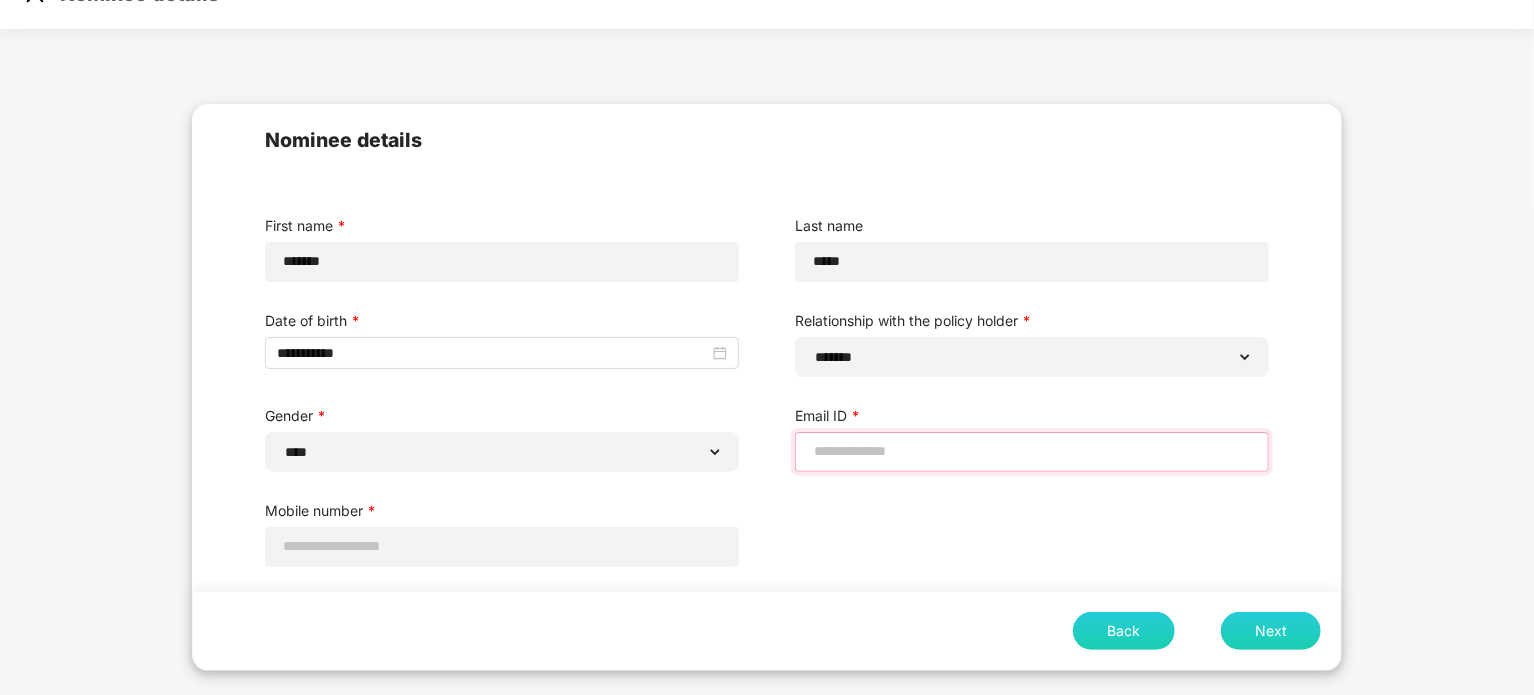 click at bounding box center [1032, 451] 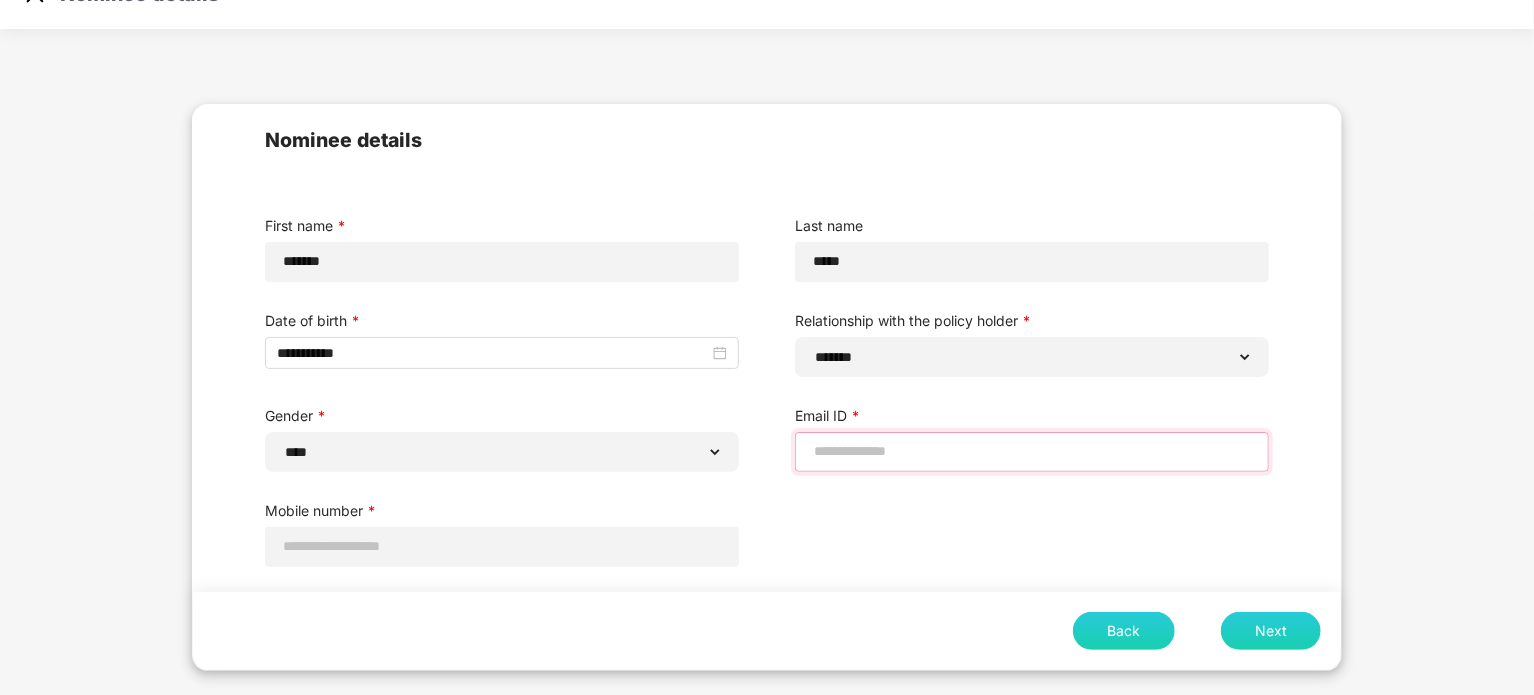 type on "**********" 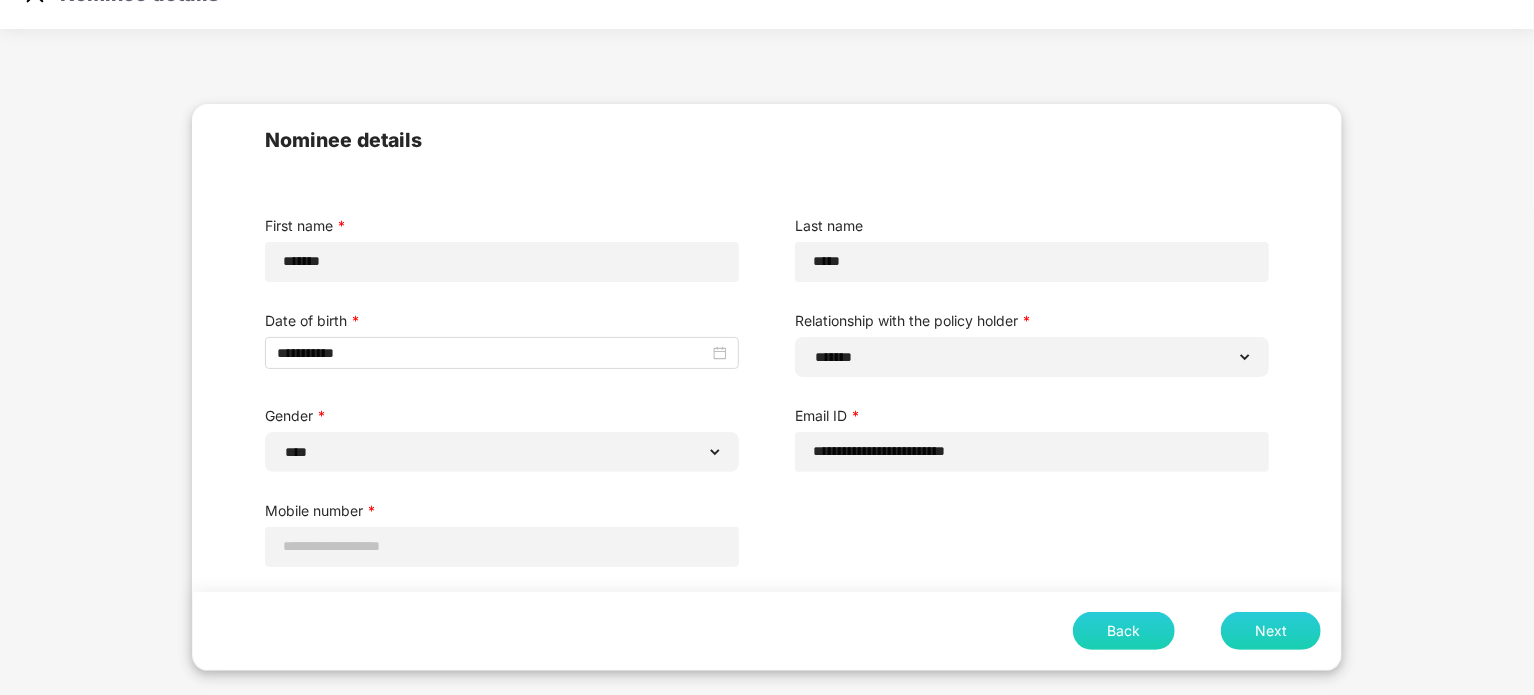 click on "Next" at bounding box center (1271, 631) 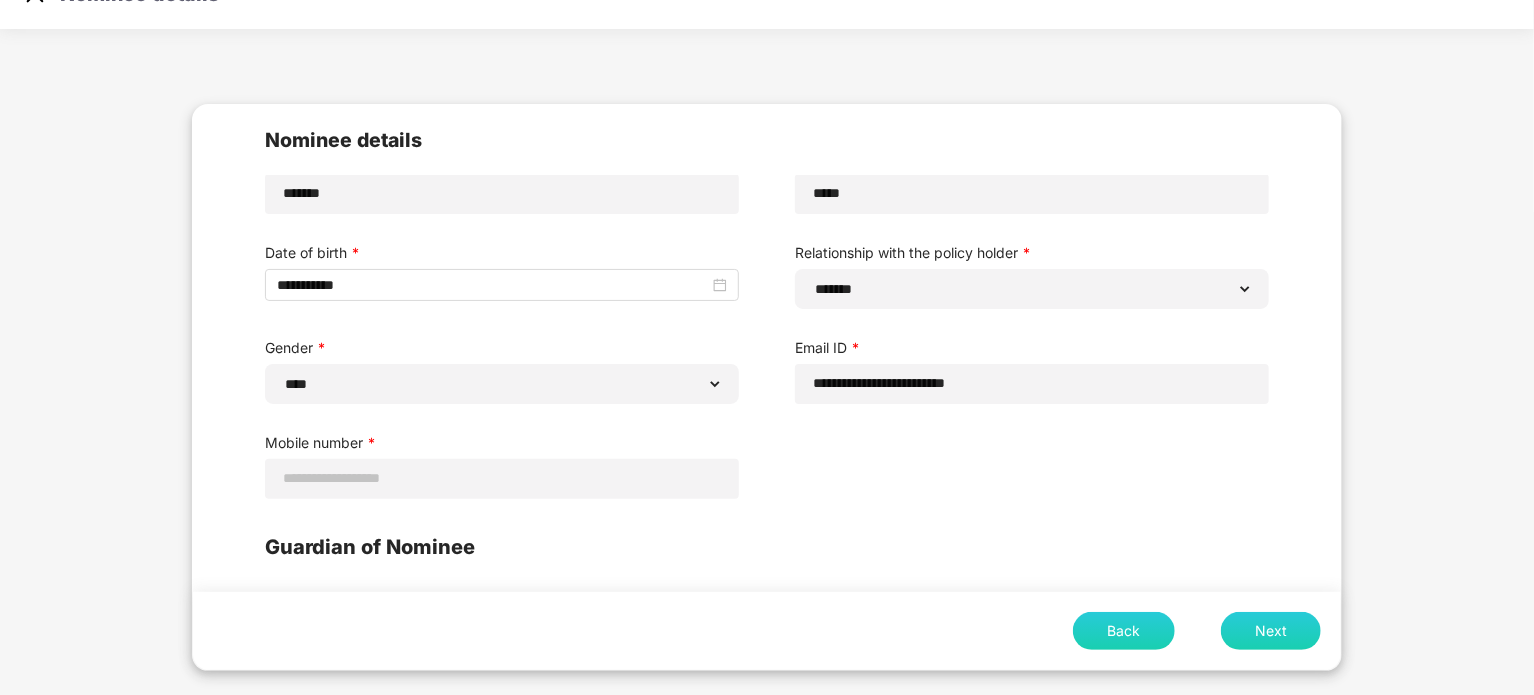 click on "Next" at bounding box center (1271, 631) 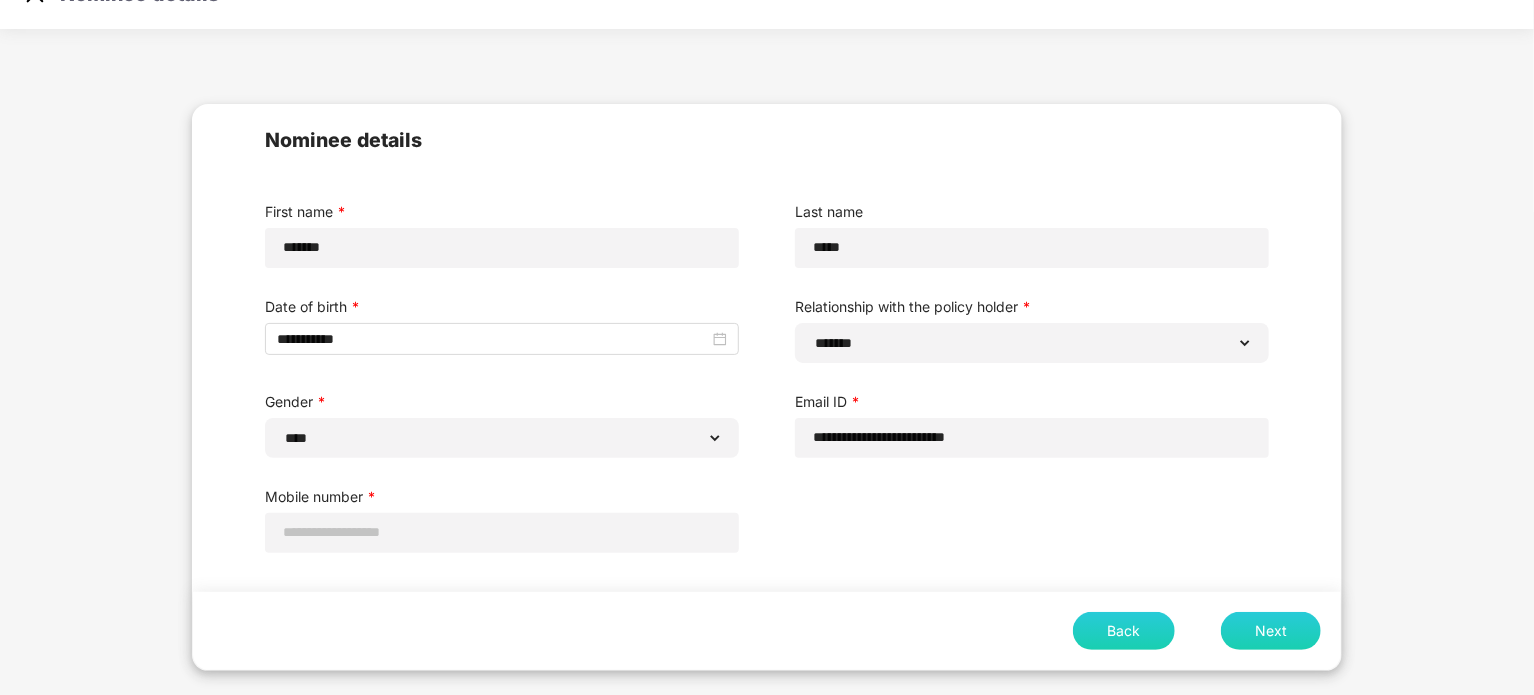 scroll, scrollTop: 0, scrollLeft: 0, axis: both 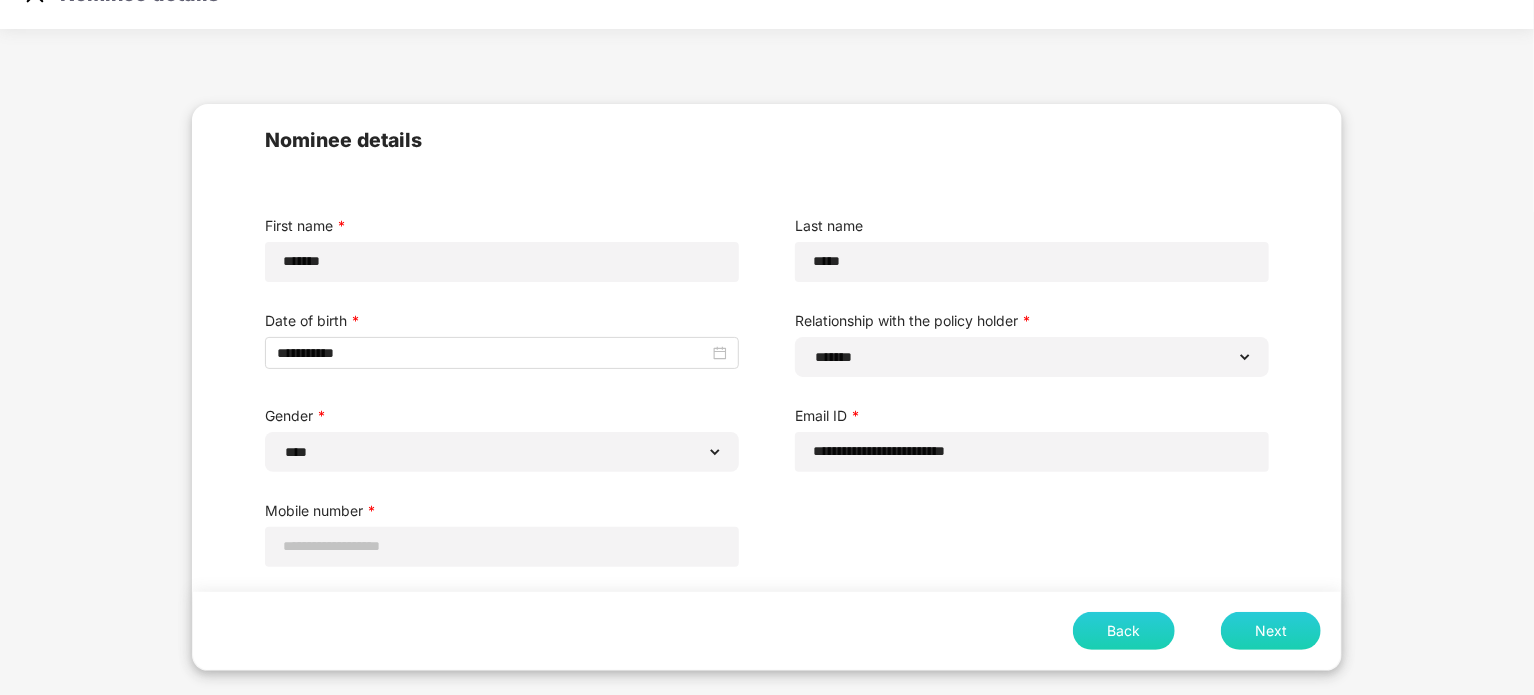 click on "Next" at bounding box center [1271, 631] 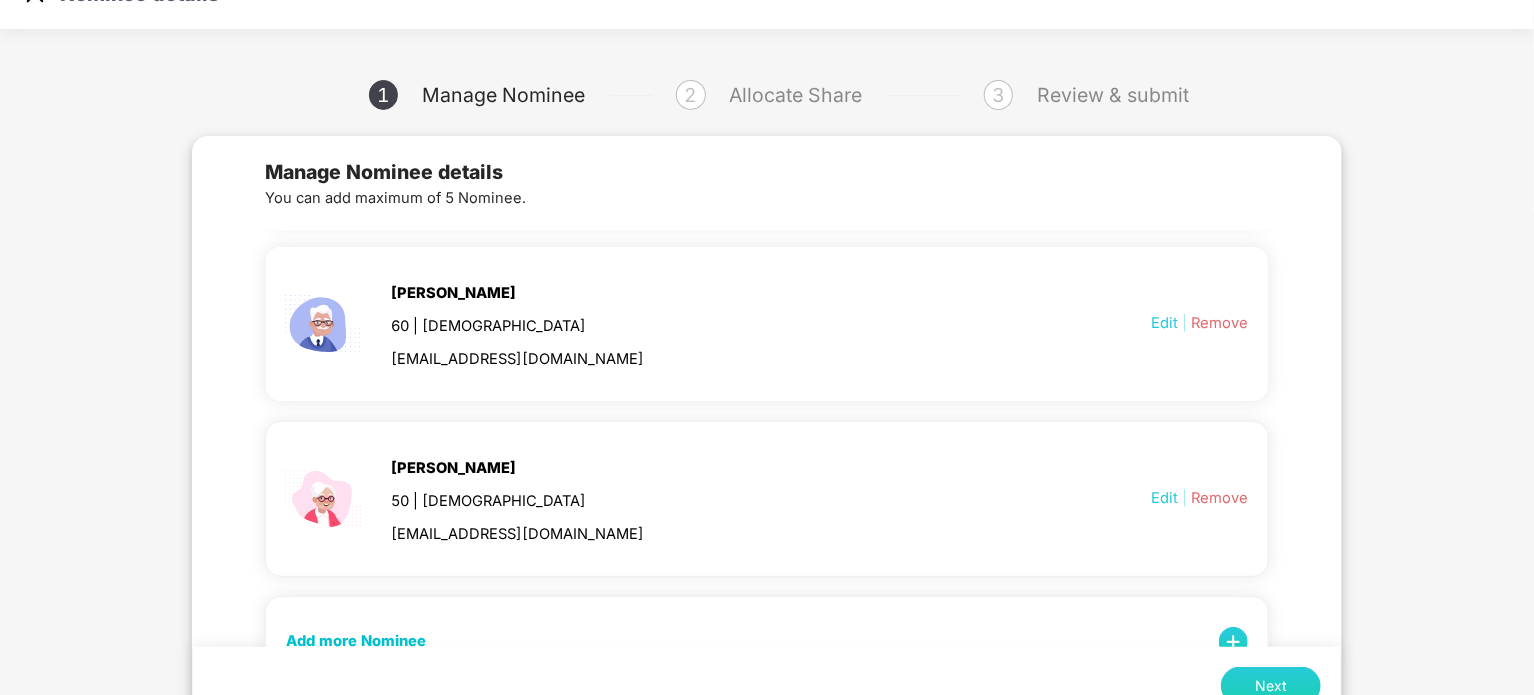 scroll, scrollTop: 256, scrollLeft: 0, axis: vertical 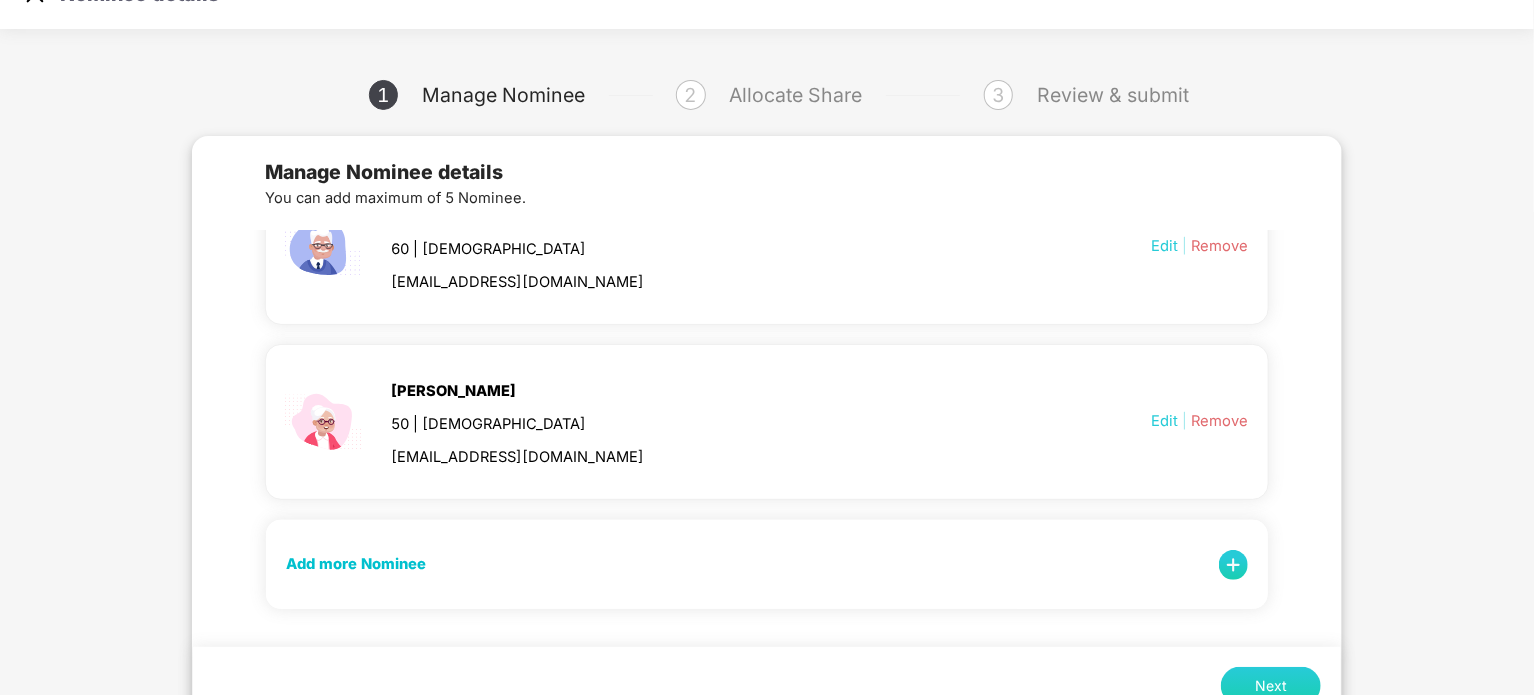 click at bounding box center [1233, 564] 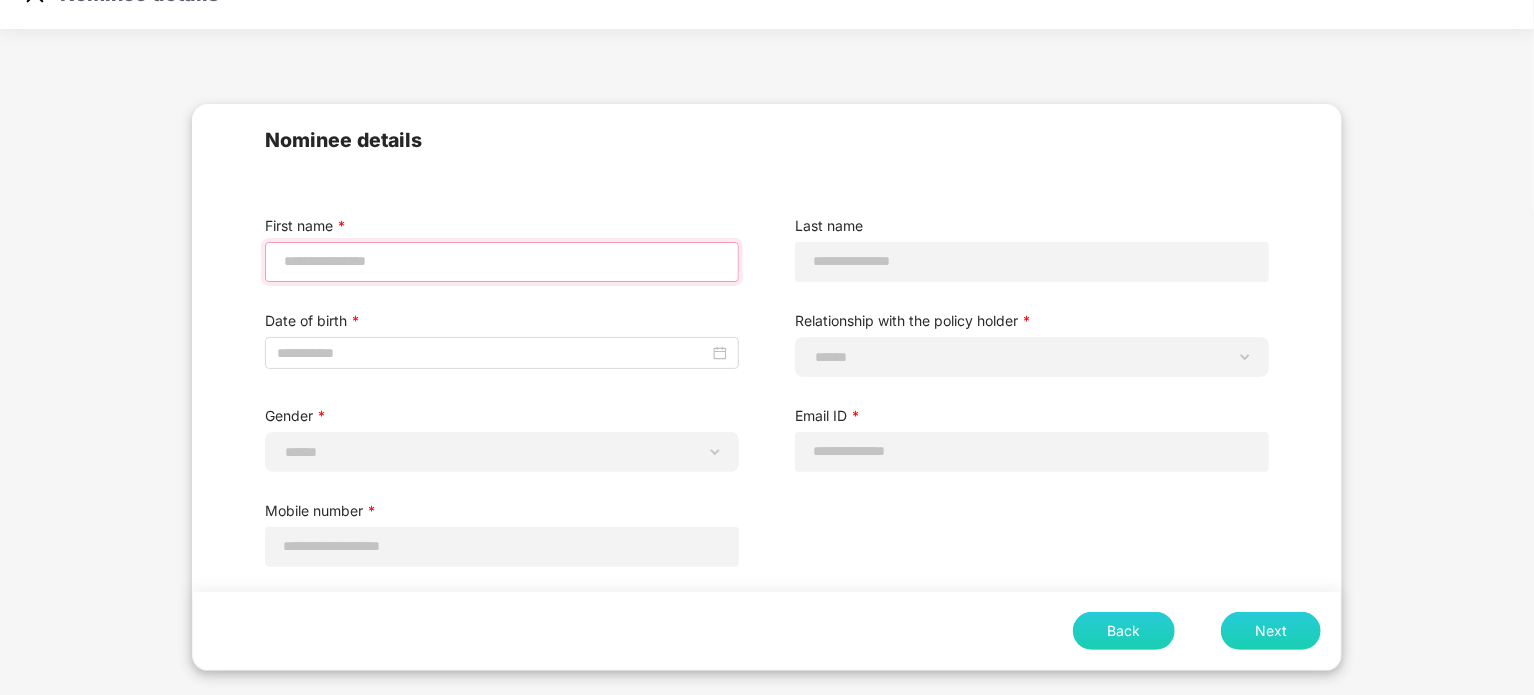 click at bounding box center [502, 261] 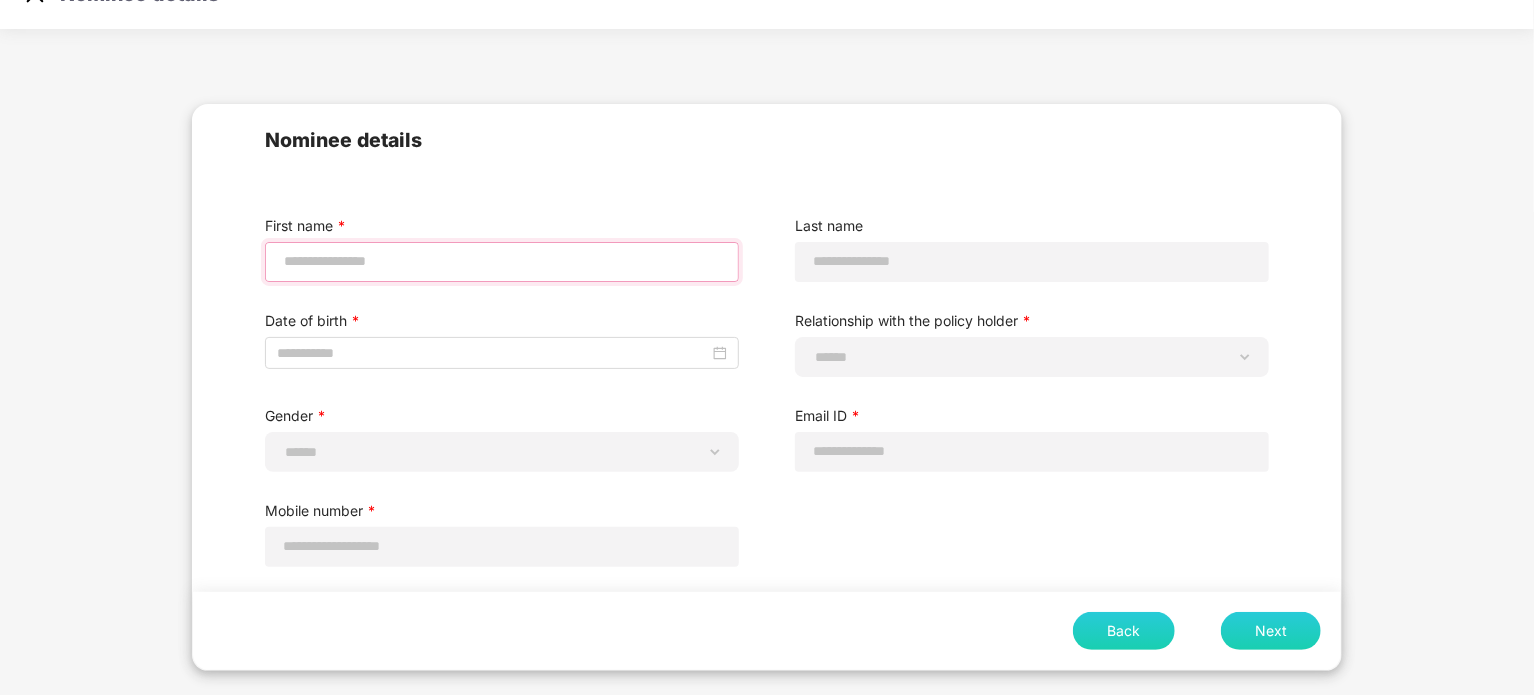 type on "*******" 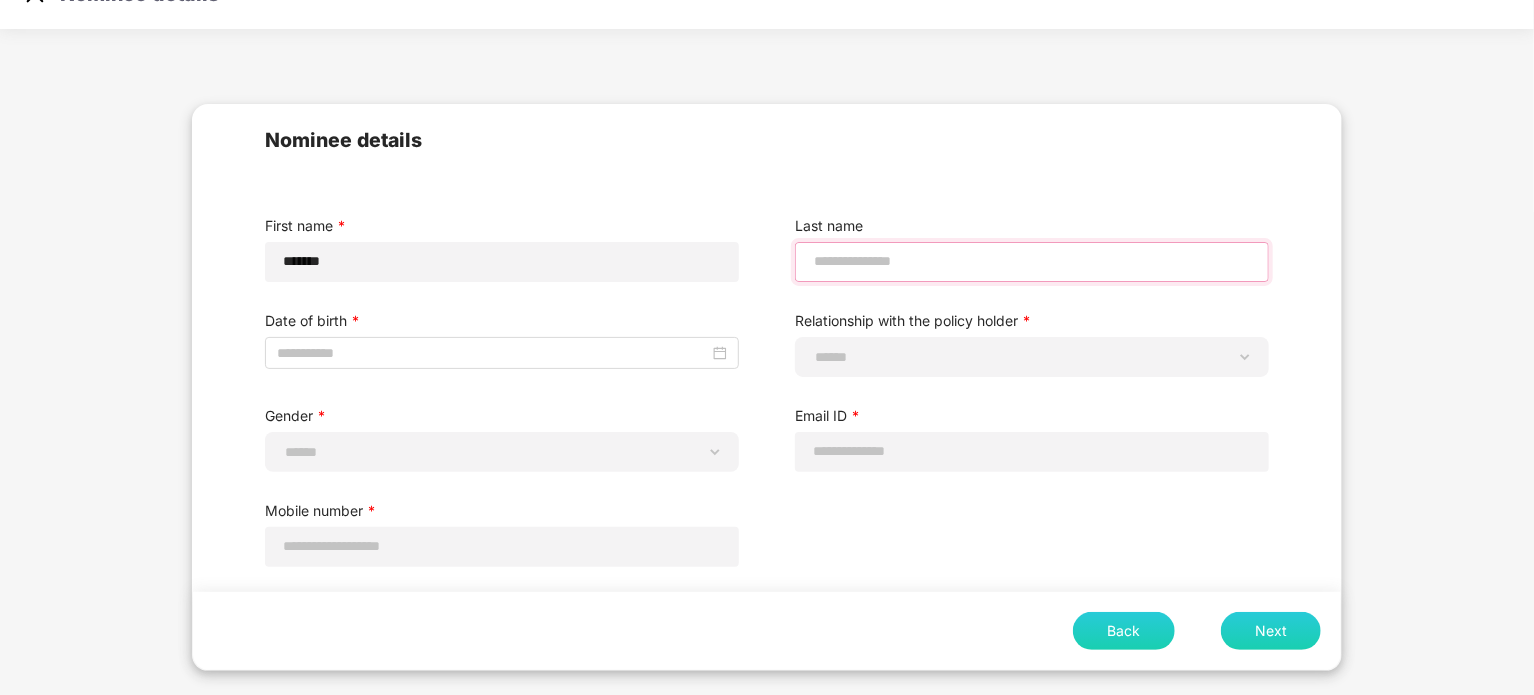 click at bounding box center (1032, 261) 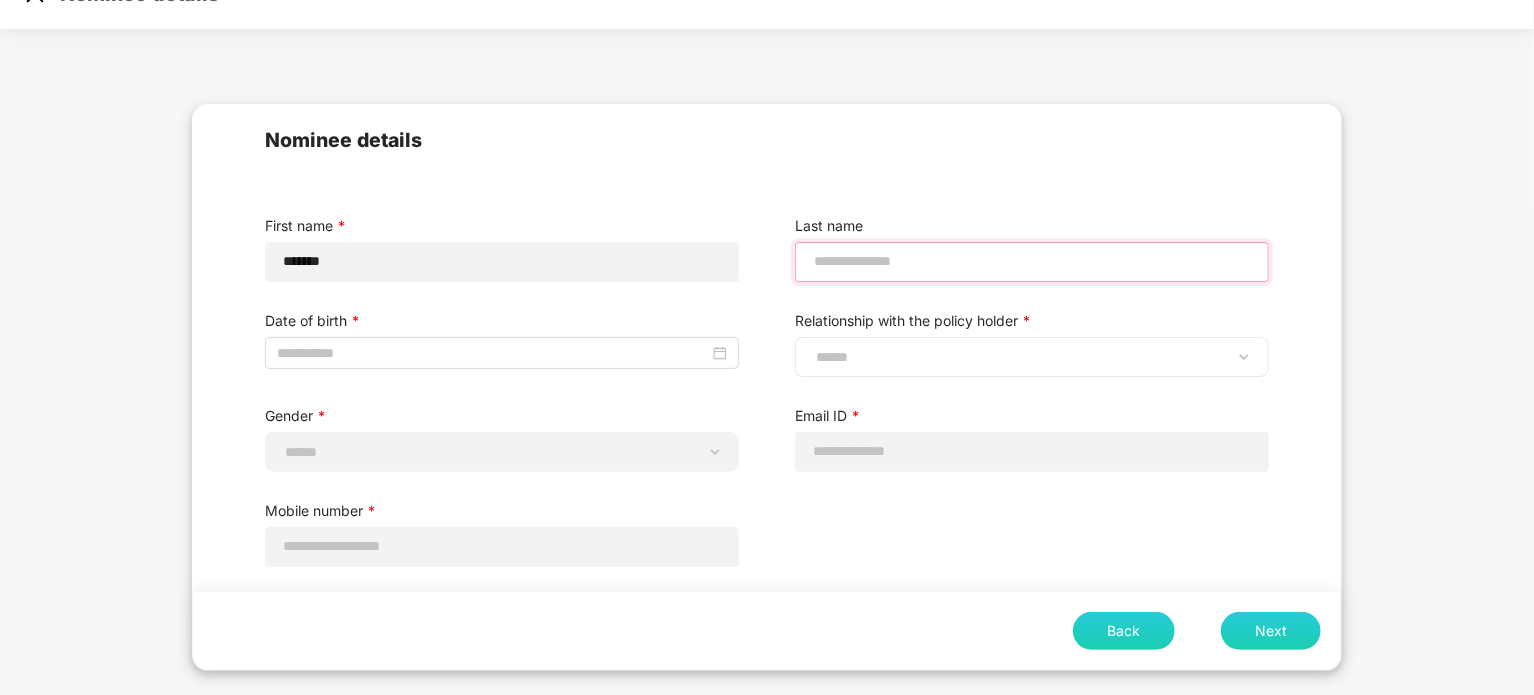 type on "*****" 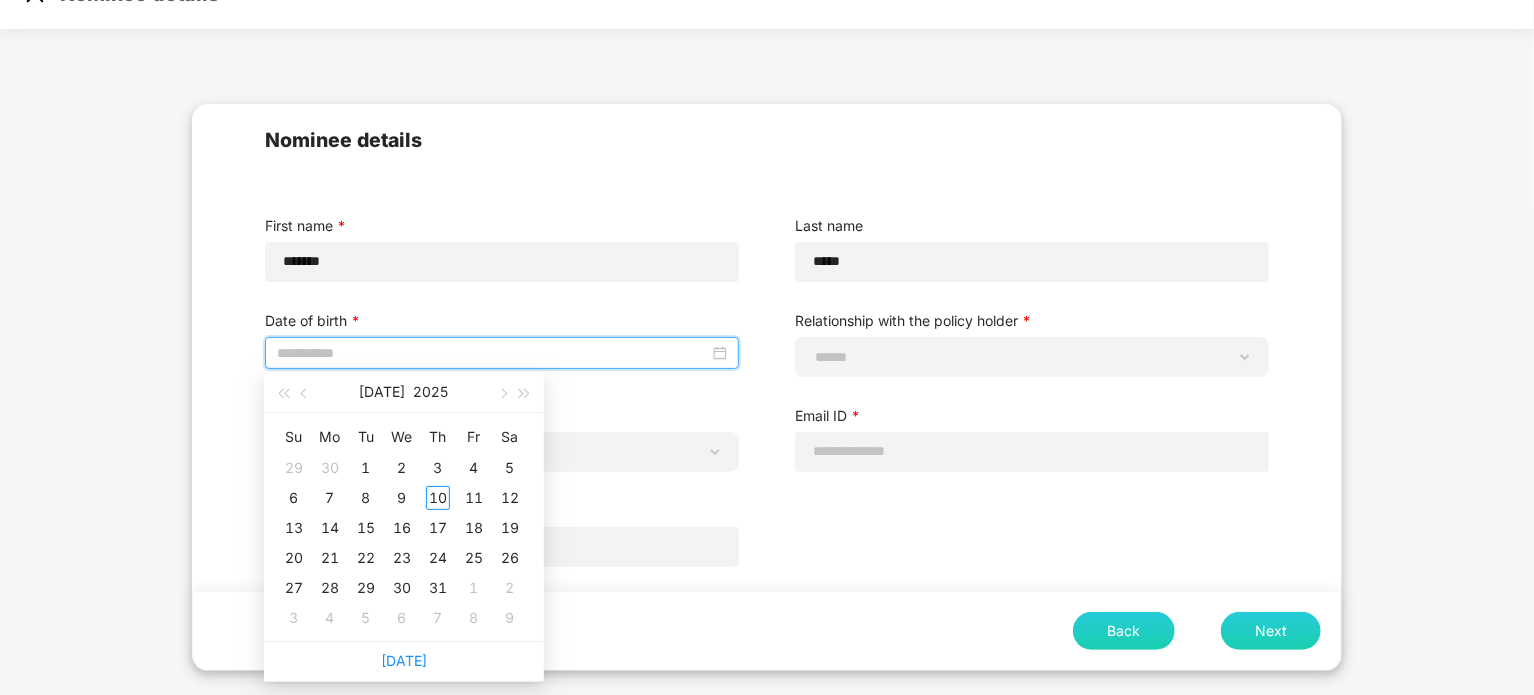 click at bounding box center [493, 353] 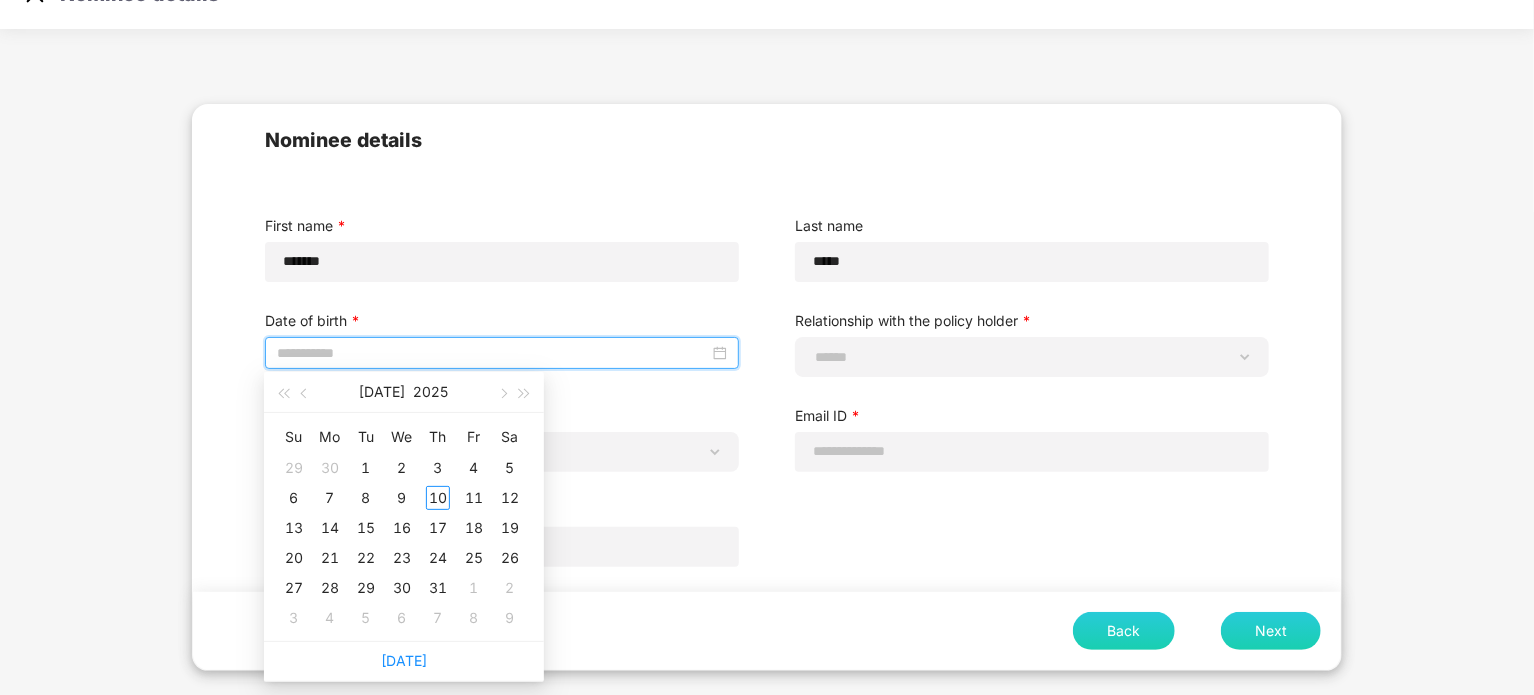 click at bounding box center [502, 353] 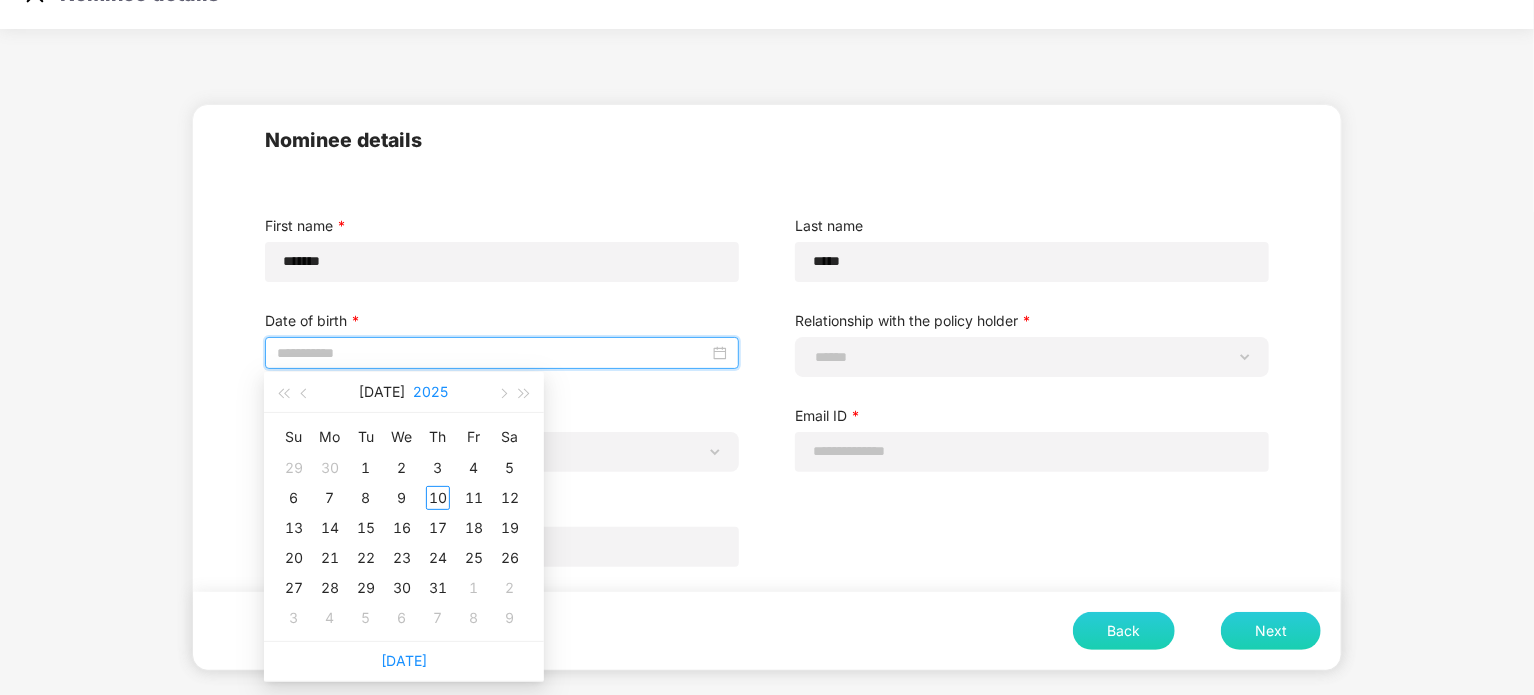 click on "2025" at bounding box center [431, 392] 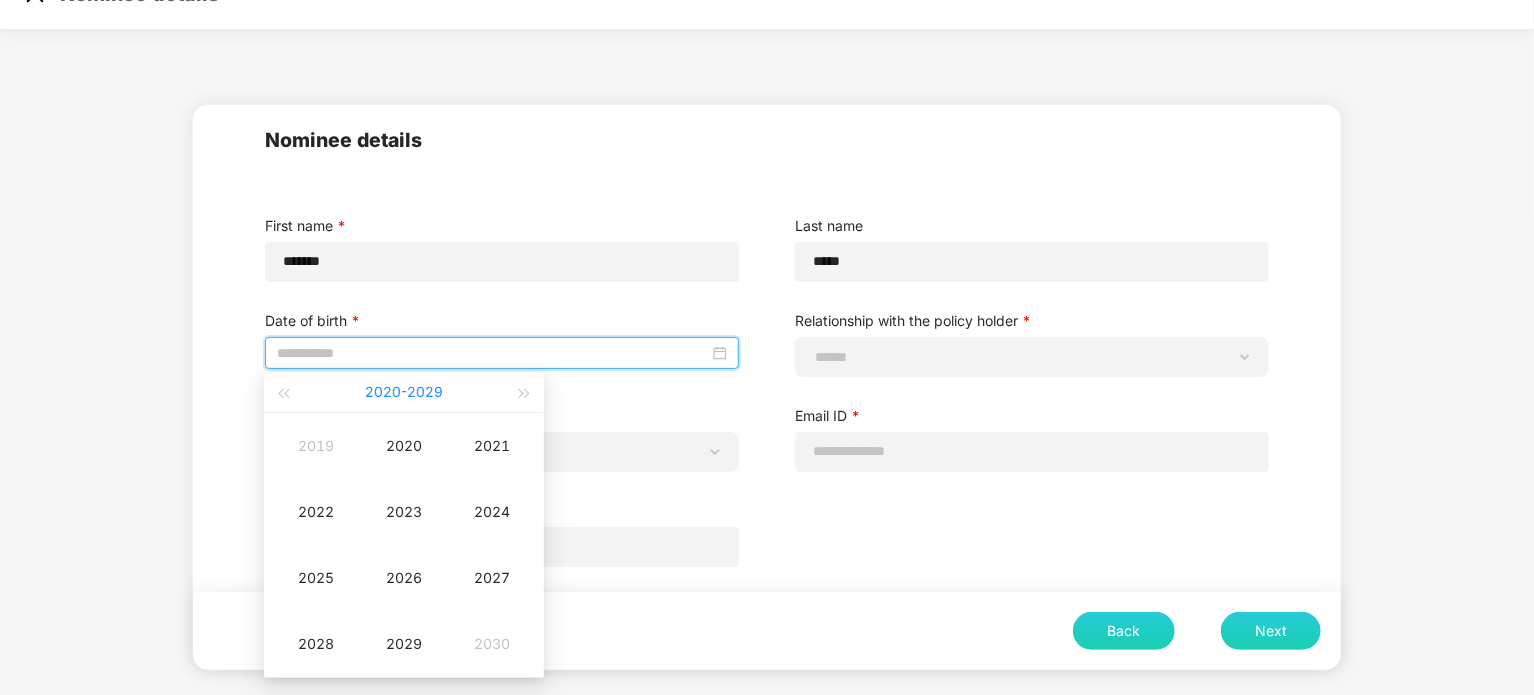 type on "**********" 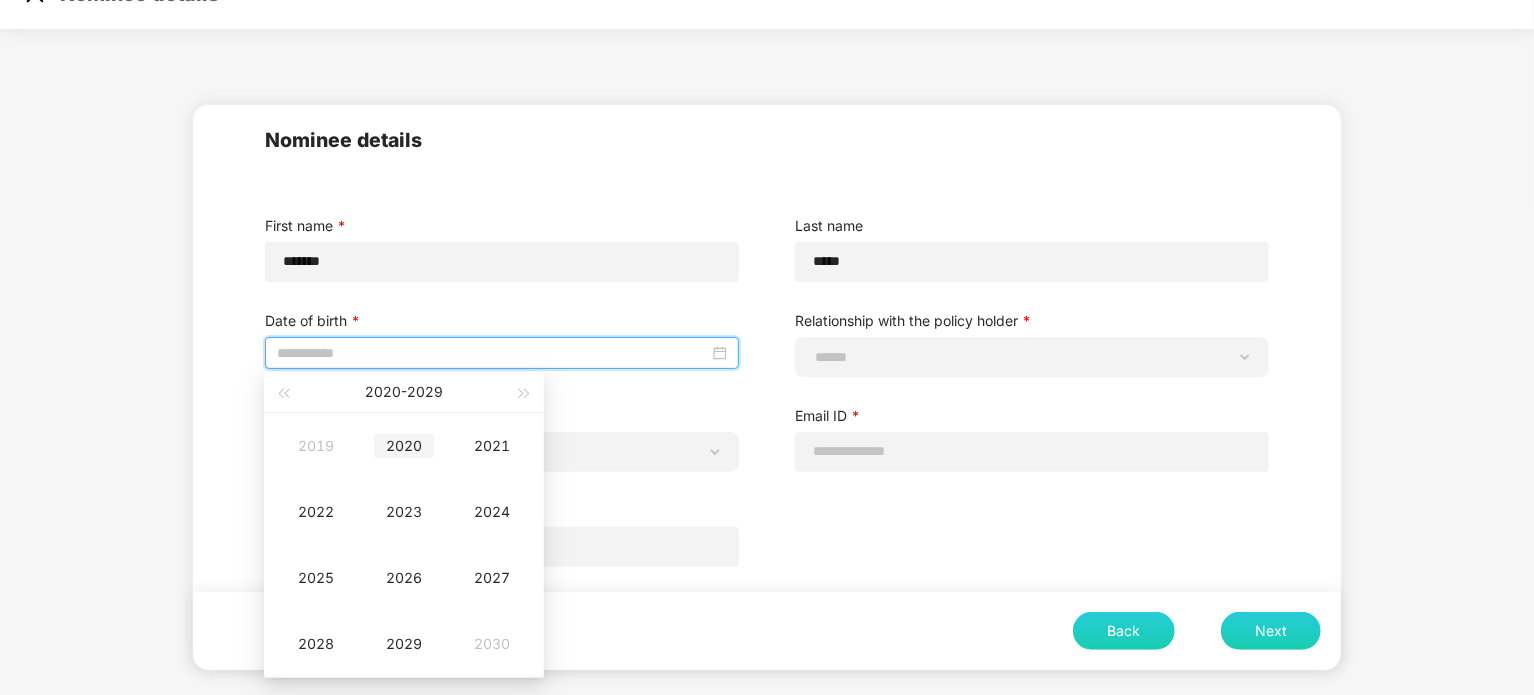 type on "**********" 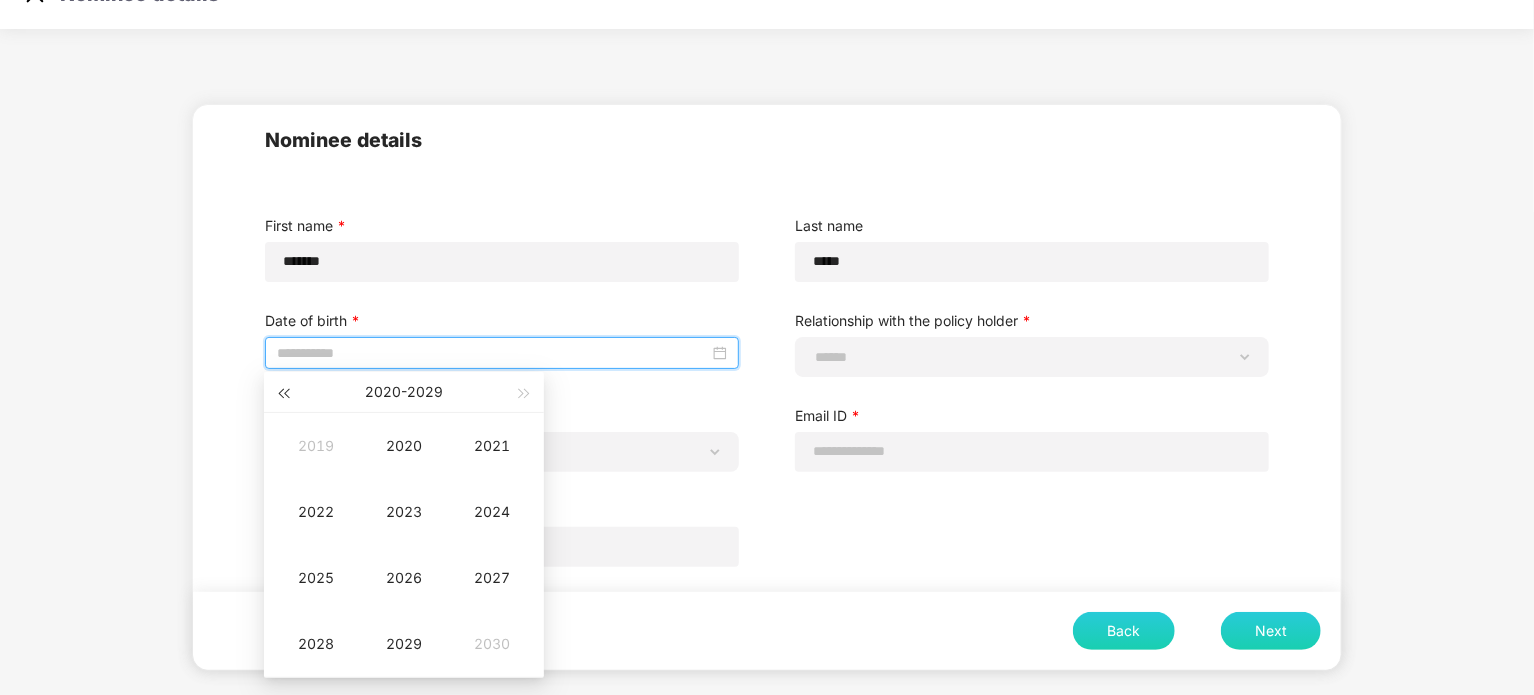 click at bounding box center (283, 392) 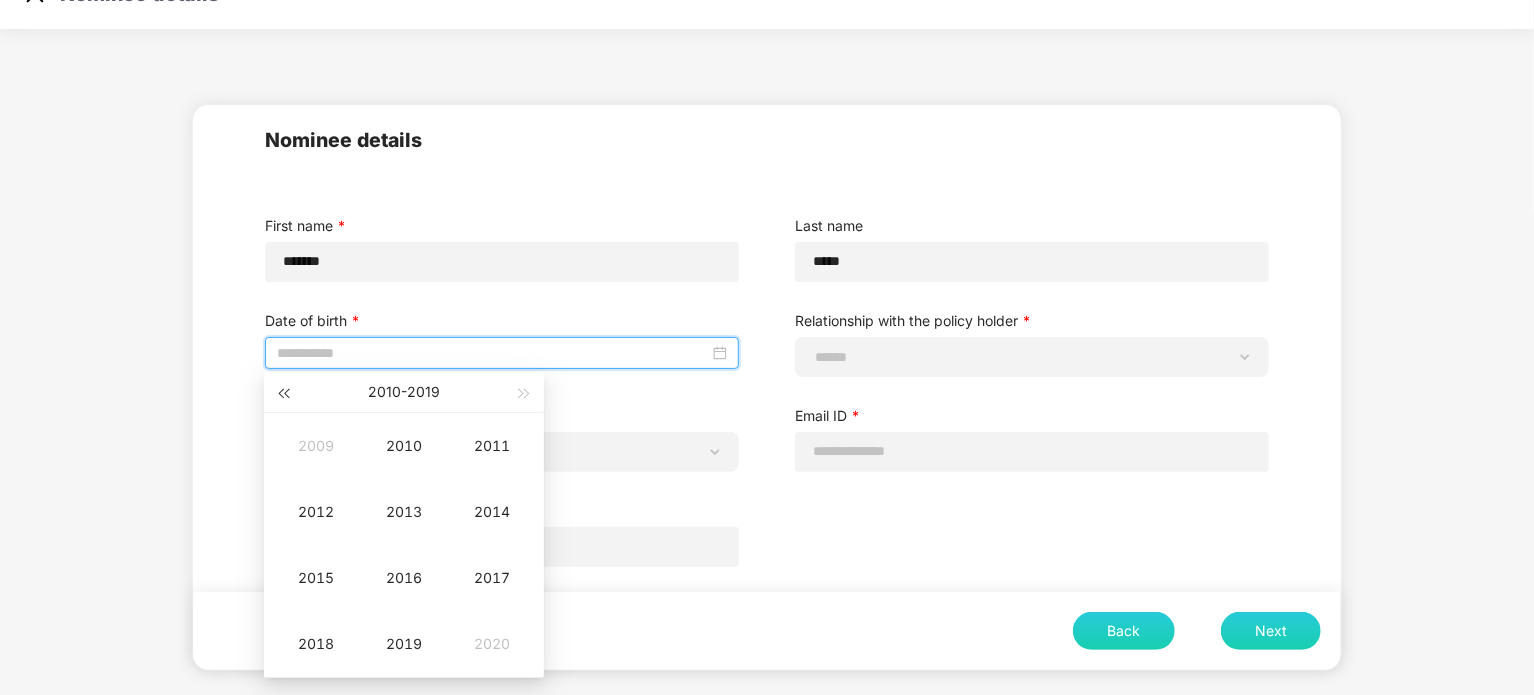 click at bounding box center (283, 392) 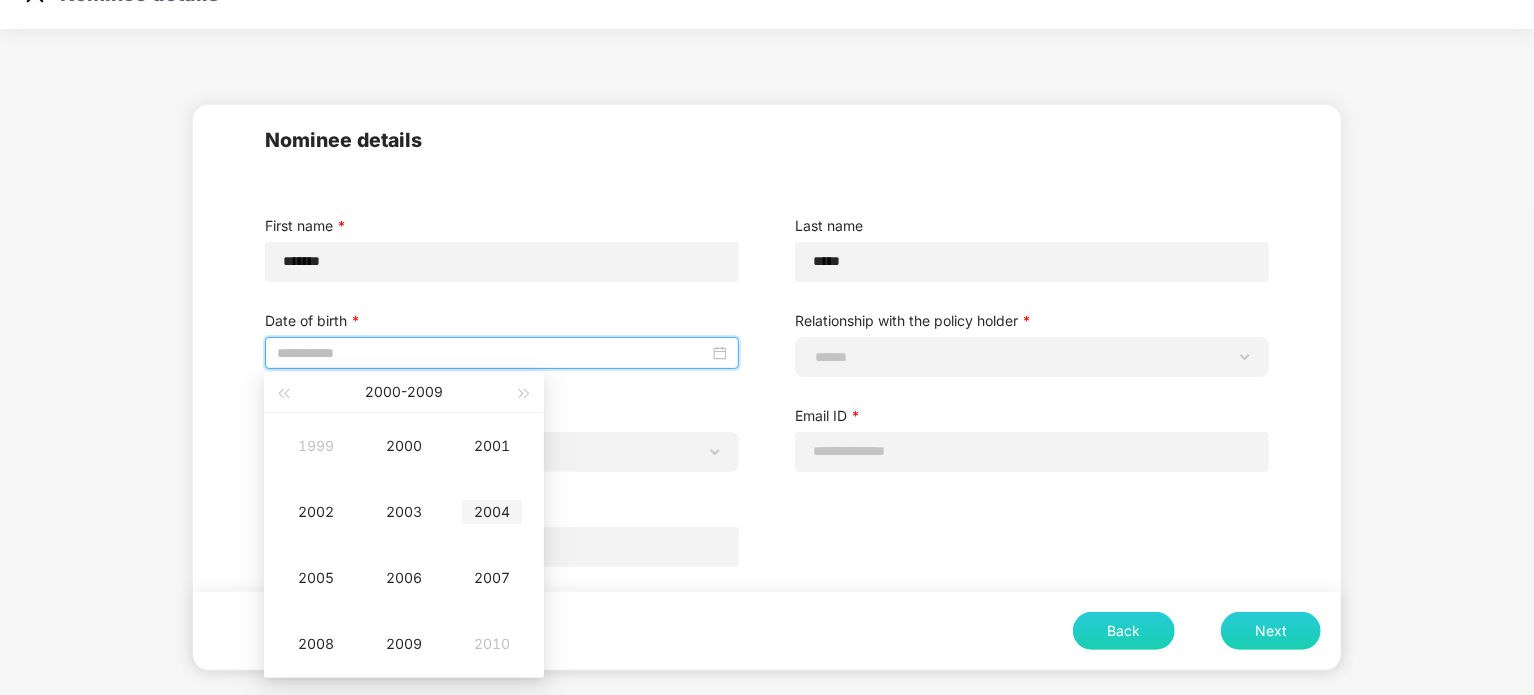 type on "**********" 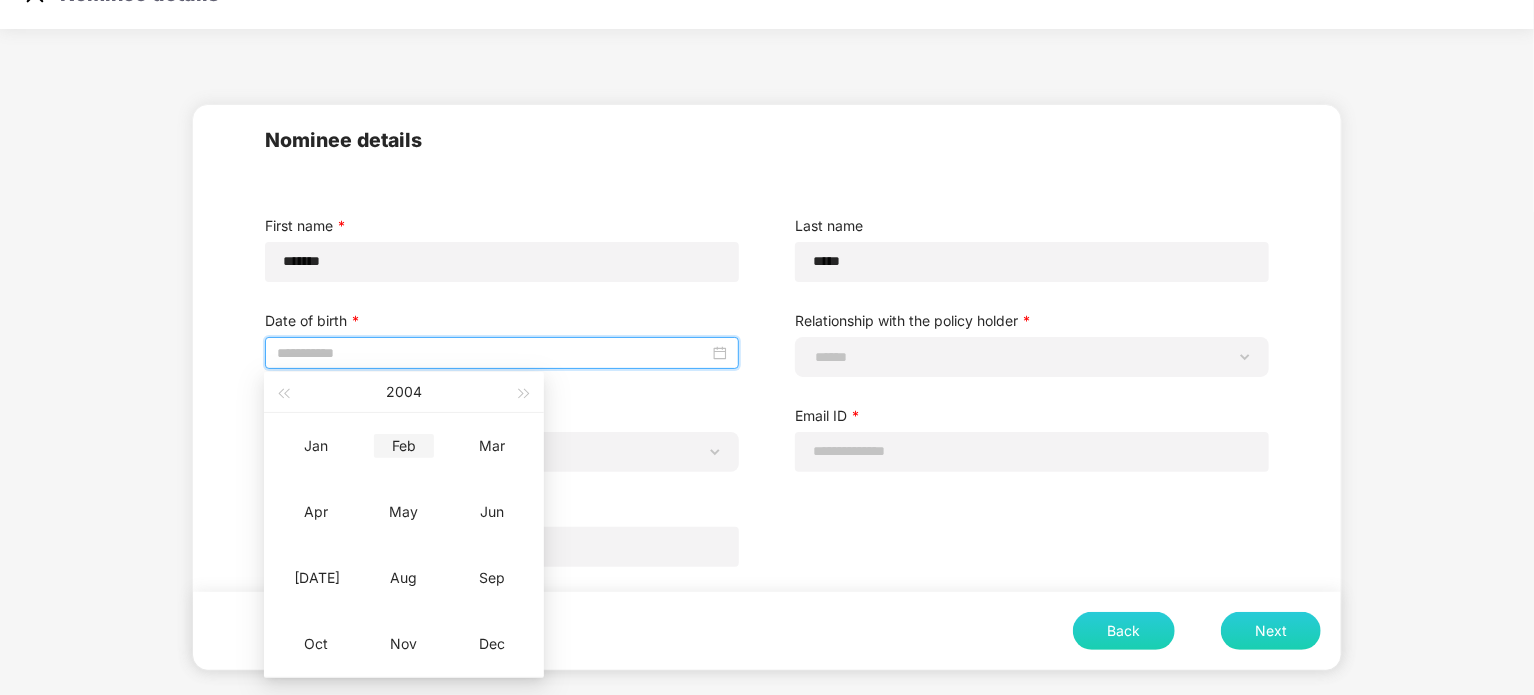 type on "**********" 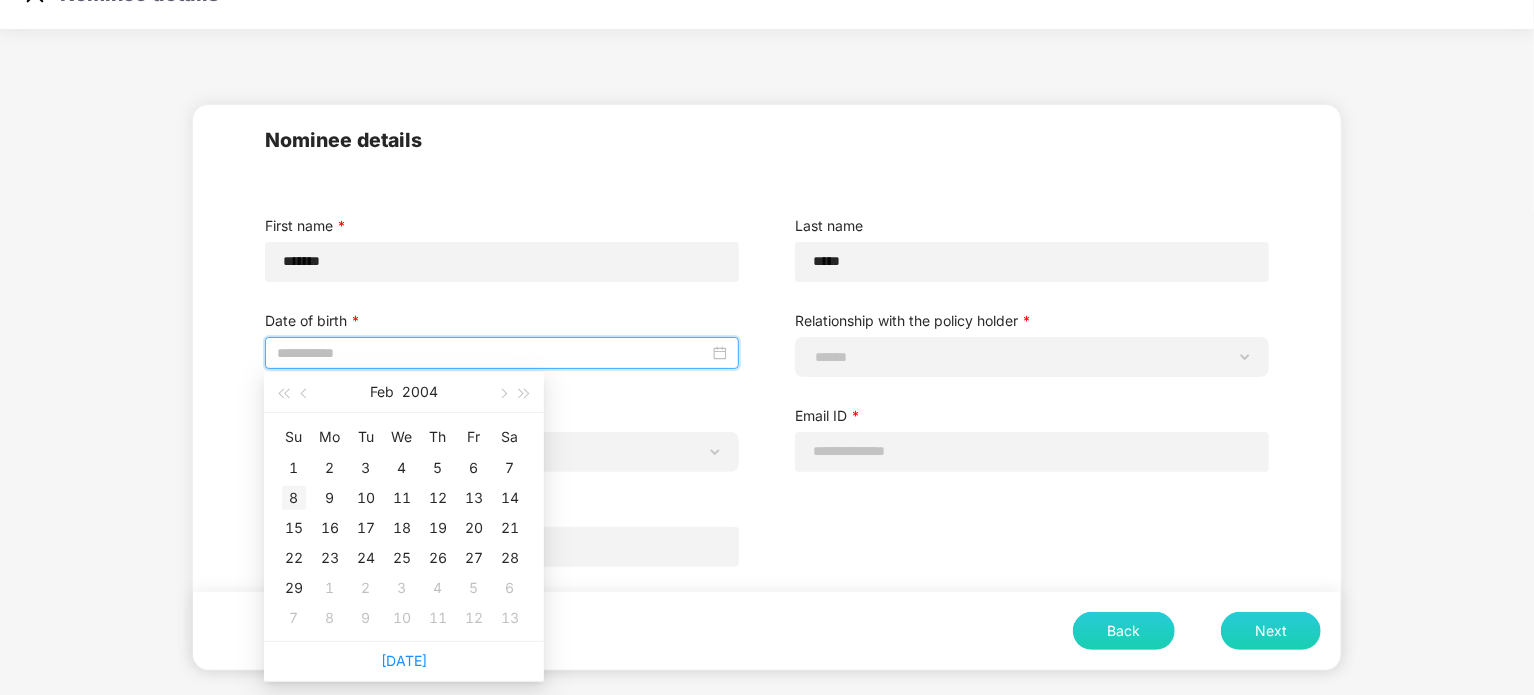 type on "**********" 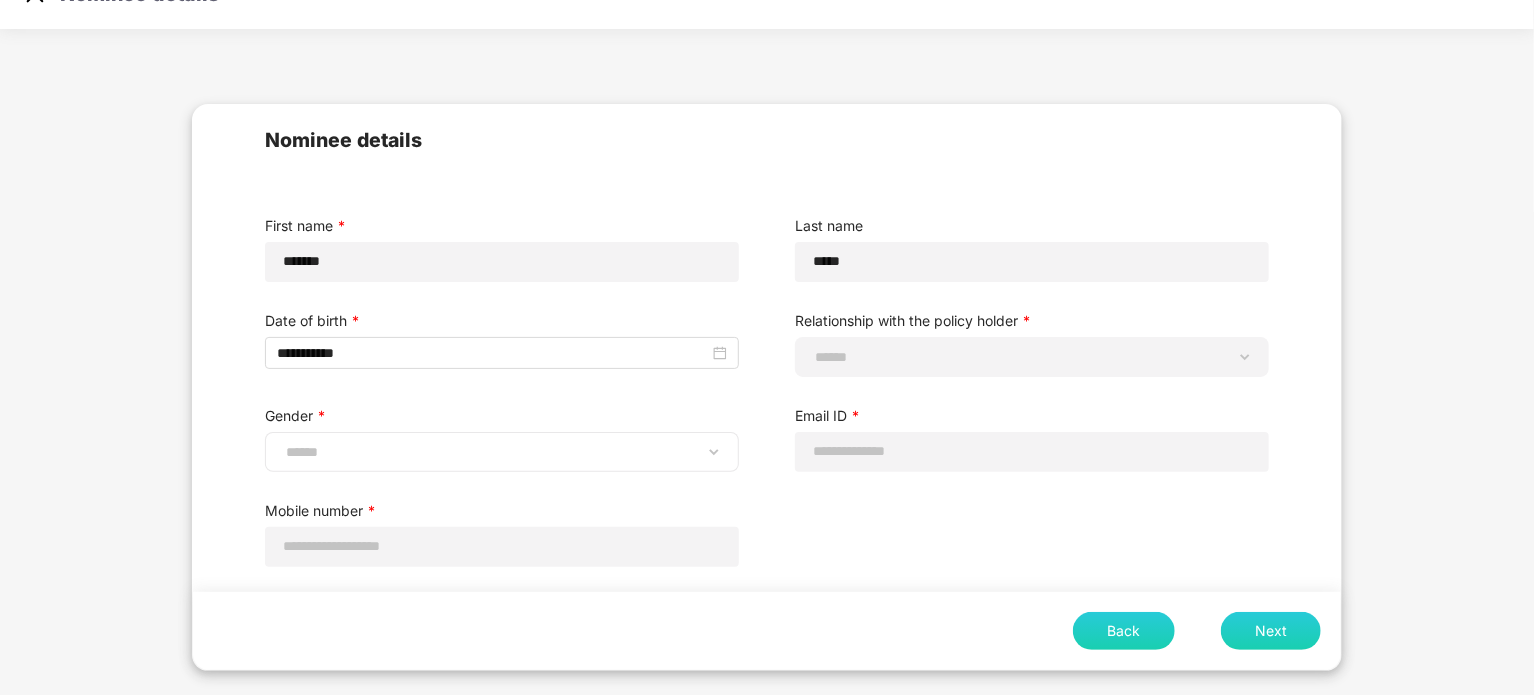 drag, startPoint x: 460, startPoint y: 422, endPoint x: 473, endPoint y: 442, distance: 23.853722 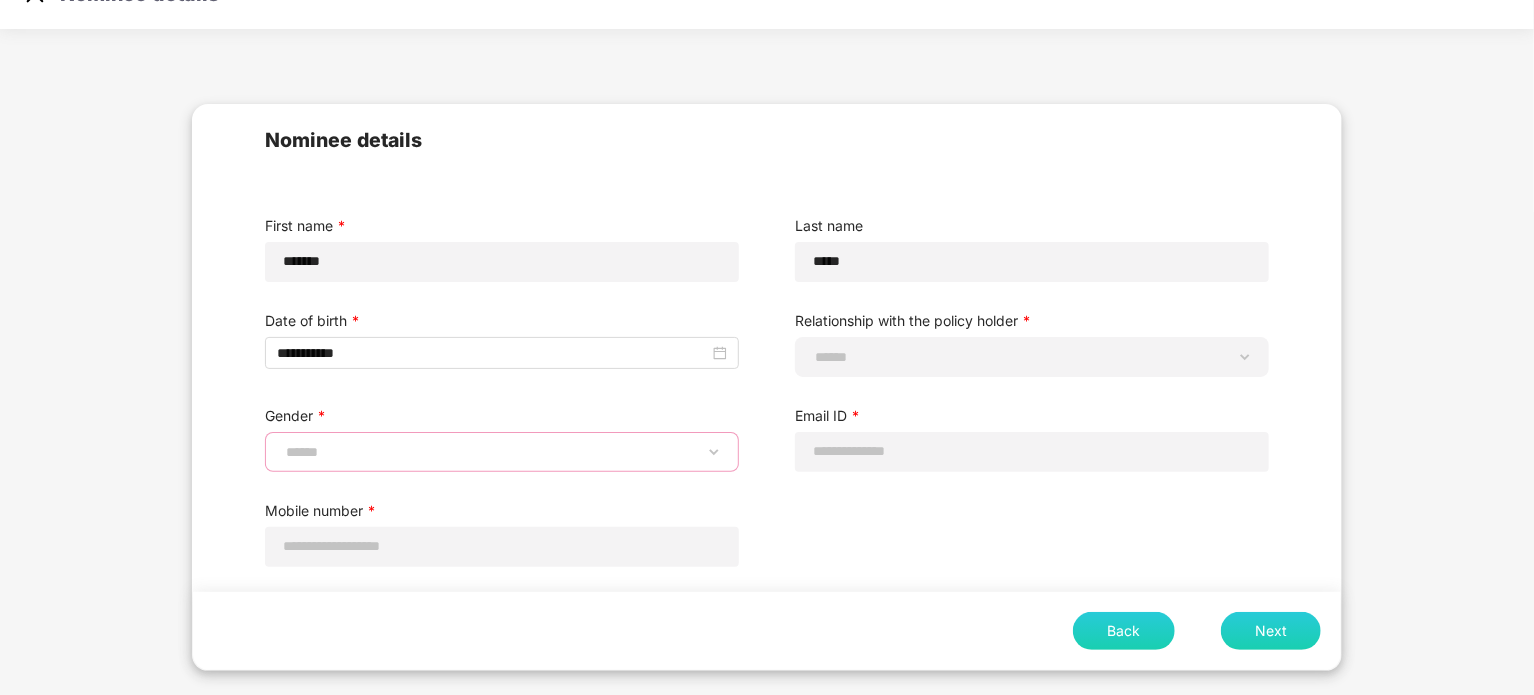 click on "**********" at bounding box center [502, 452] 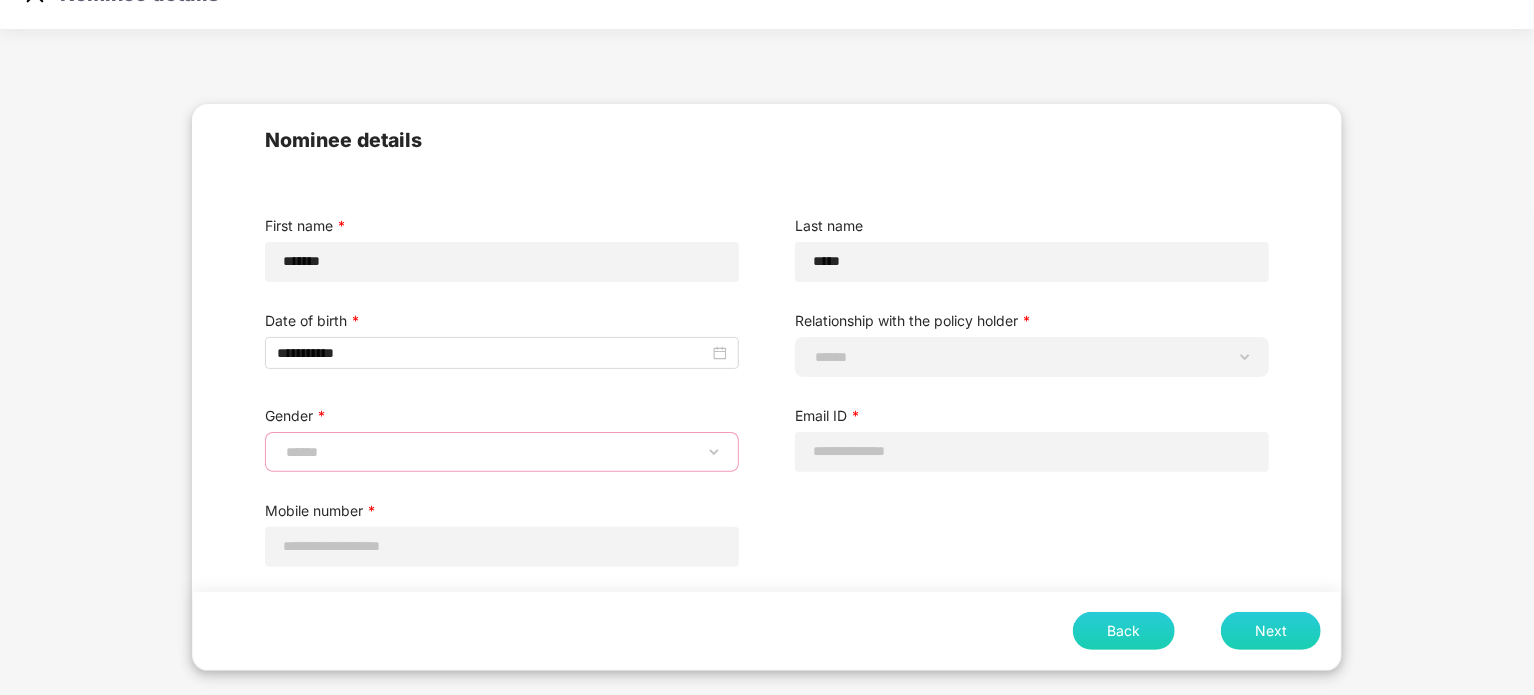 select on "****" 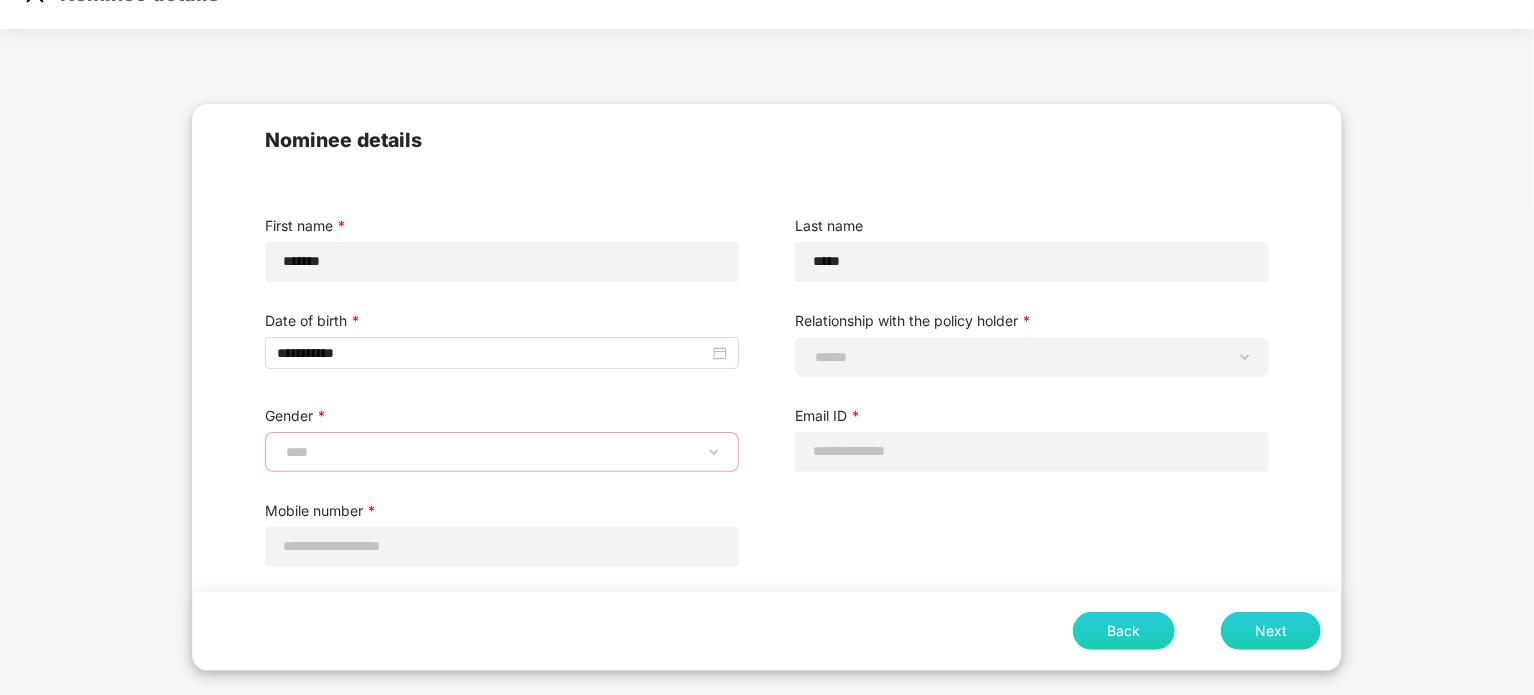 click on "**********" at bounding box center [502, 452] 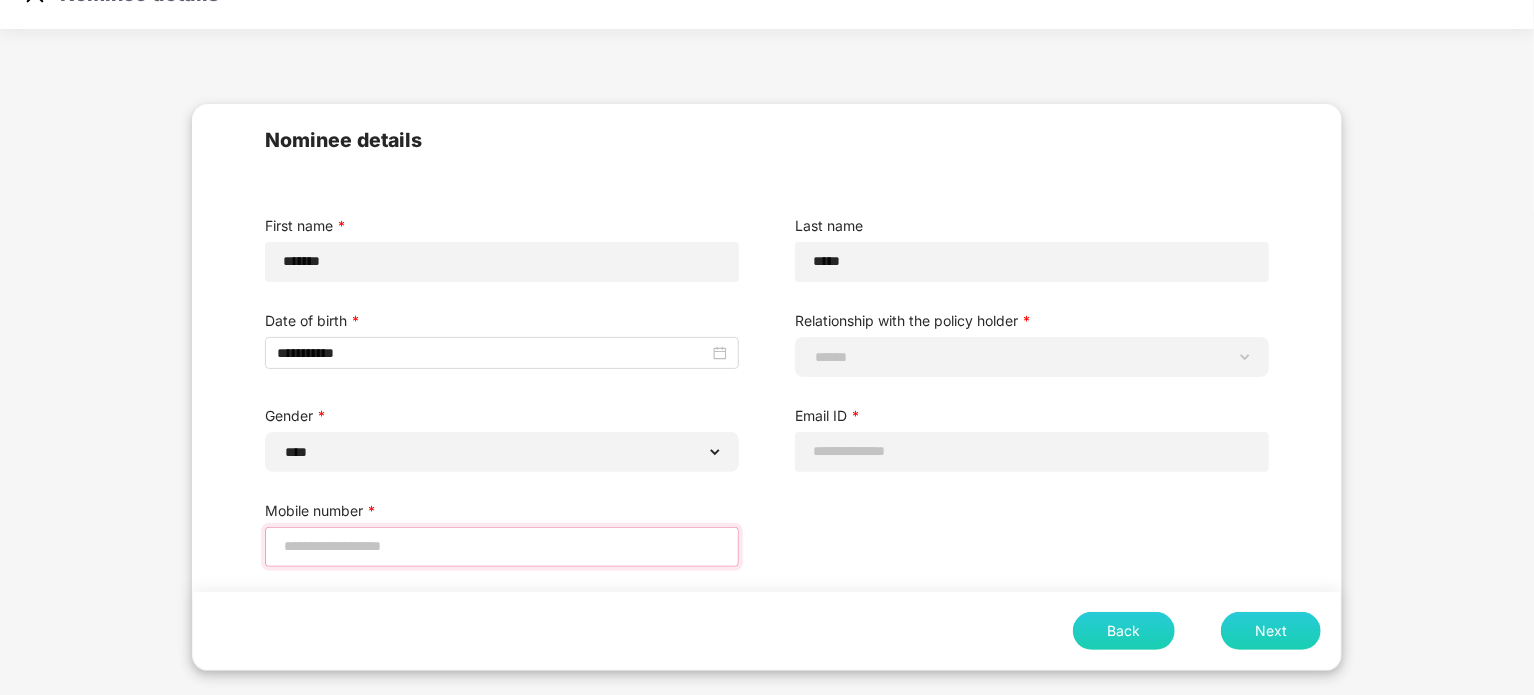 click at bounding box center [502, 546] 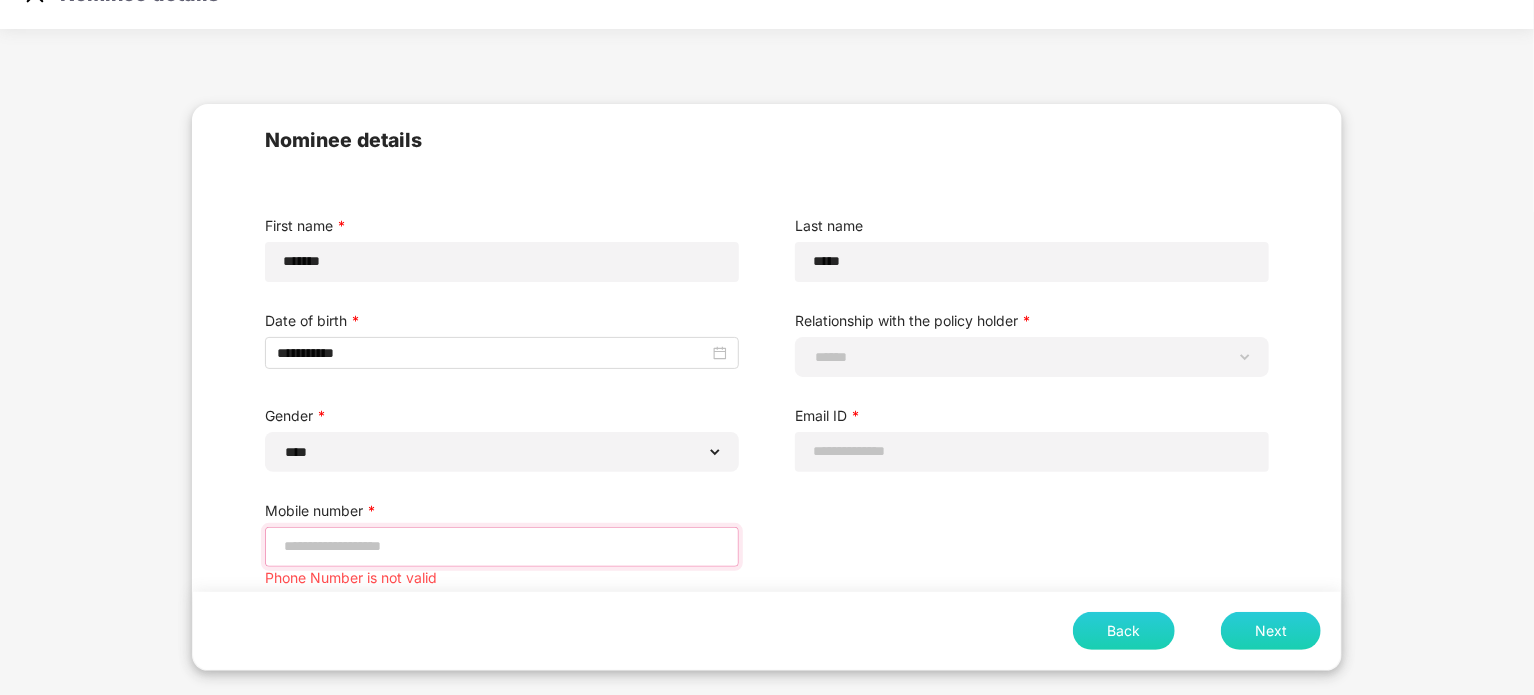 type on "*" 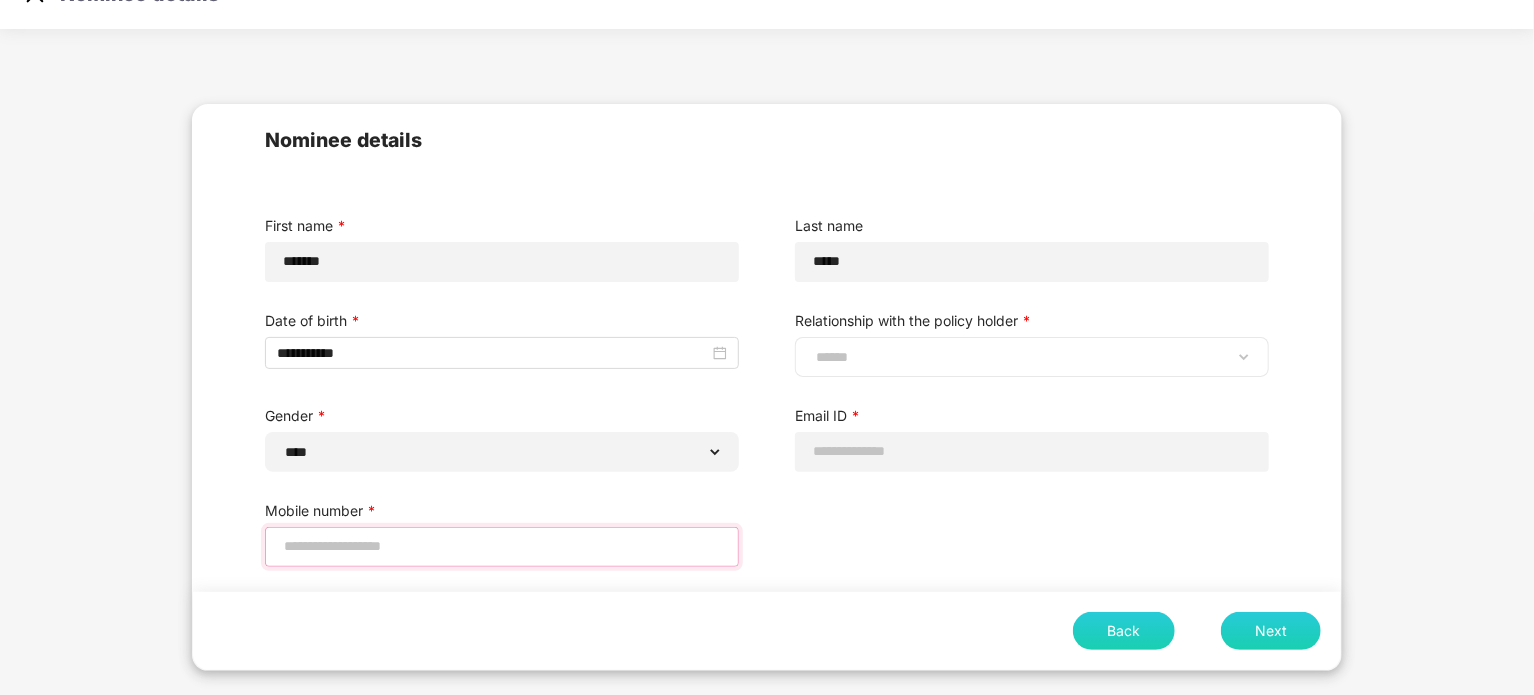 type on "**********" 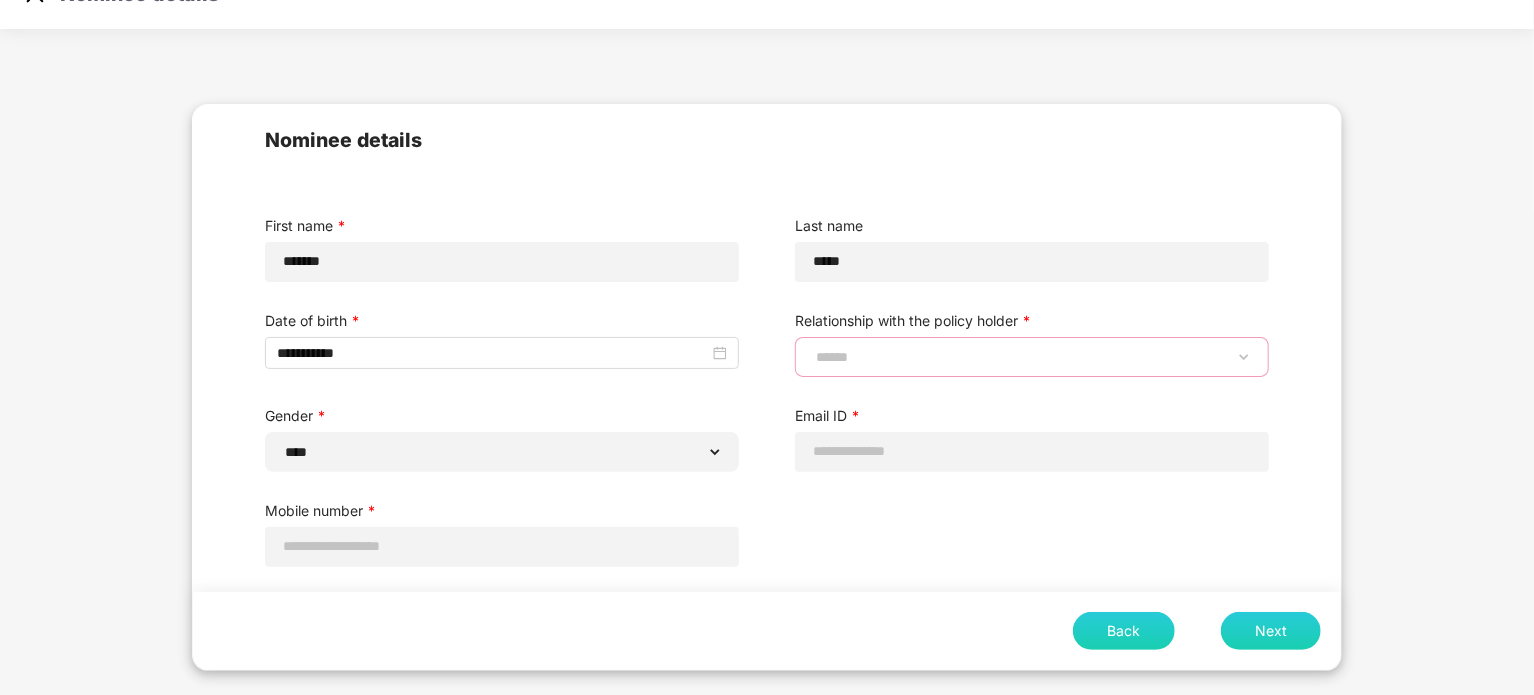 click on "**********" at bounding box center [1032, 357] 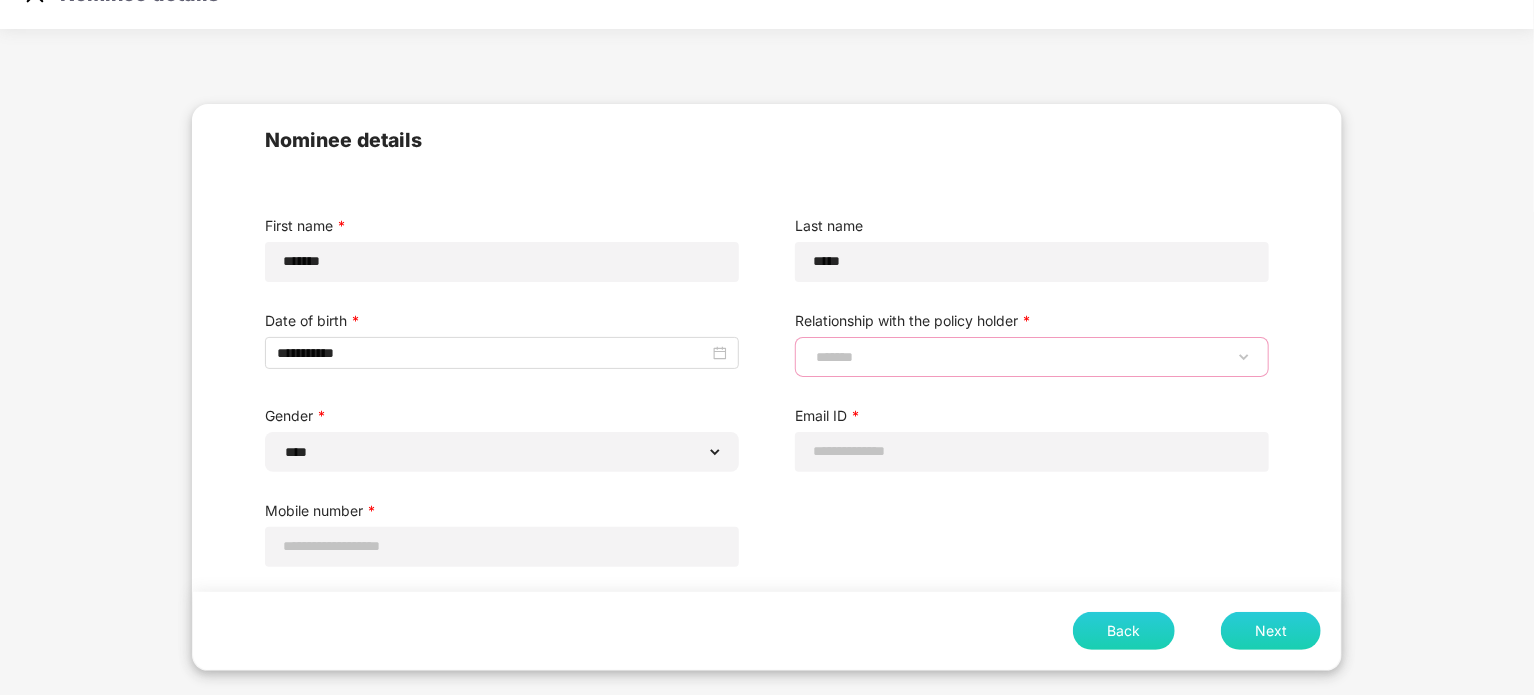 click on "**********" at bounding box center [1032, 357] 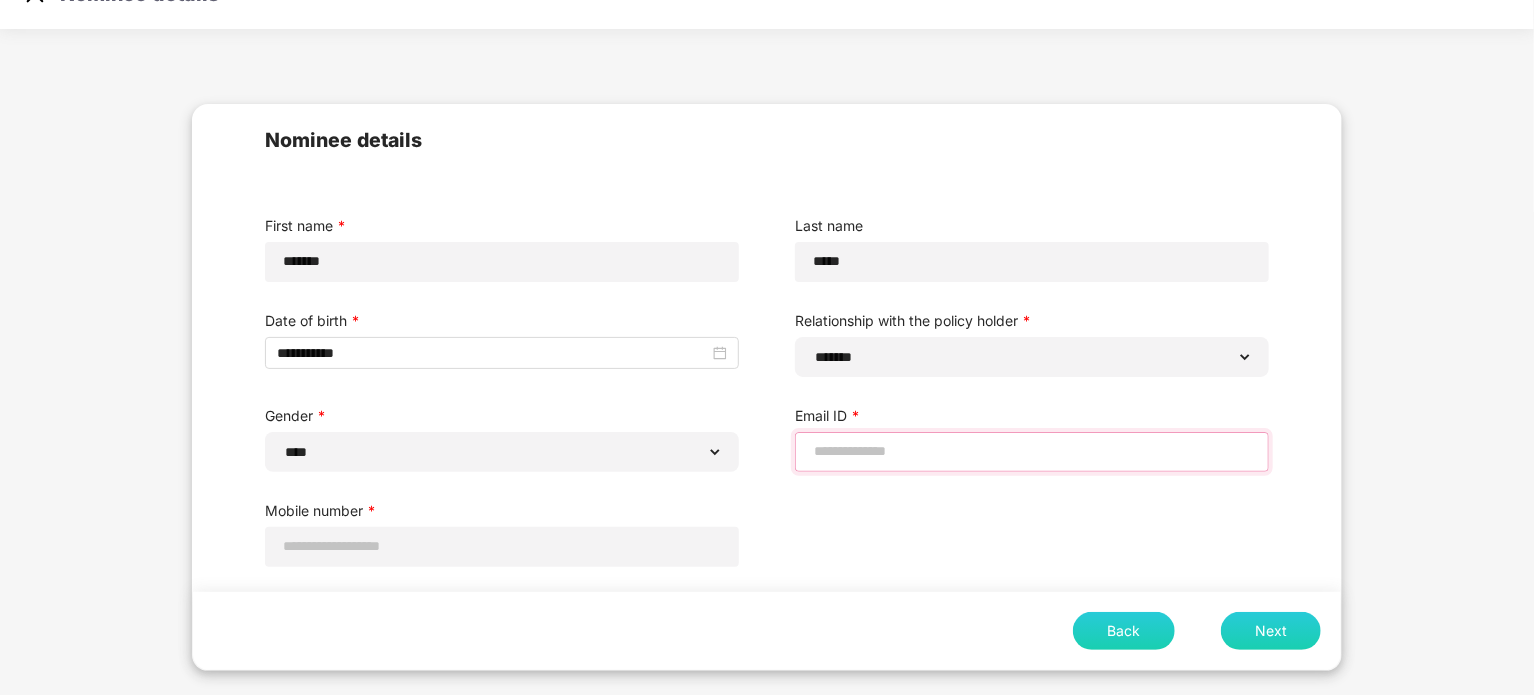 click at bounding box center (1032, 451) 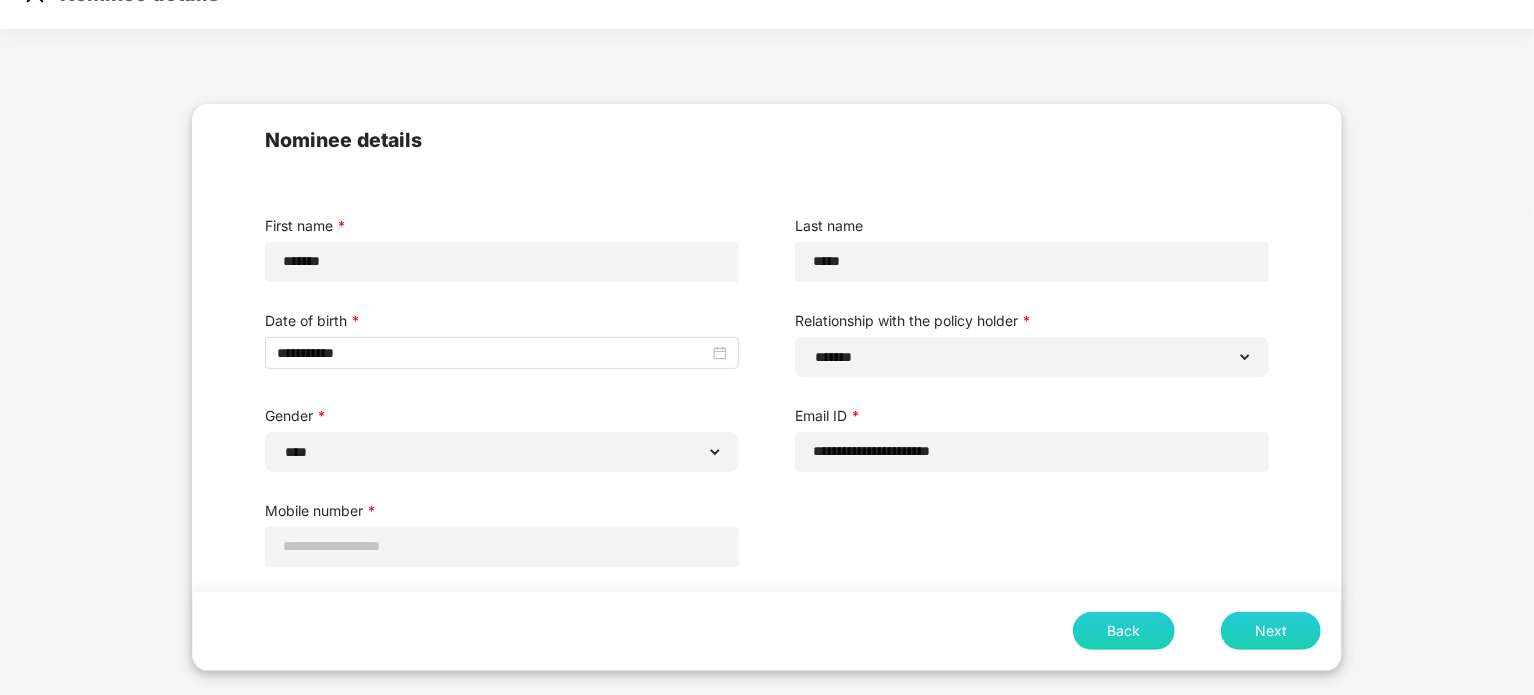 click on "Next" at bounding box center (1271, 631) 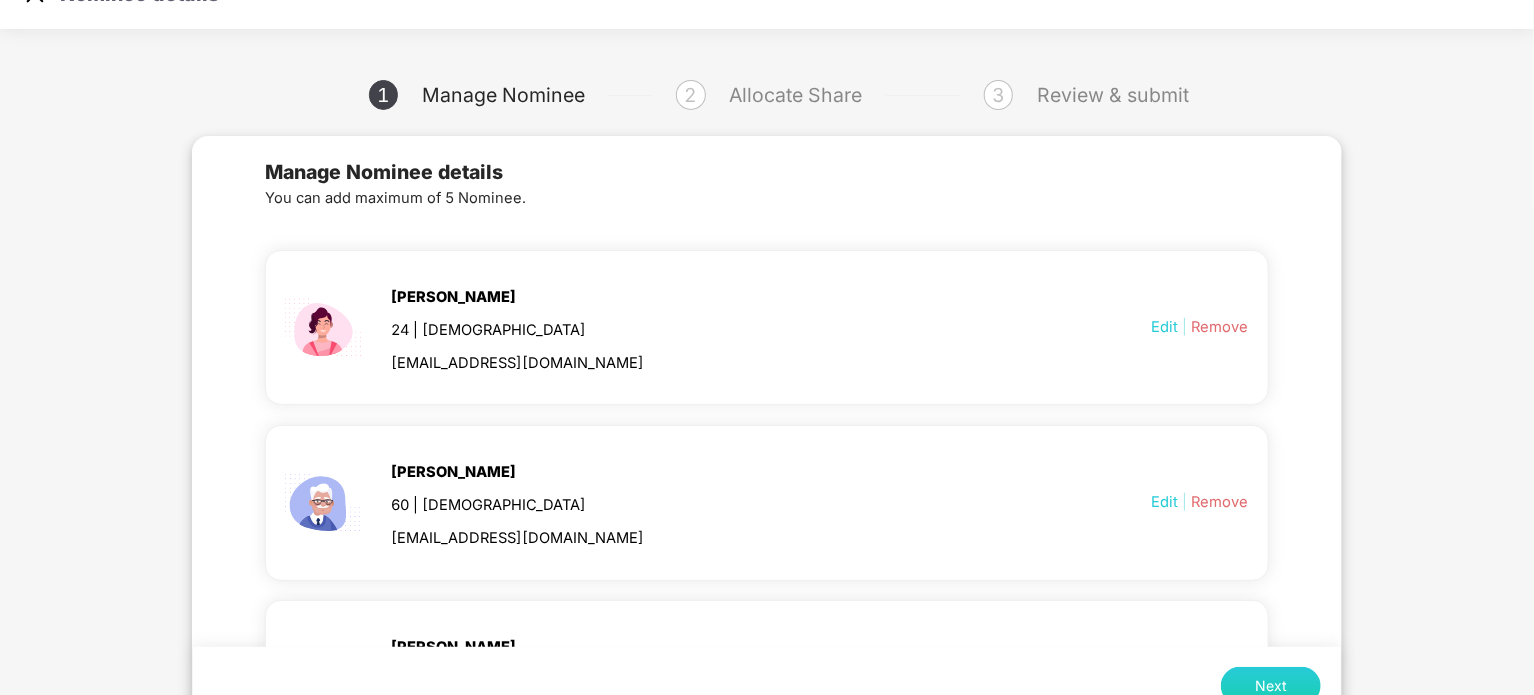 scroll, scrollTop: 432, scrollLeft: 0, axis: vertical 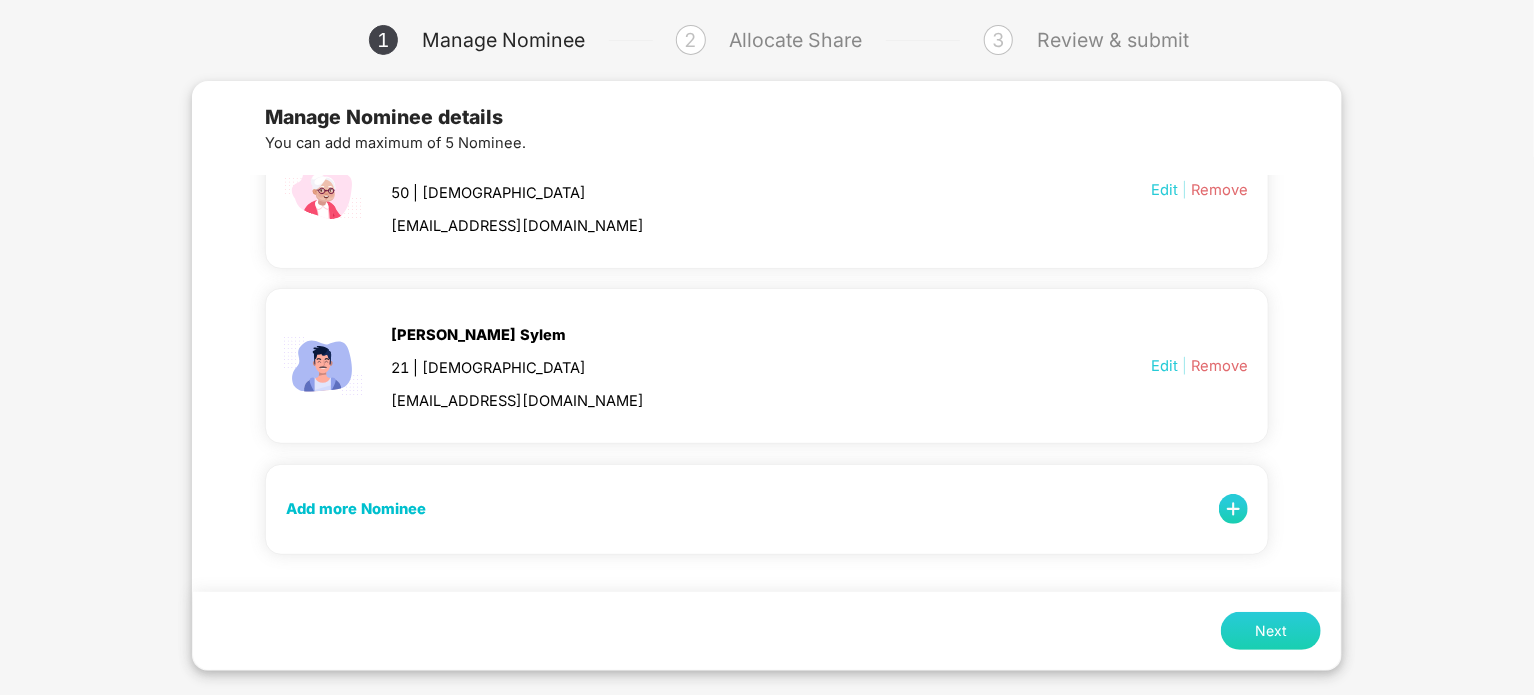 click on "Next" at bounding box center (1271, 631) 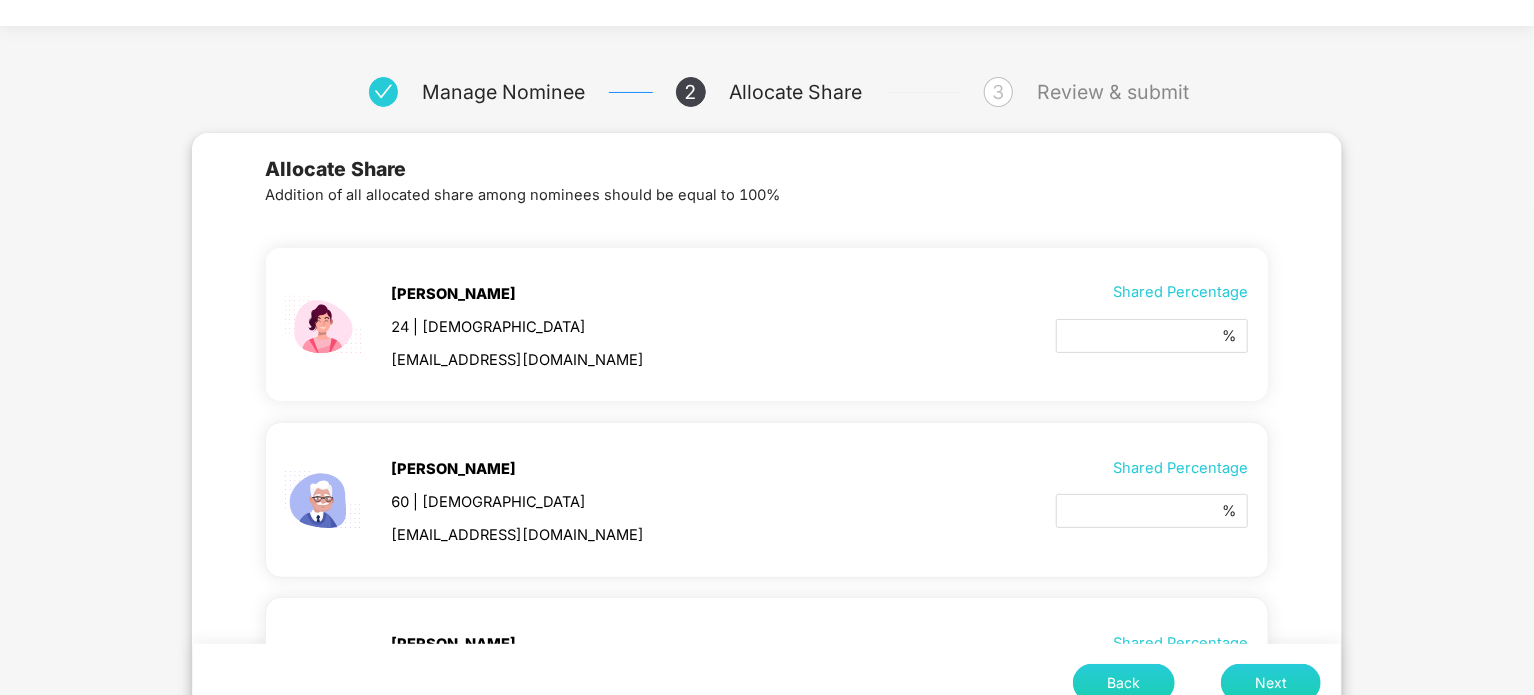 scroll, scrollTop: 49, scrollLeft: 0, axis: vertical 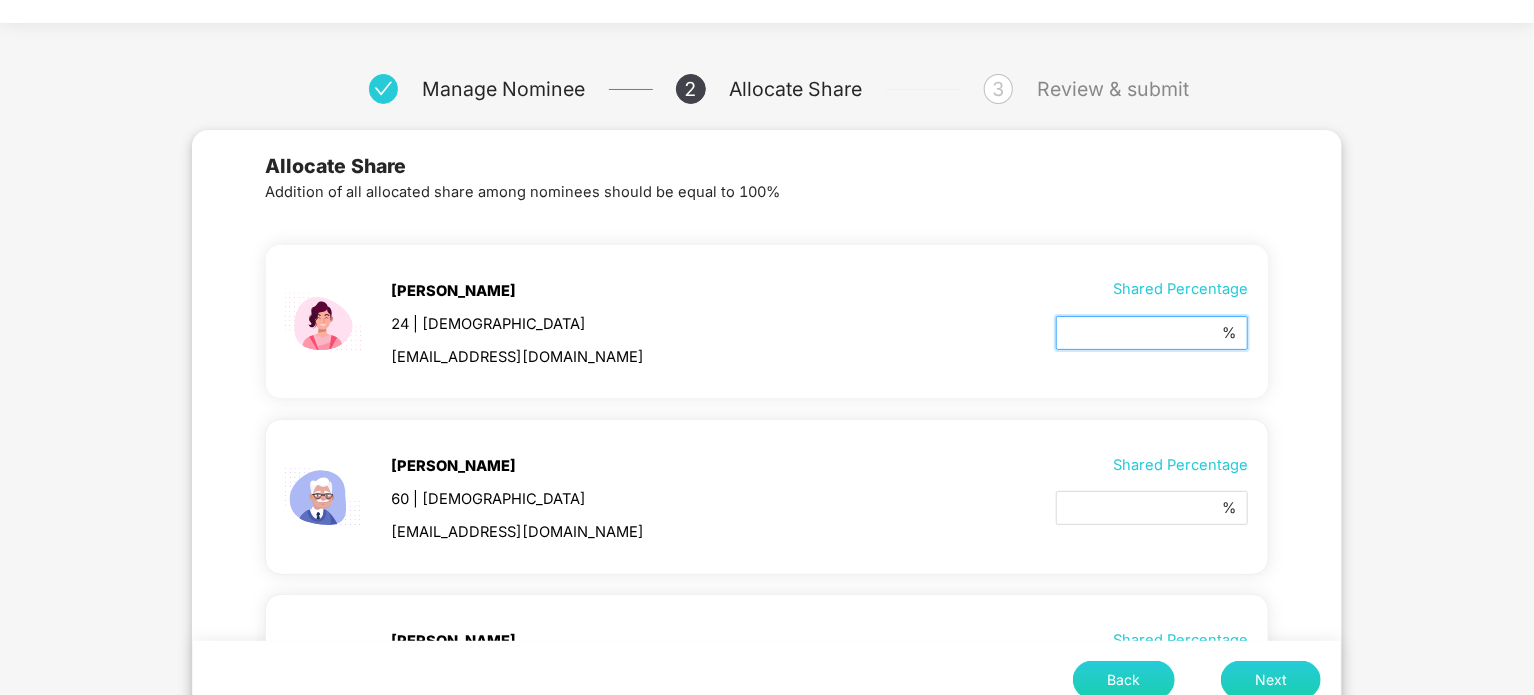 click on "*" at bounding box center [1143, 334] 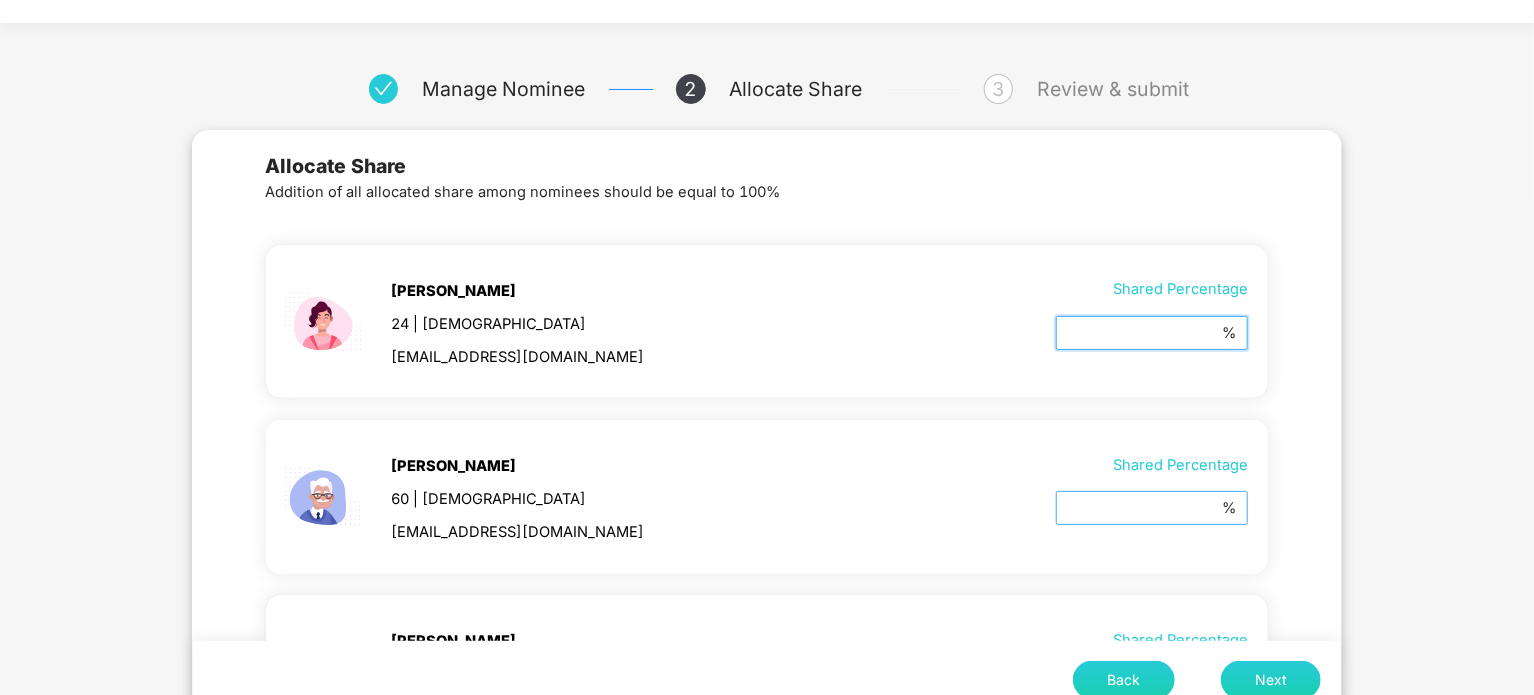 click on "*" at bounding box center (1143, 509) 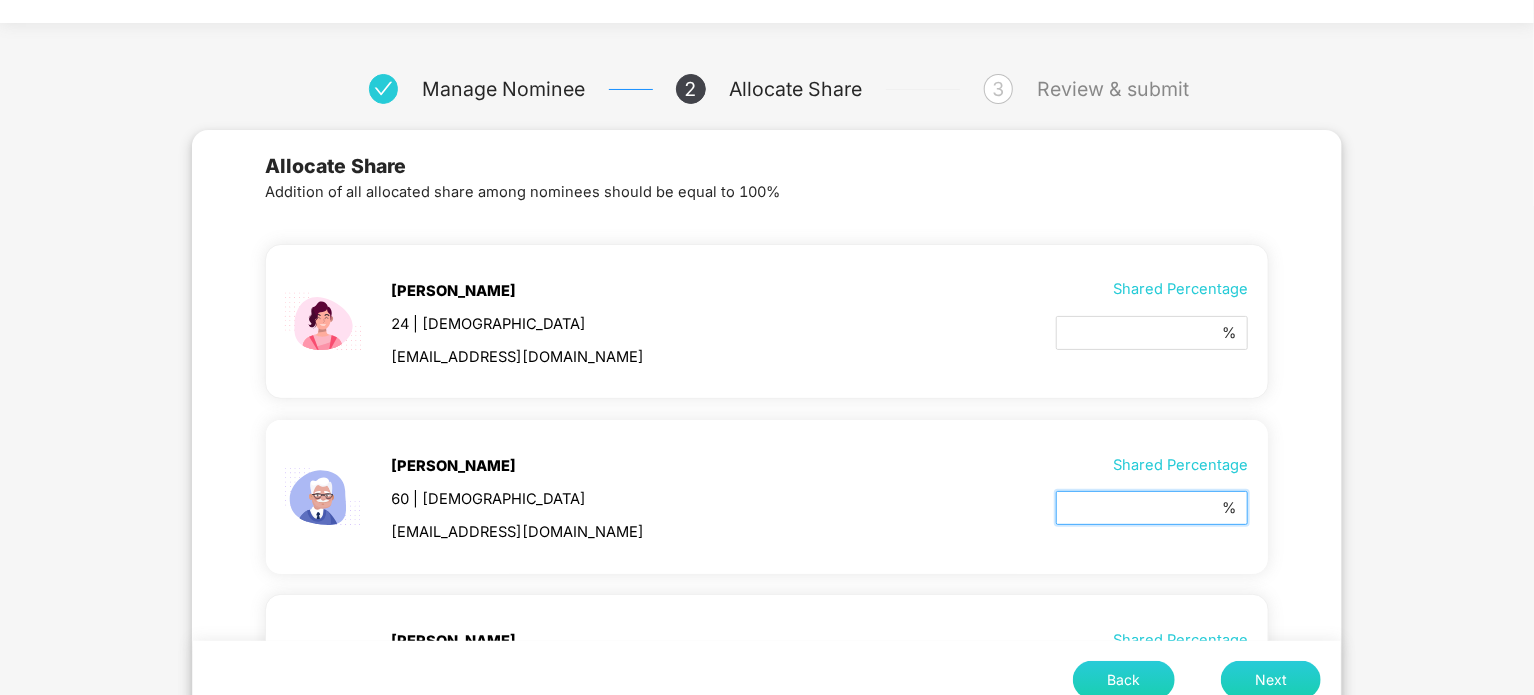 scroll, scrollTop: 72, scrollLeft: 0, axis: vertical 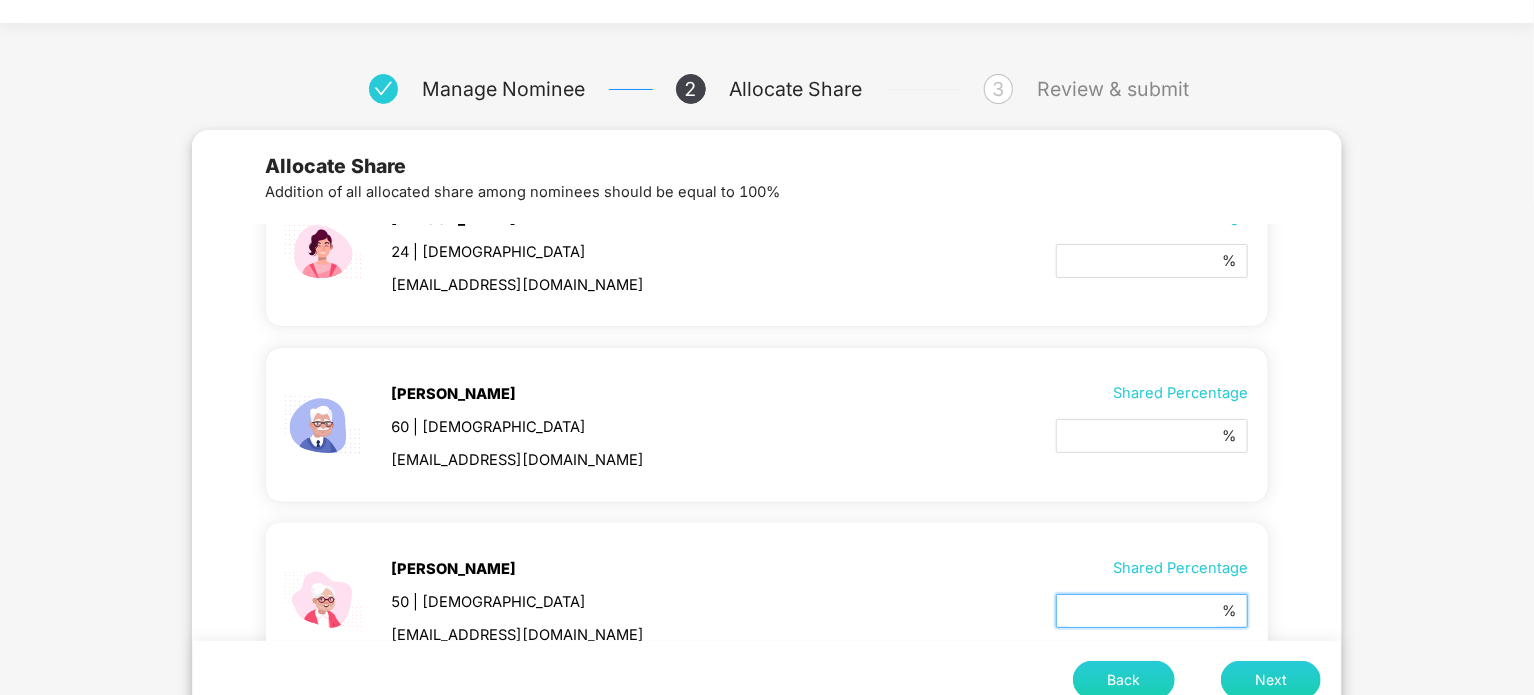 click on "*" at bounding box center [1143, 612] 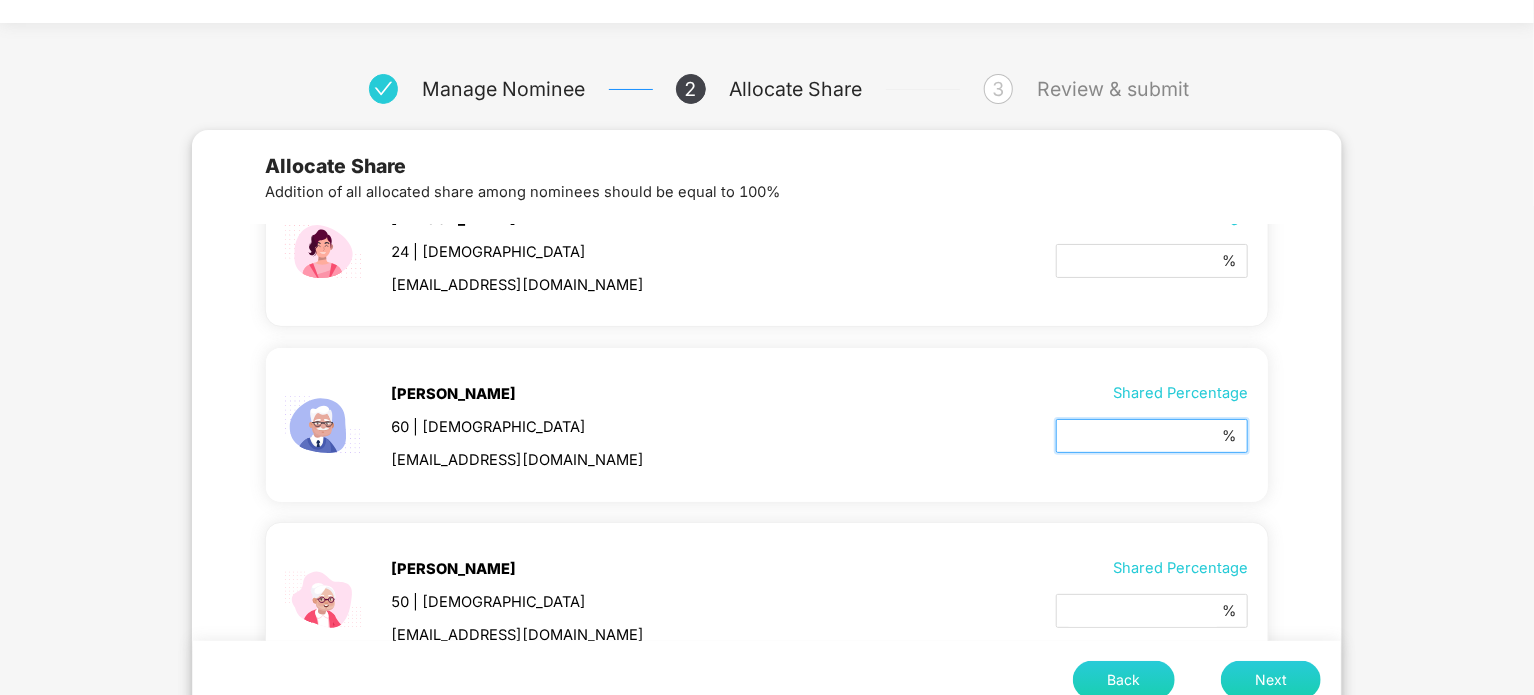 click on "**" at bounding box center [1143, 437] 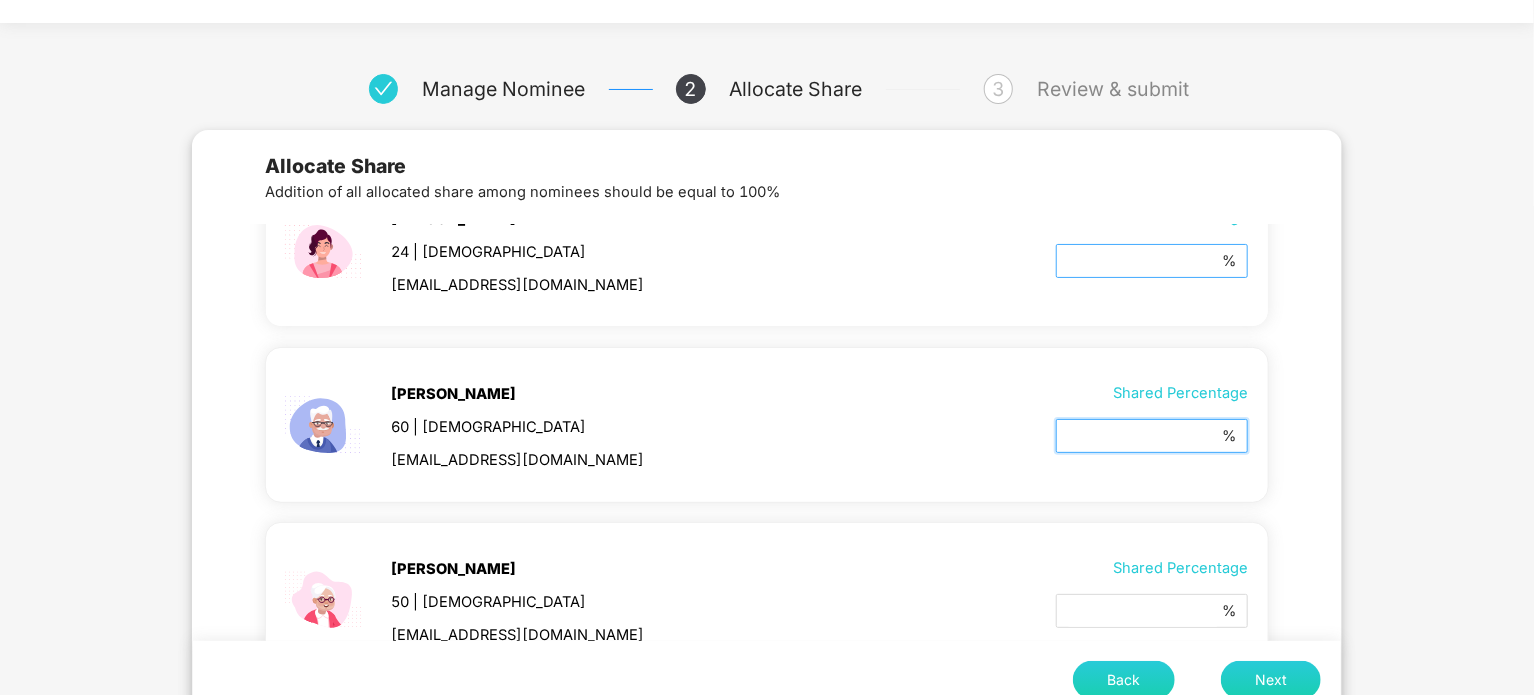 type 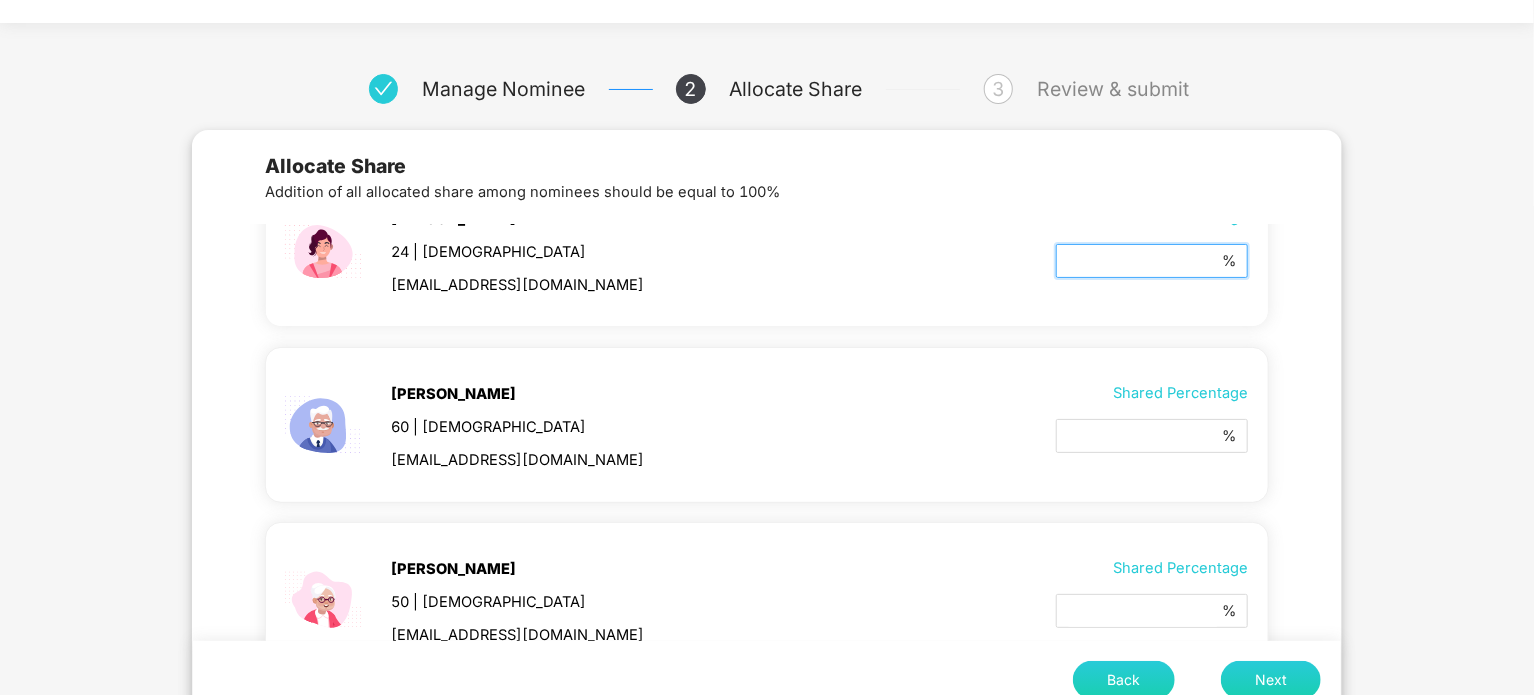 click on "*" at bounding box center [1143, 262] 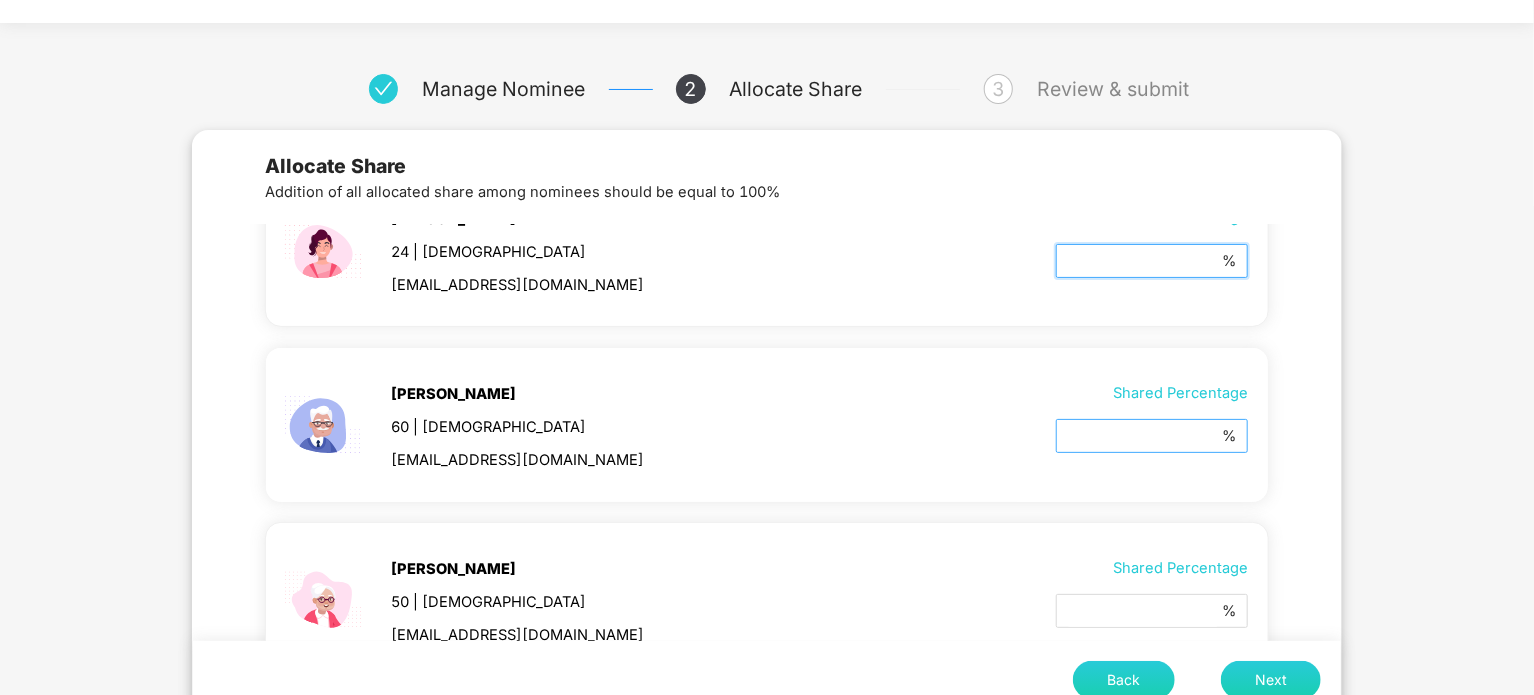 type on "**" 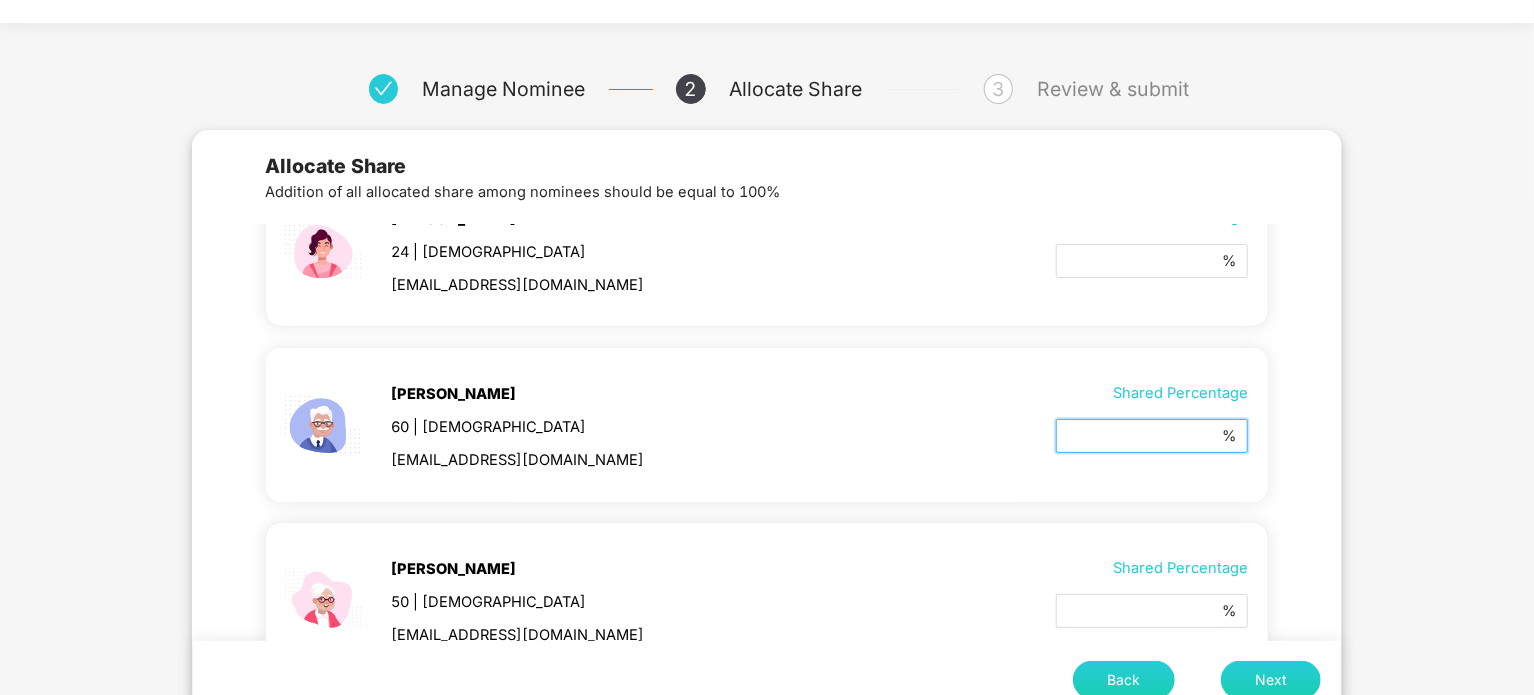 click at bounding box center (1143, 437) 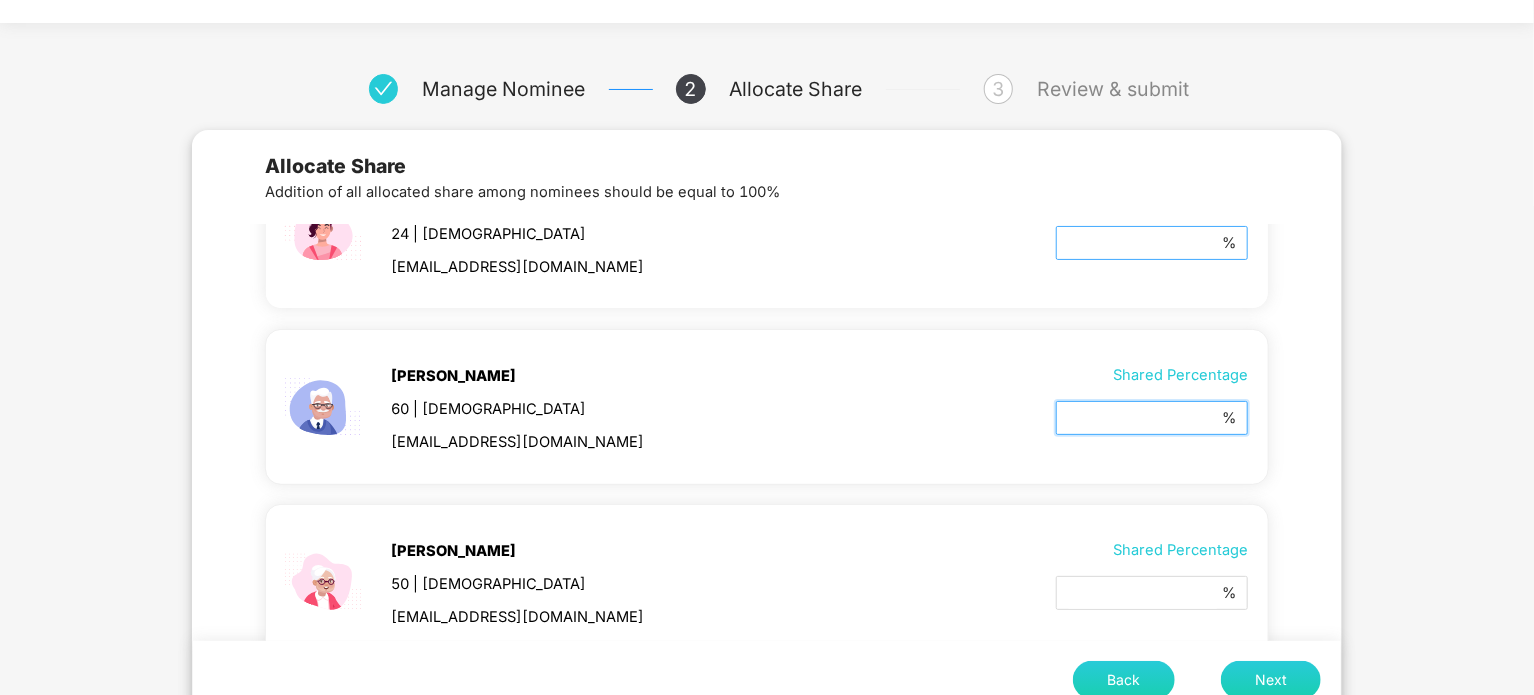 scroll, scrollTop: 112, scrollLeft: 0, axis: vertical 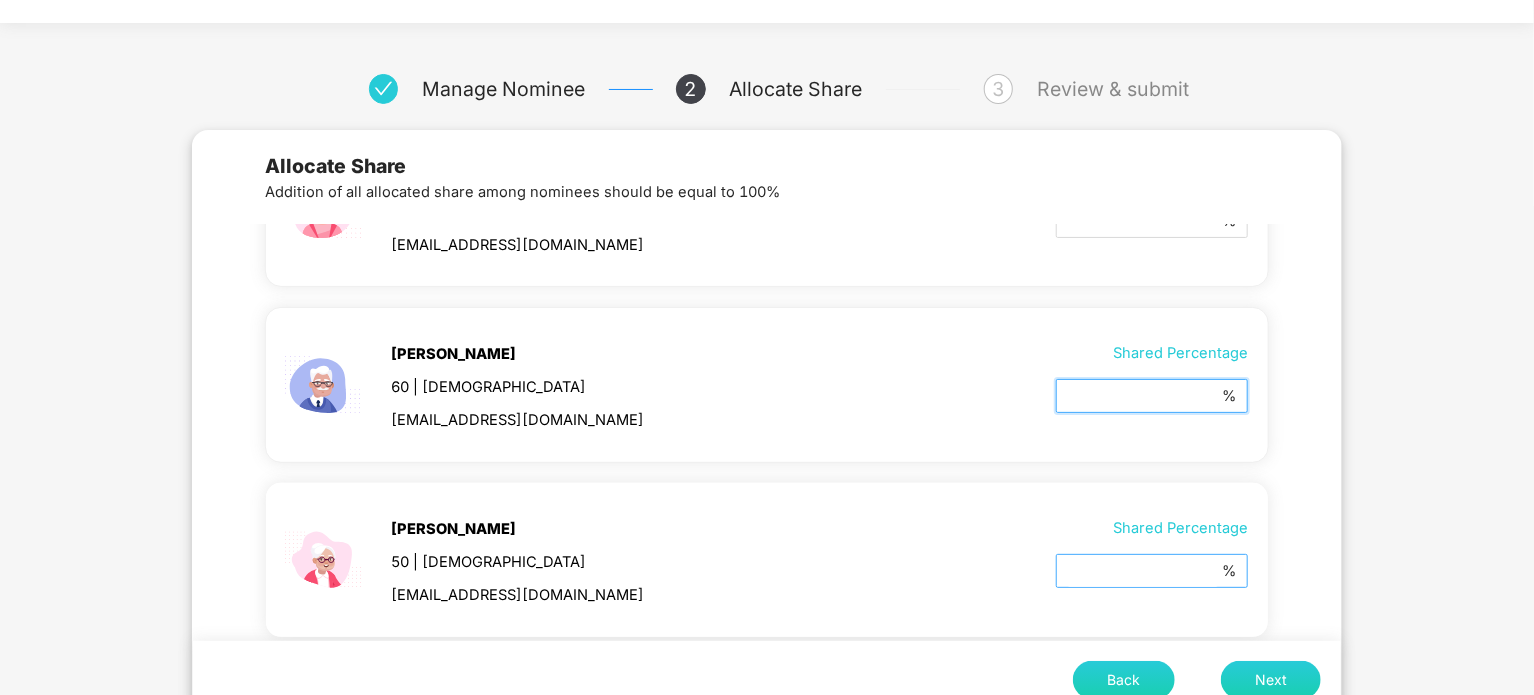 type on "**" 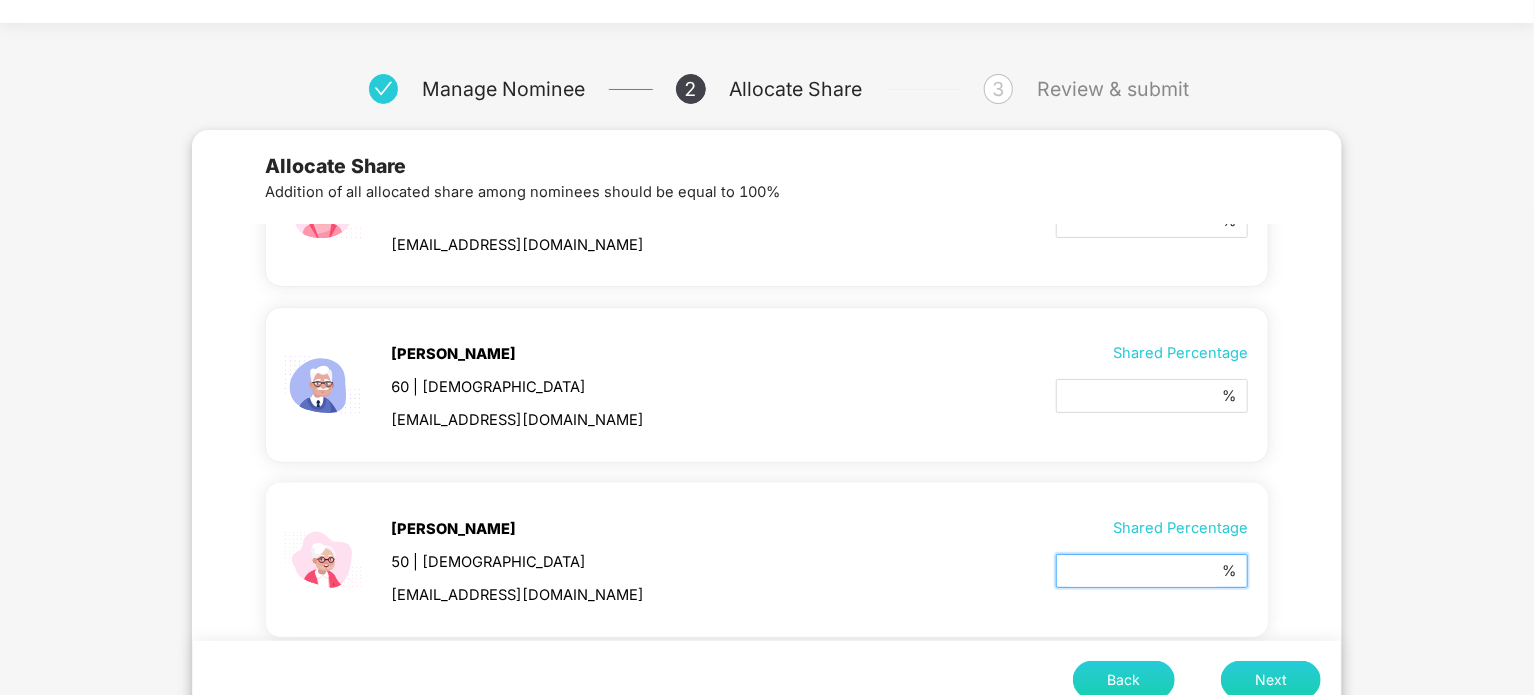 click on "*" at bounding box center (1143, 572) 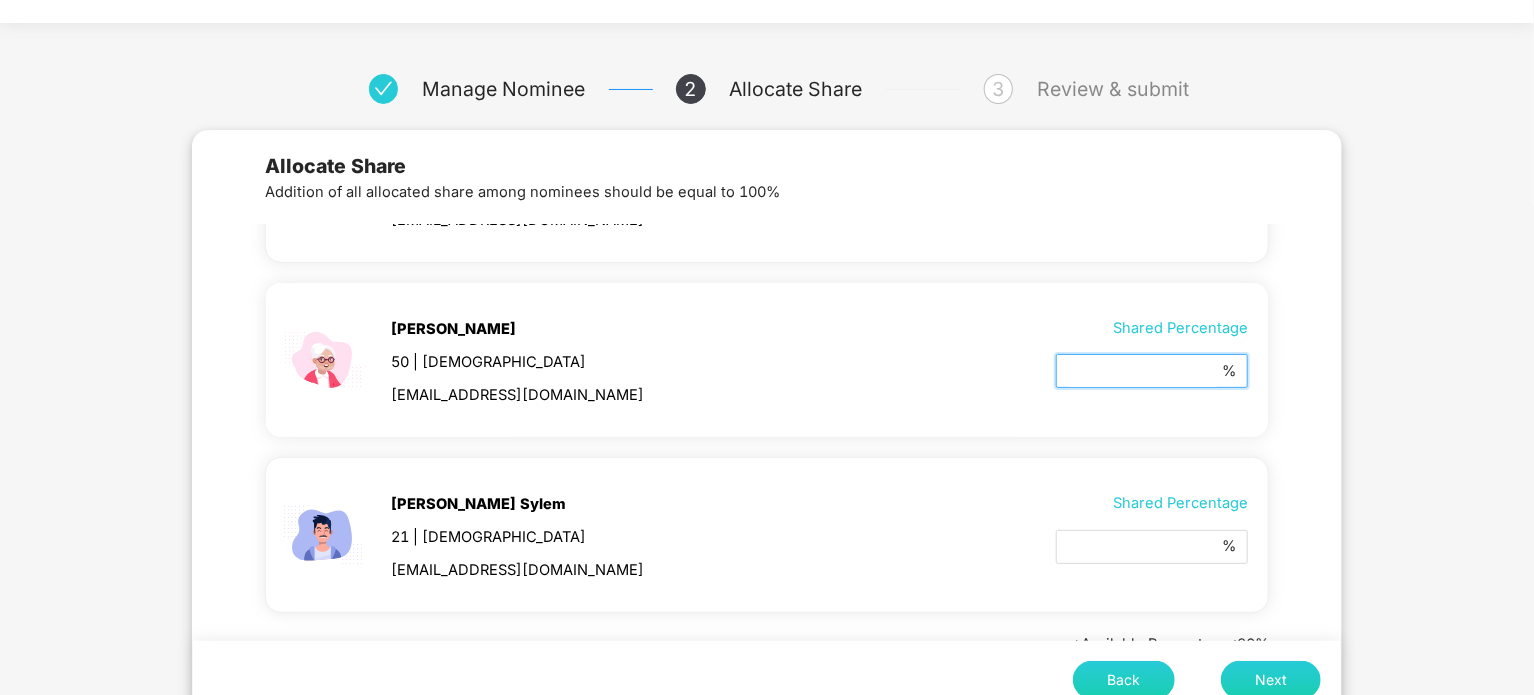 scroll, scrollTop: 377, scrollLeft: 0, axis: vertical 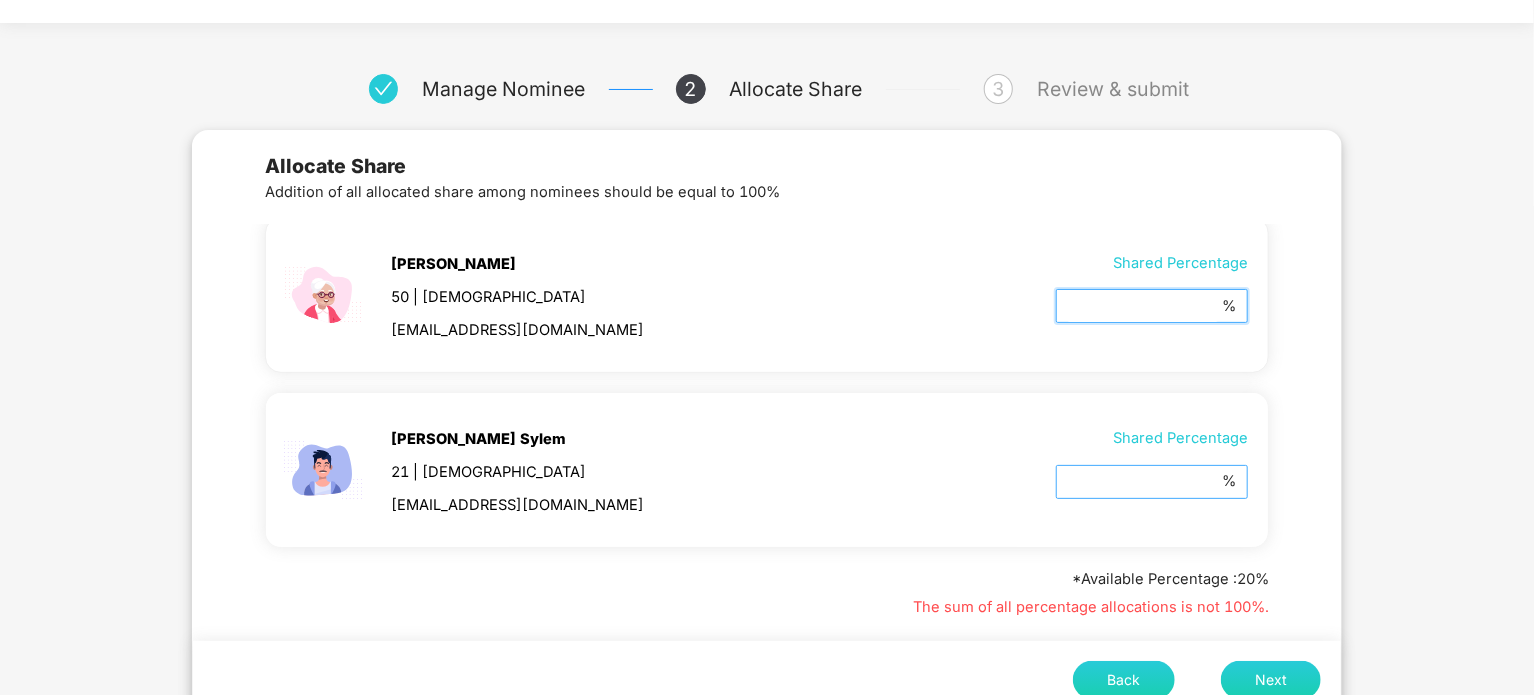 type on "**" 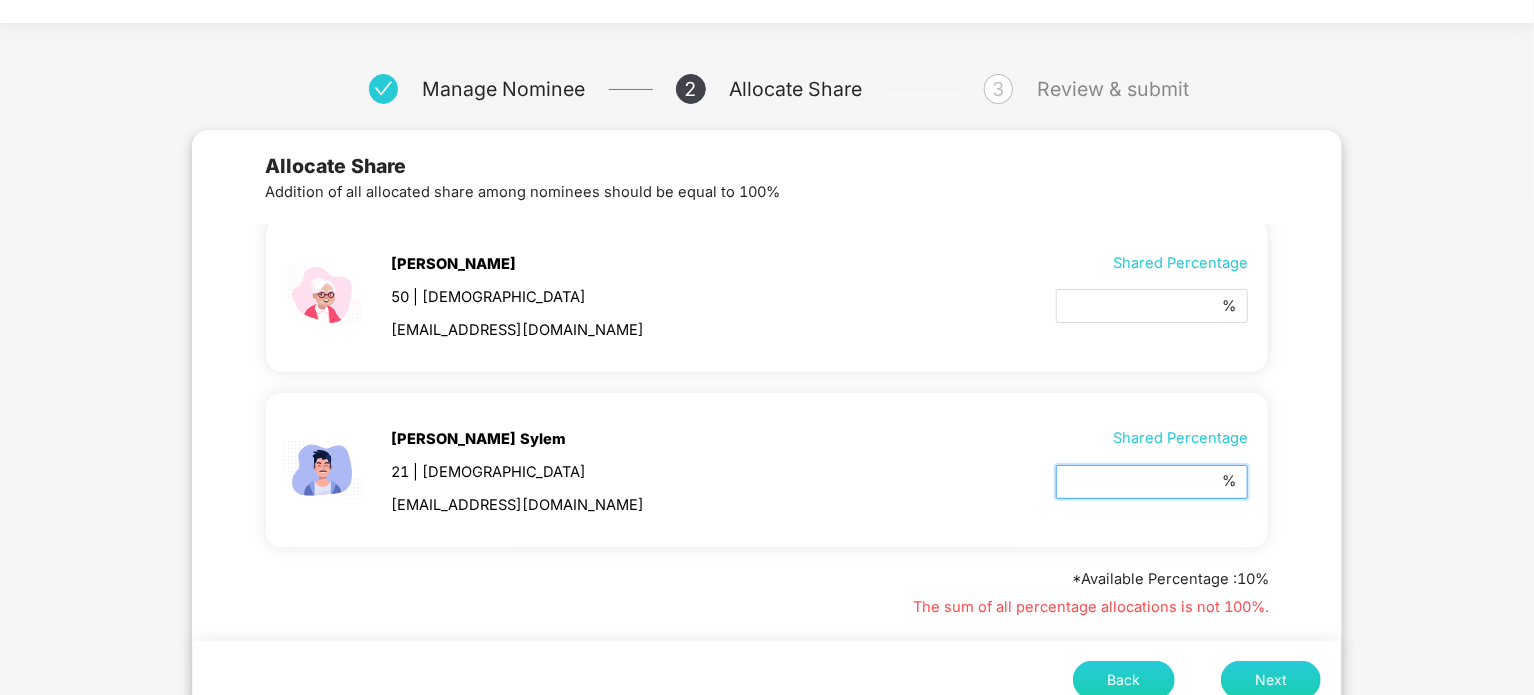 scroll, scrollTop: 98, scrollLeft: 0, axis: vertical 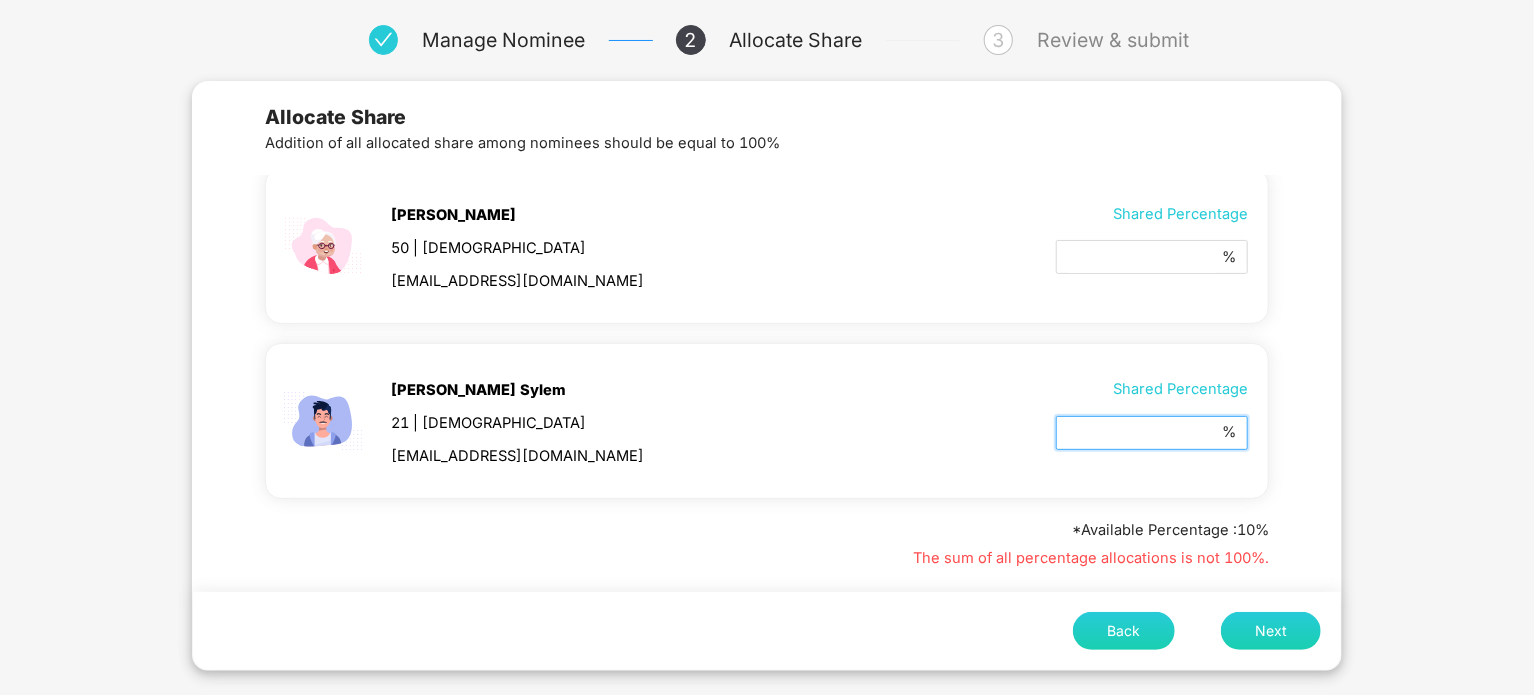 type on "**" 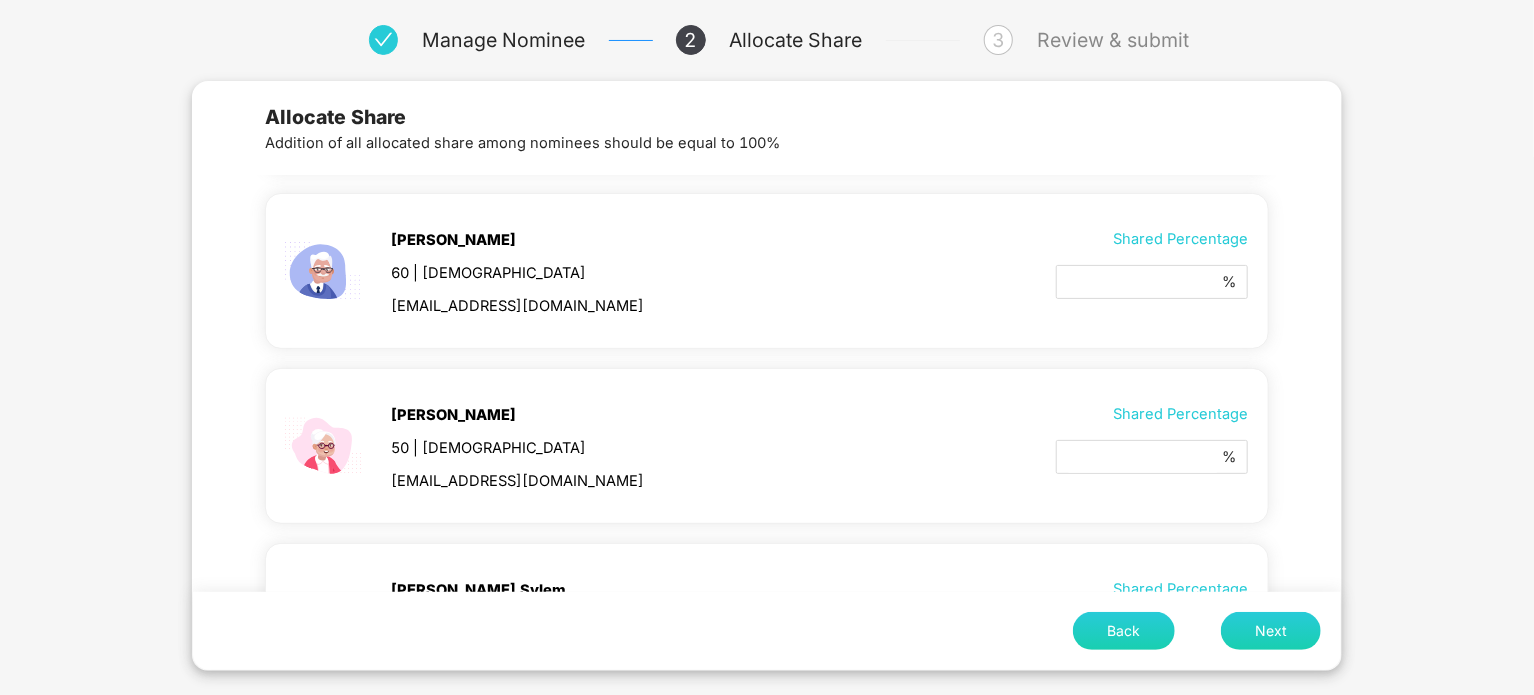 scroll, scrollTop: 174, scrollLeft: 0, axis: vertical 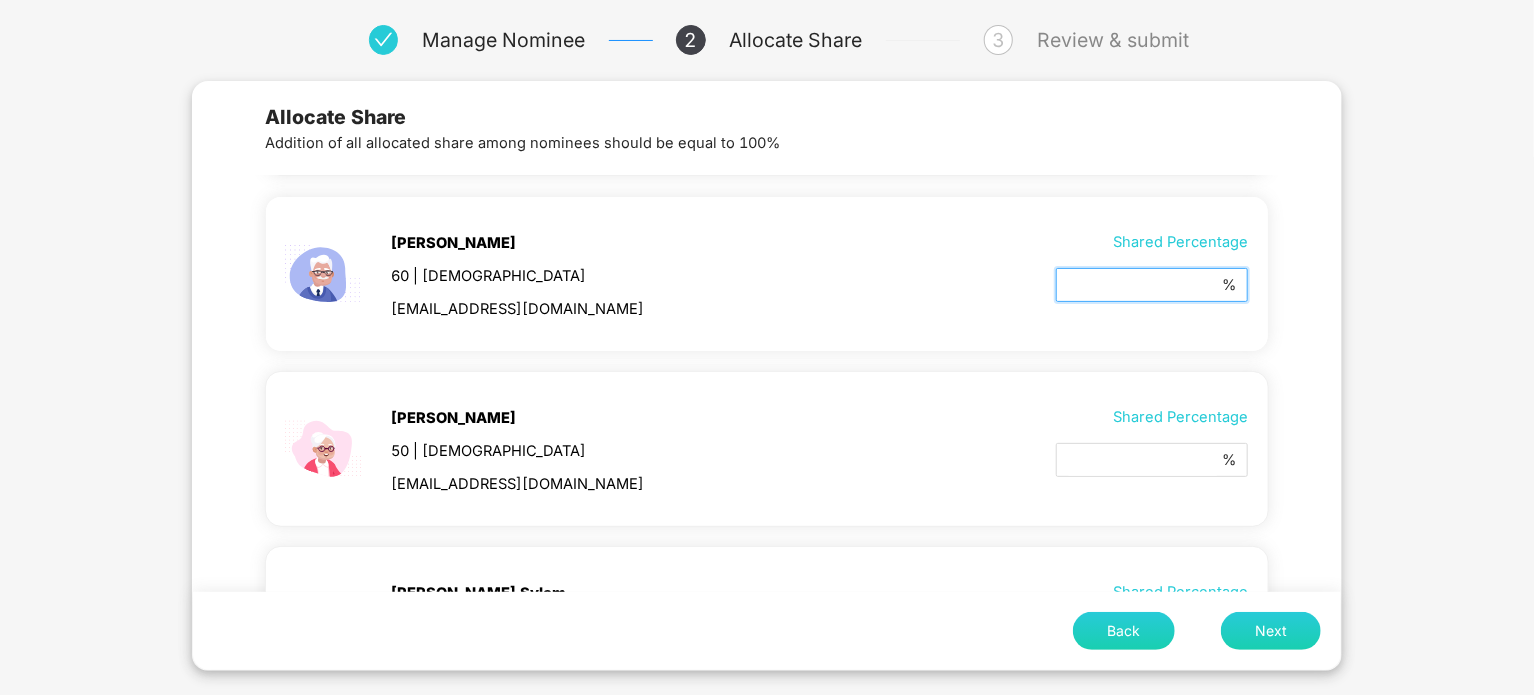 click on "**" at bounding box center (1143, 286) 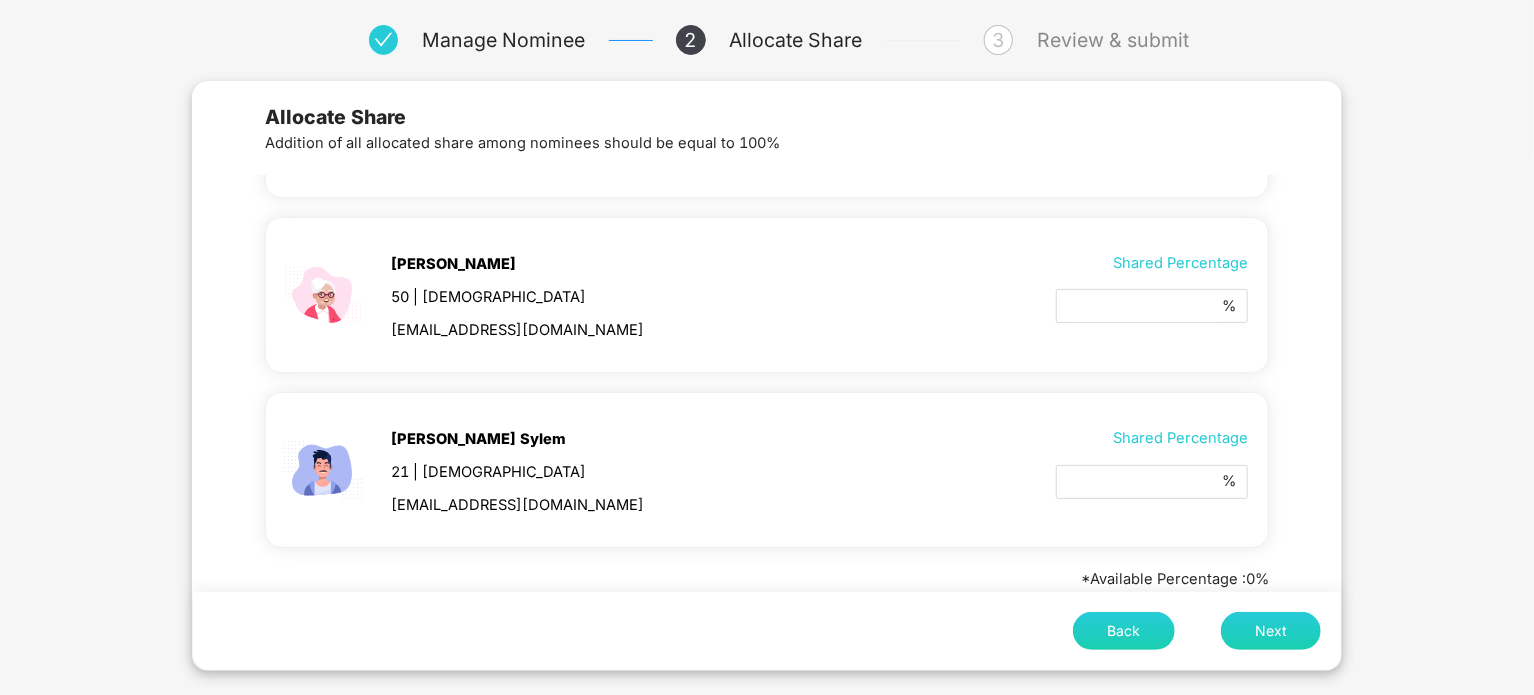 scroll, scrollTop: 328, scrollLeft: 0, axis: vertical 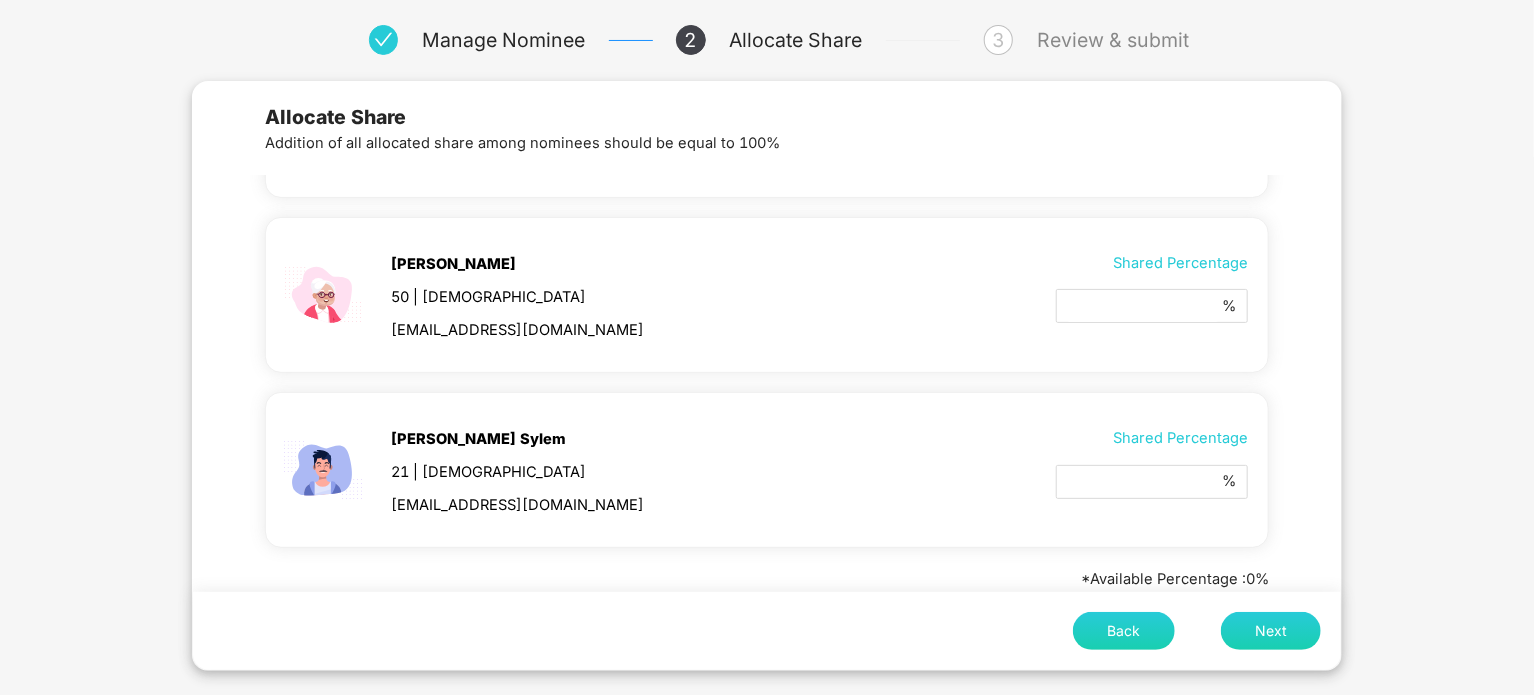 click on "Next" at bounding box center (1271, 631) 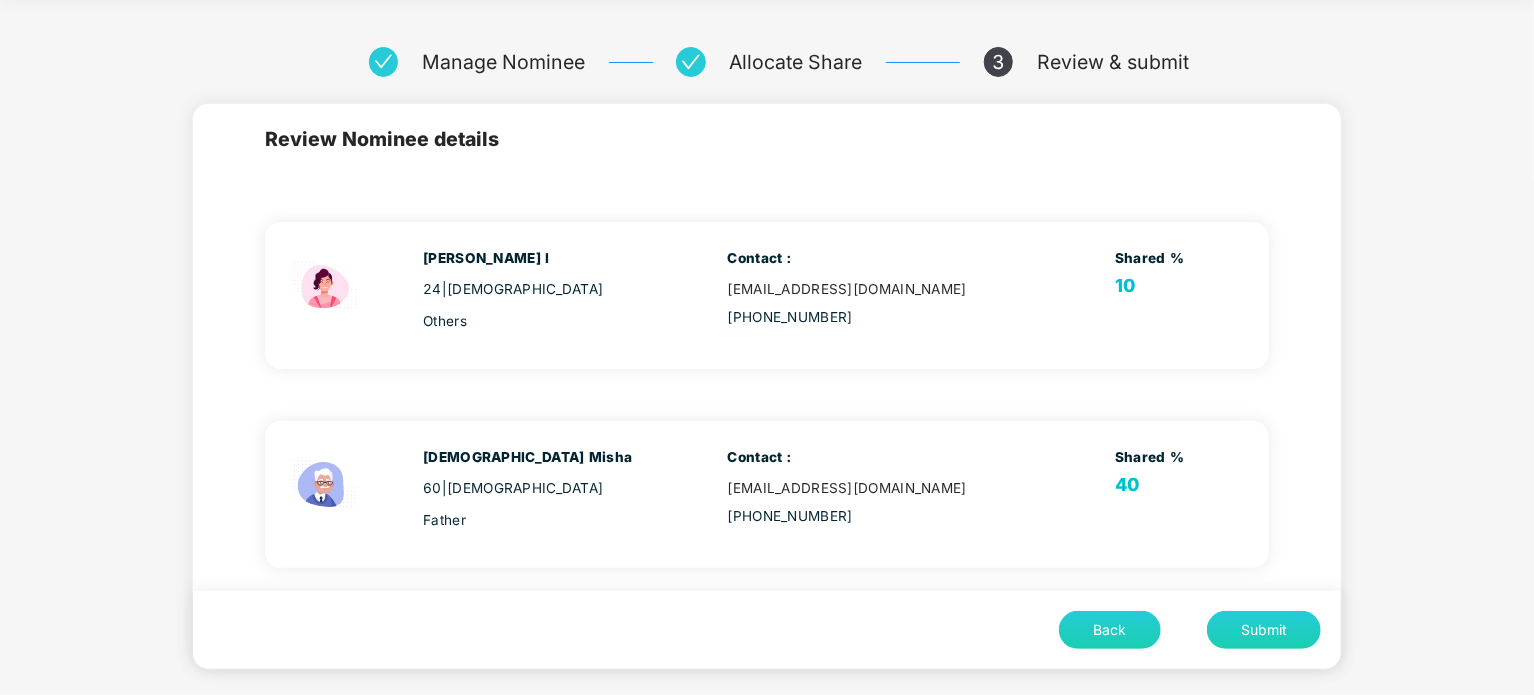 scroll, scrollTop: 75, scrollLeft: 0, axis: vertical 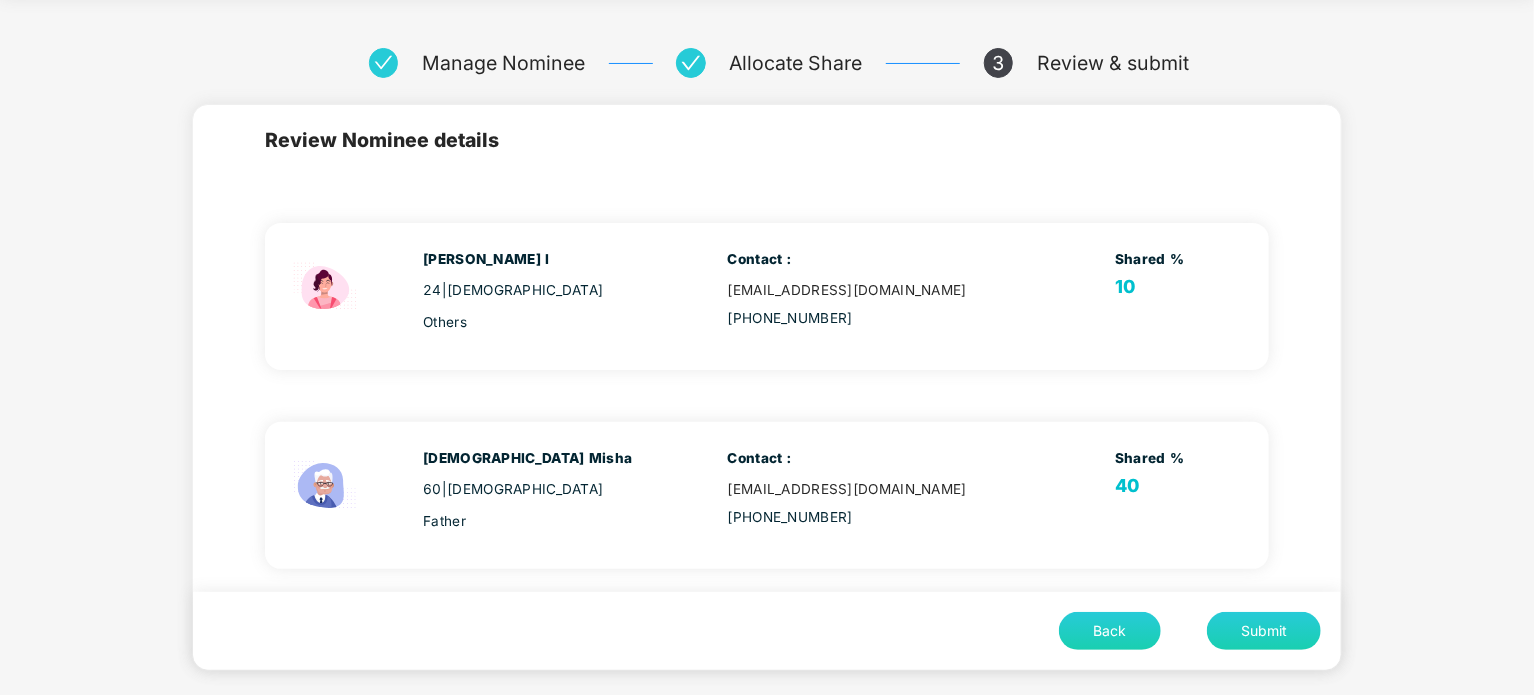 click on "Submit" at bounding box center [1264, 631] 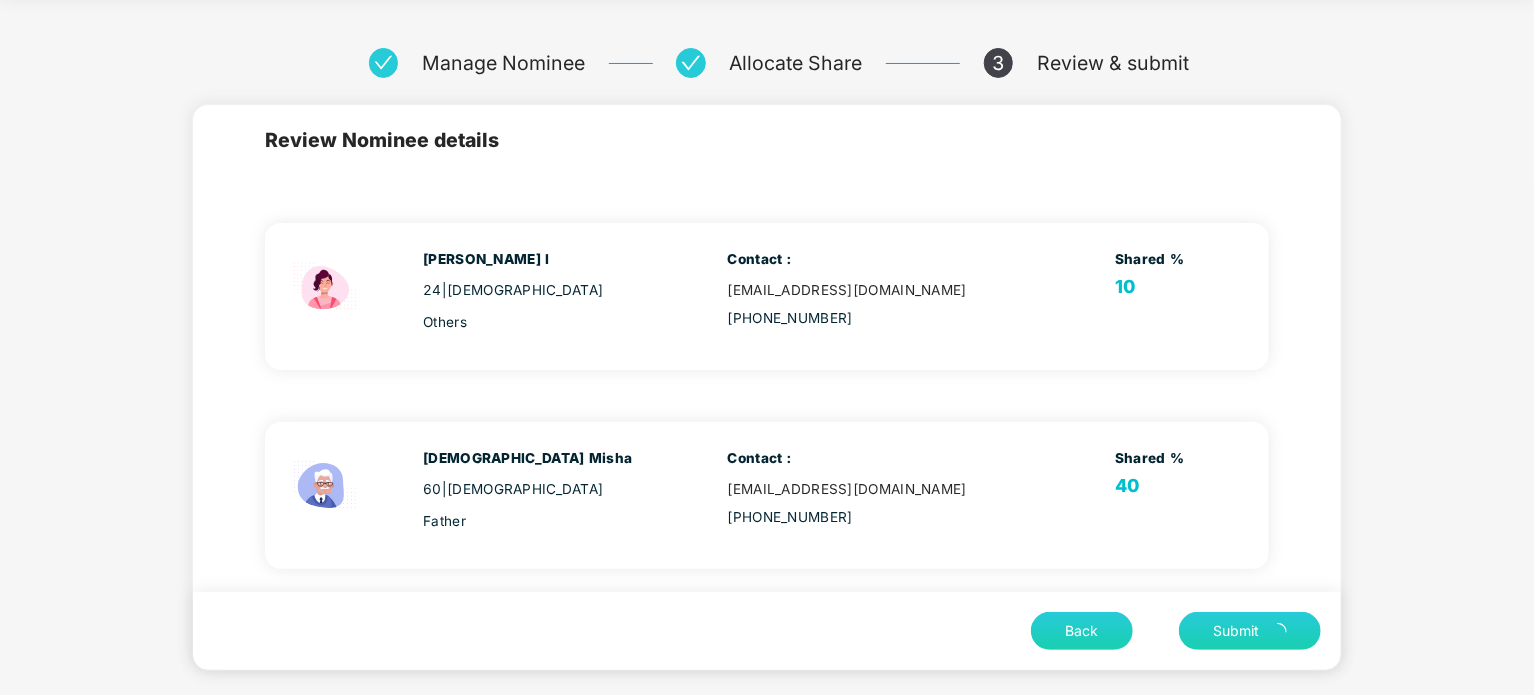 scroll, scrollTop: 112, scrollLeft: 0, axis: vertical 